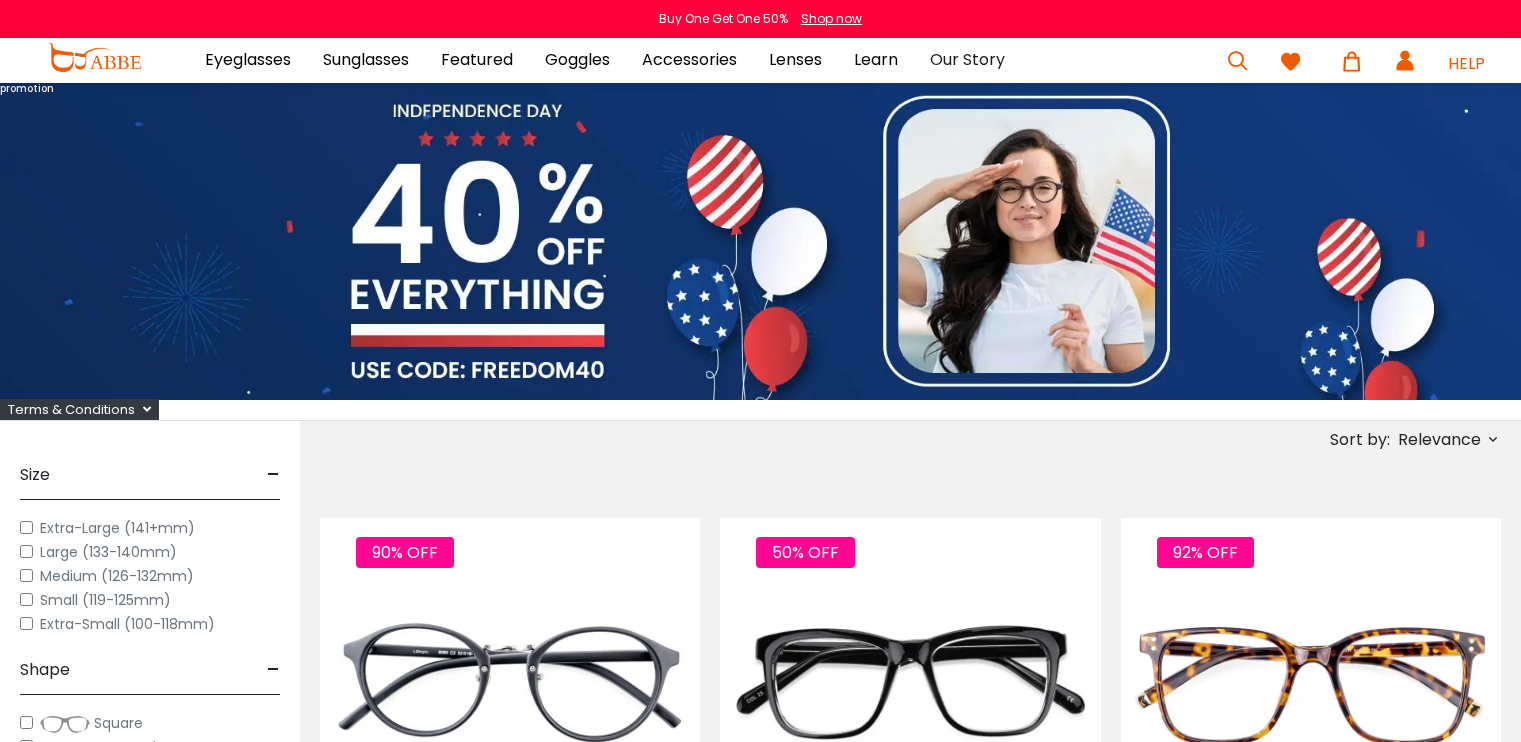 scroll, scrollTop: 0, scrollLeft: 0, axis: both 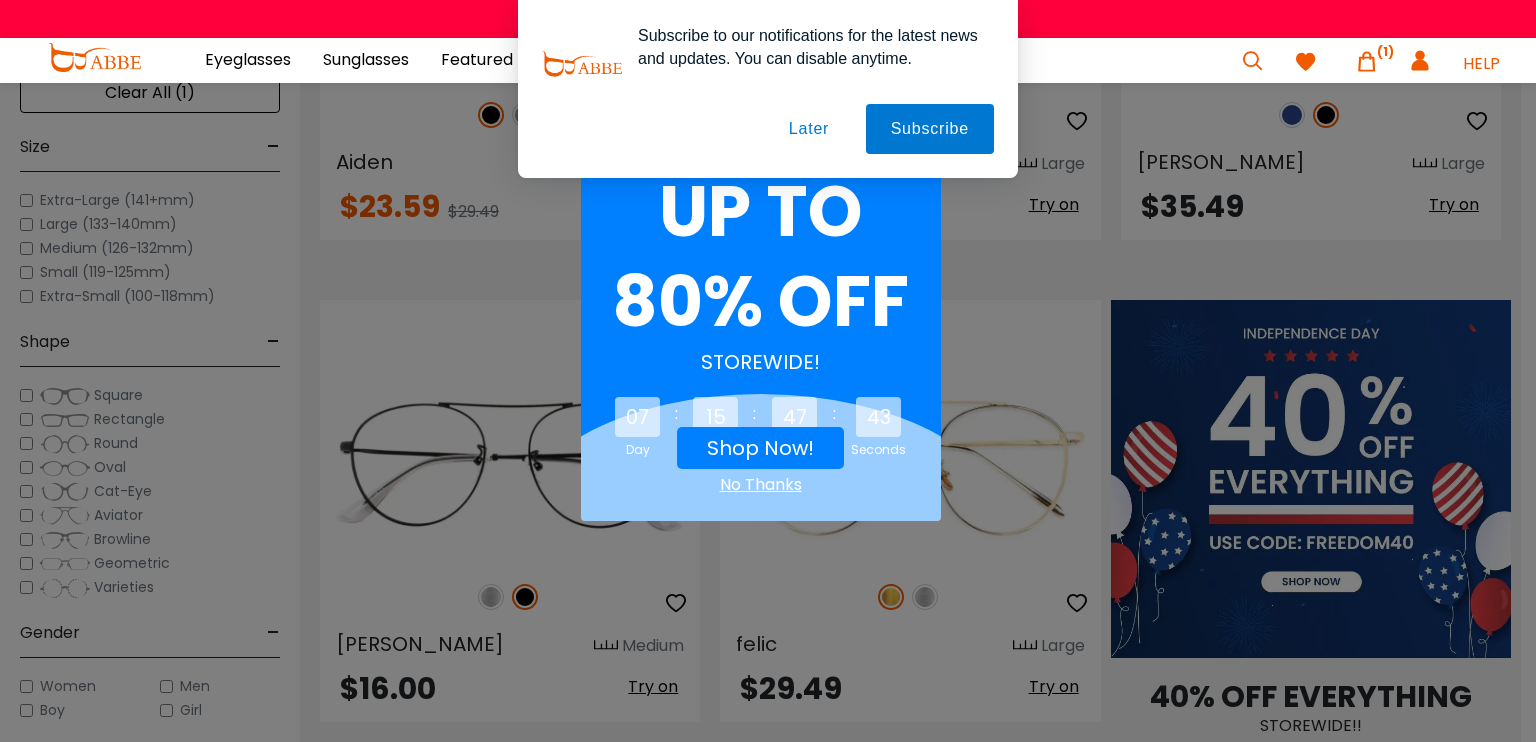 click on "Later" at bounding box center (0, 0) 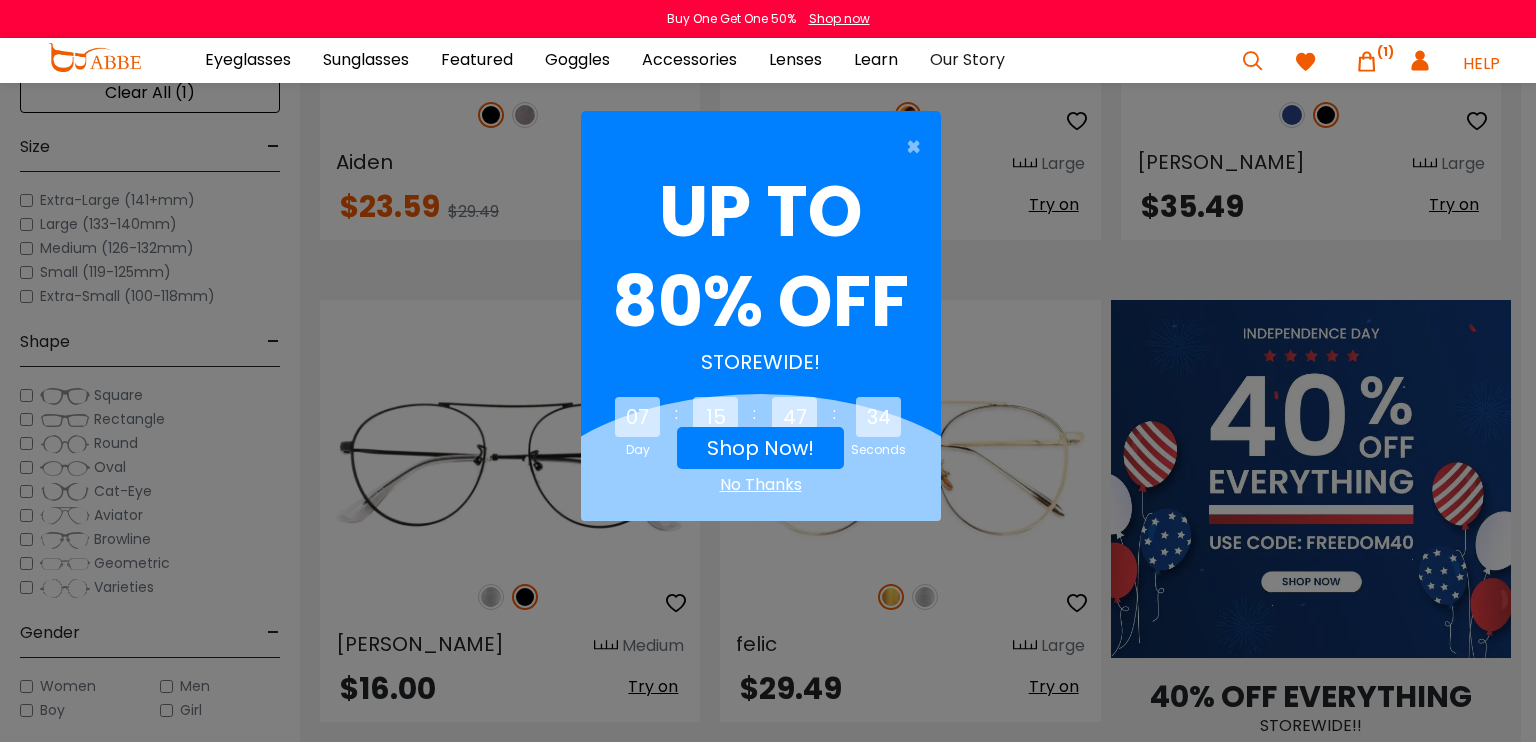 drag, startPoint x: 454, startPoint y: 305, endPoint x: 731, endPoint y: 195, distance: 298.04193 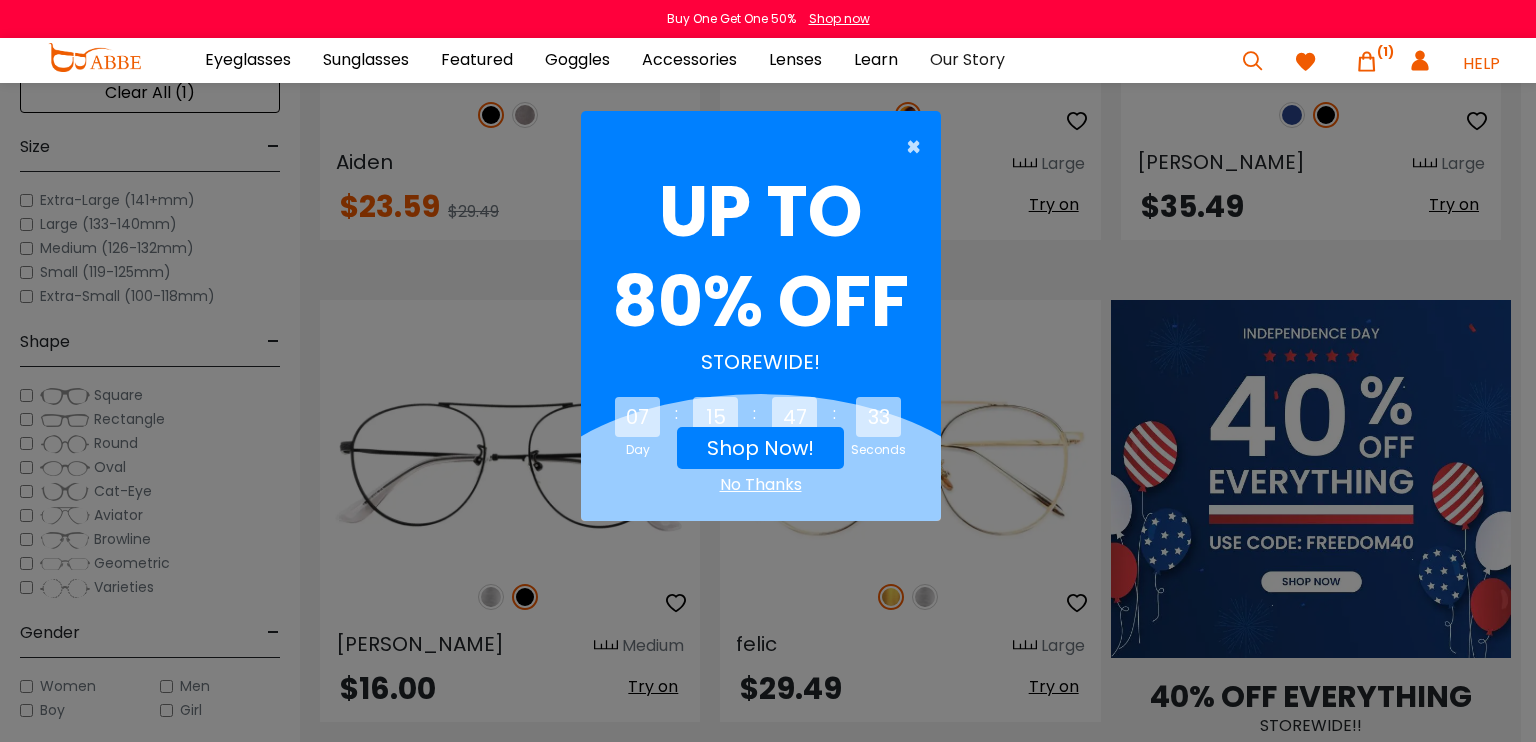 click on "×" at bounding box center (918, 147) 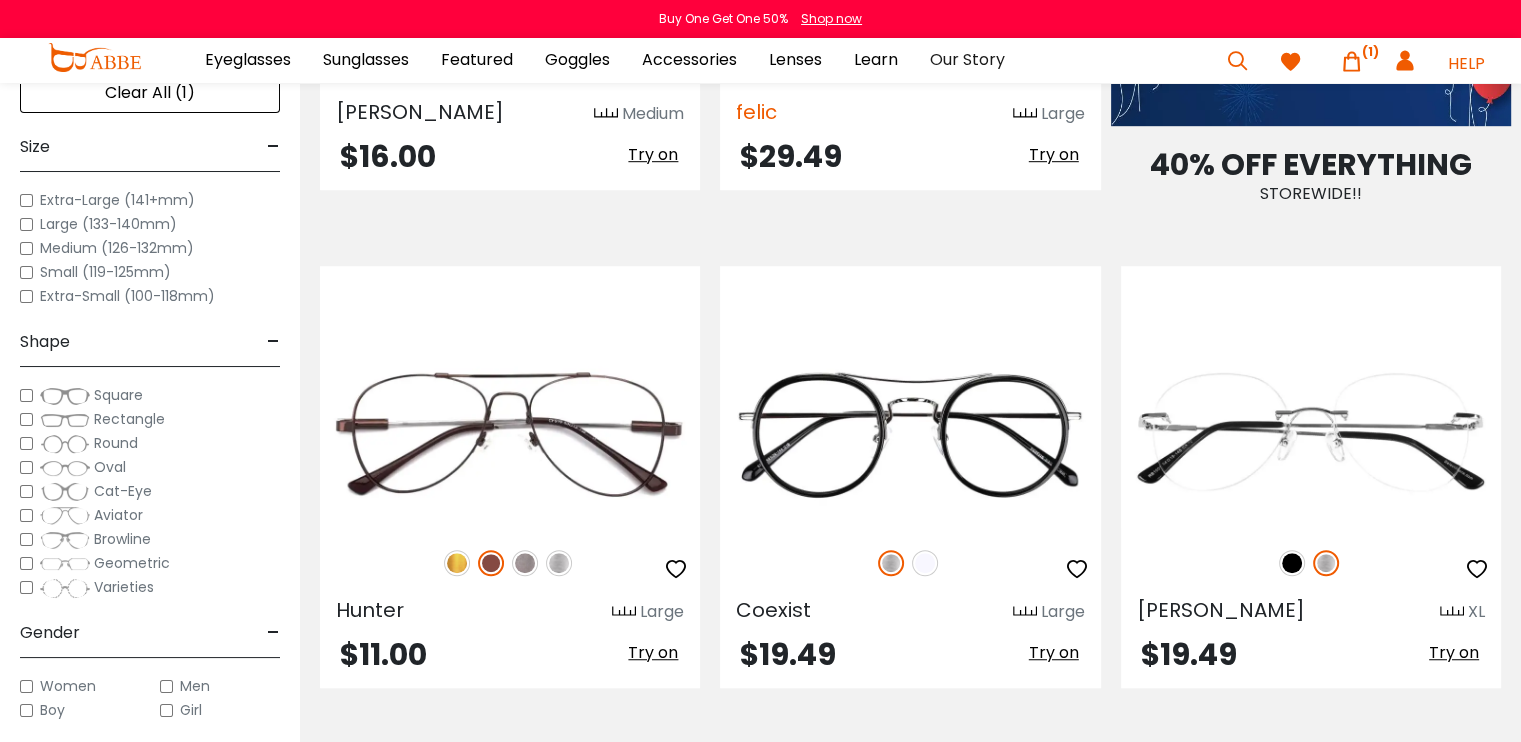 scroll, scrollTop: 1300, scrollLeft: 0, axis: vertical 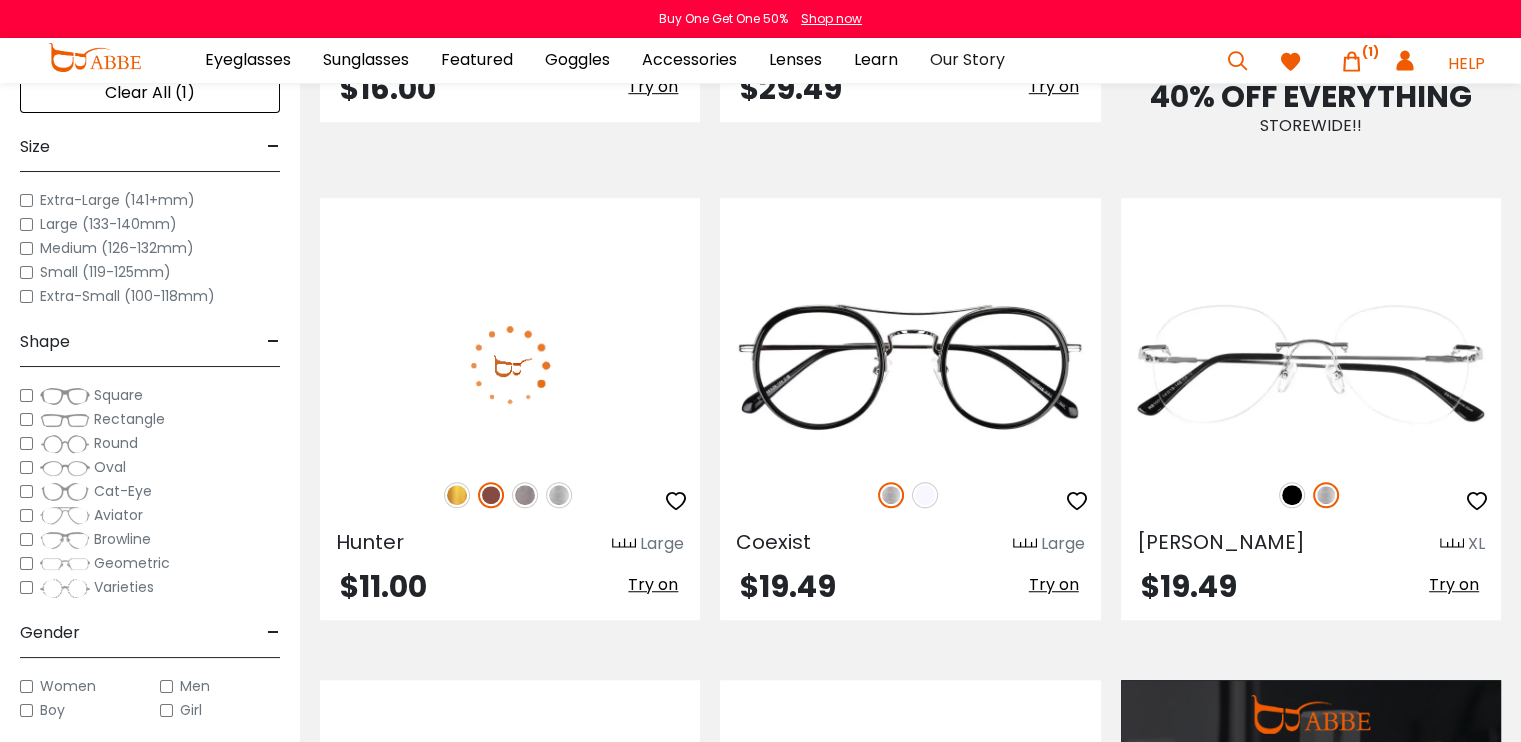 click at bounding box center [559, 495] 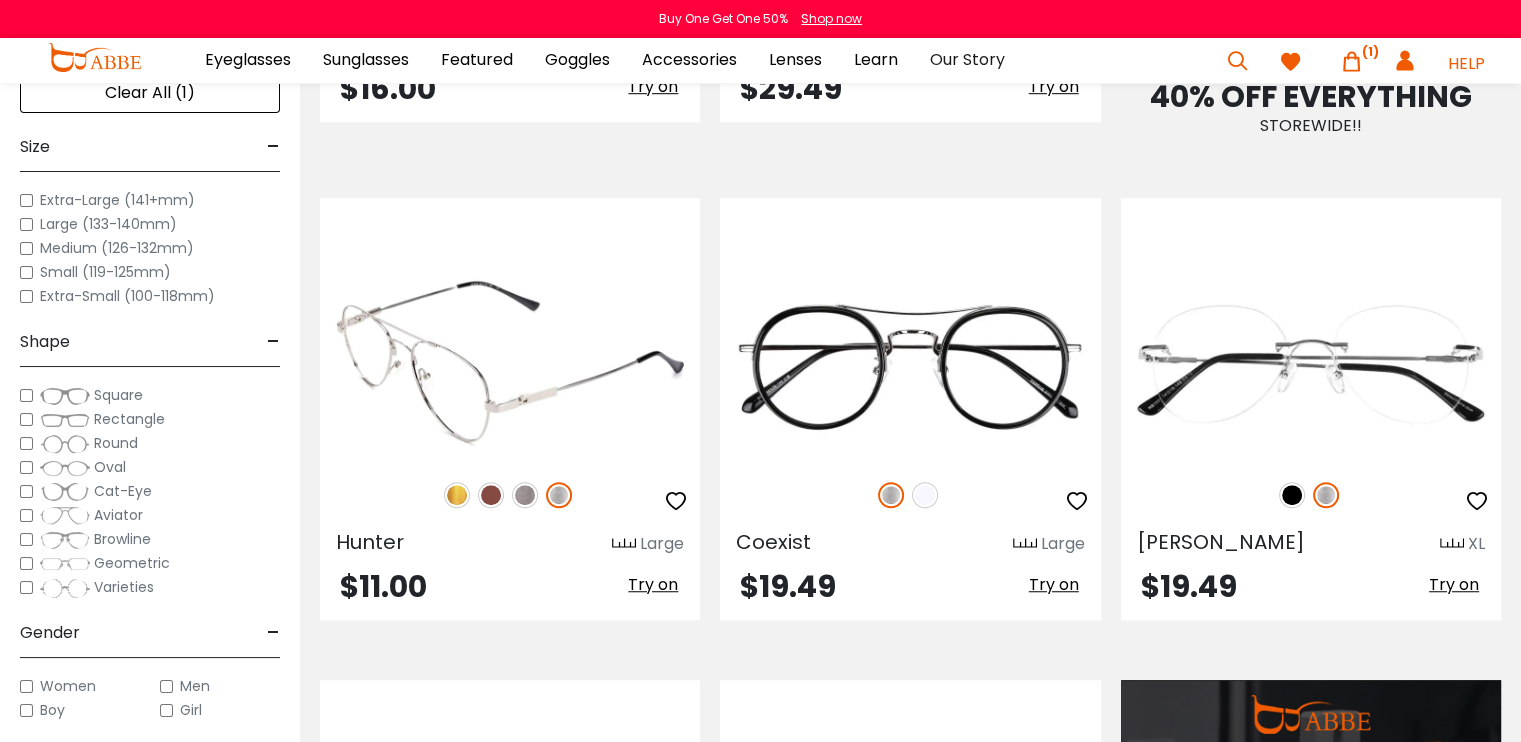 click at bounding box center [525, 495] 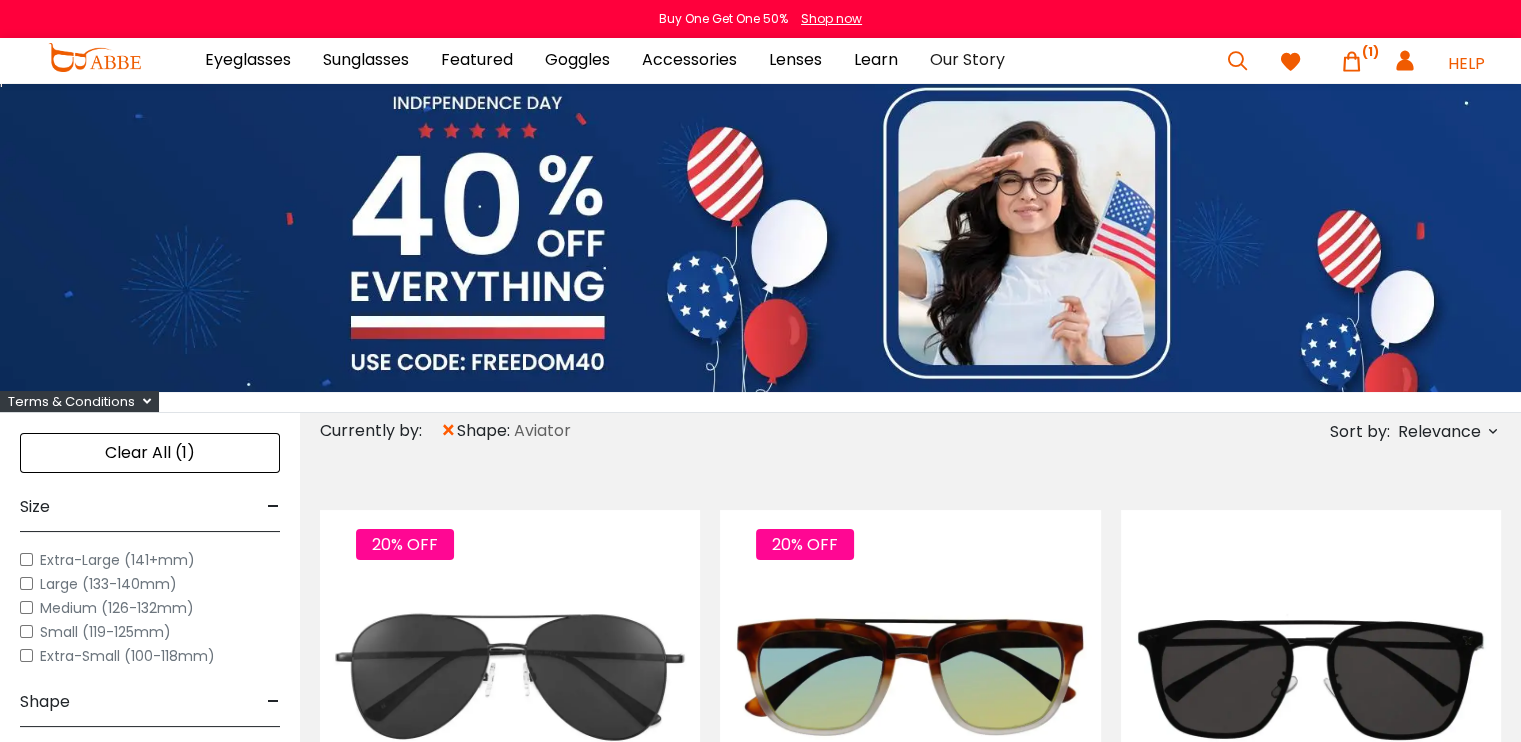 scroll, scrollTop: 0, scrollLeft: 0, axis: both 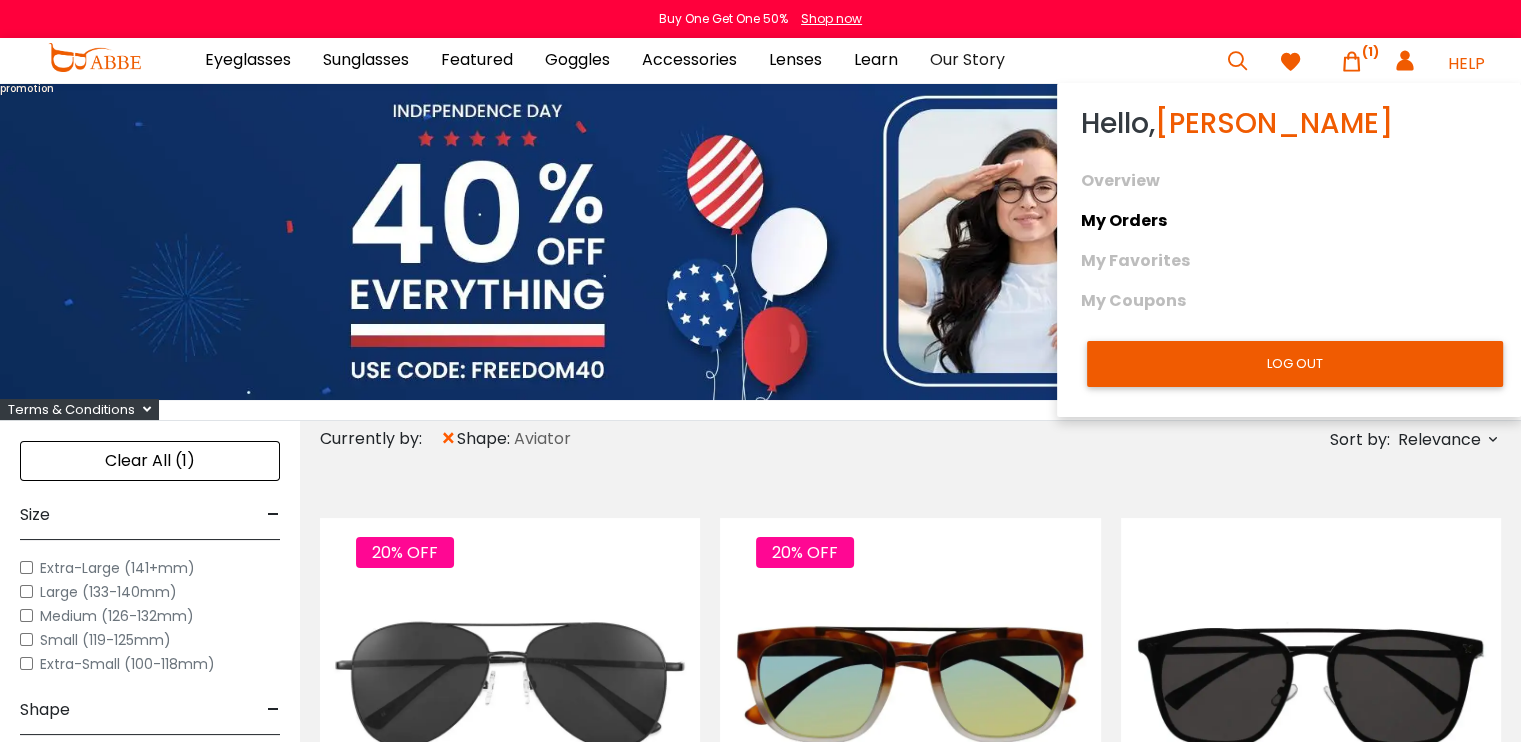 click on "My Orders" at bounding box center [1289, 221] 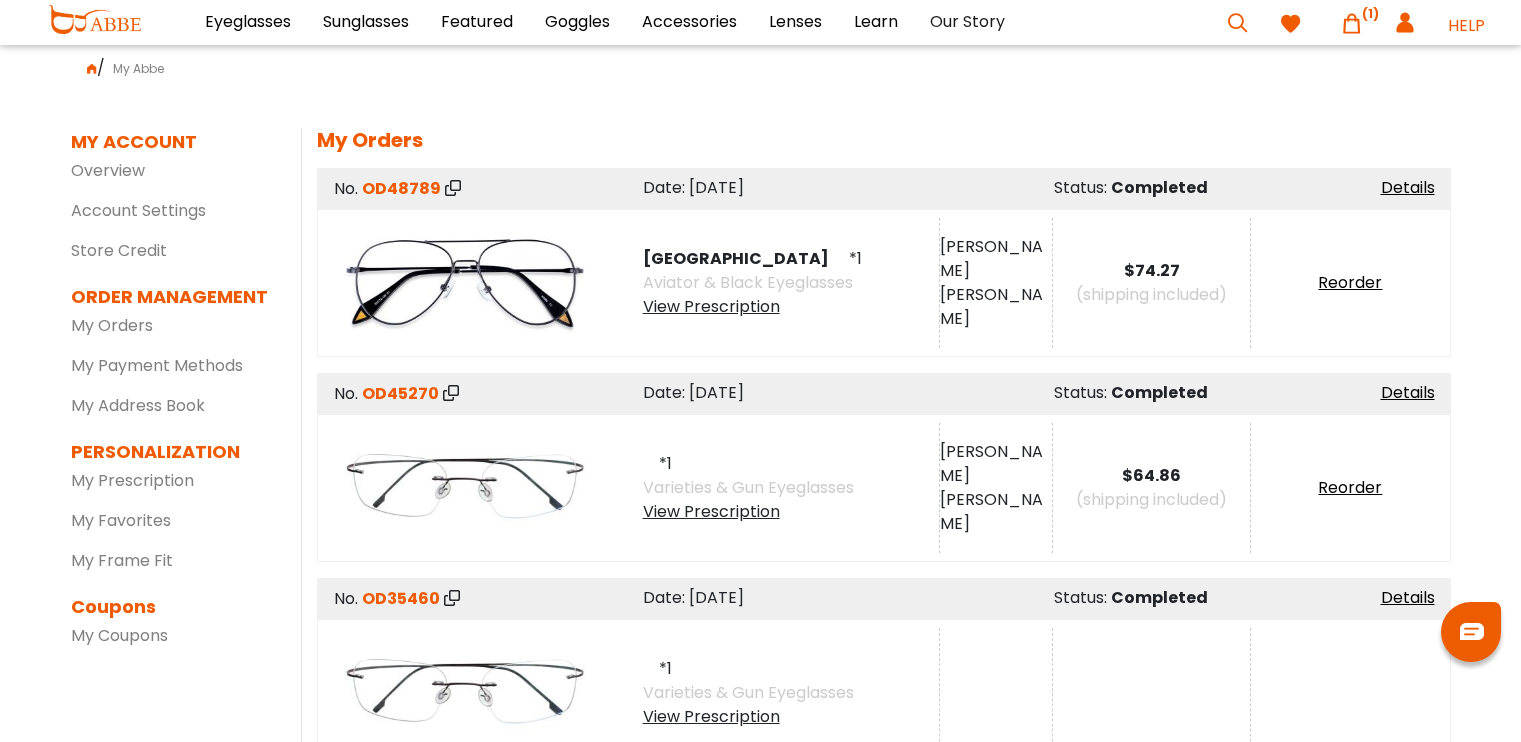 scroll, scrollTop: 0, scrollLeft: 0, axis: both 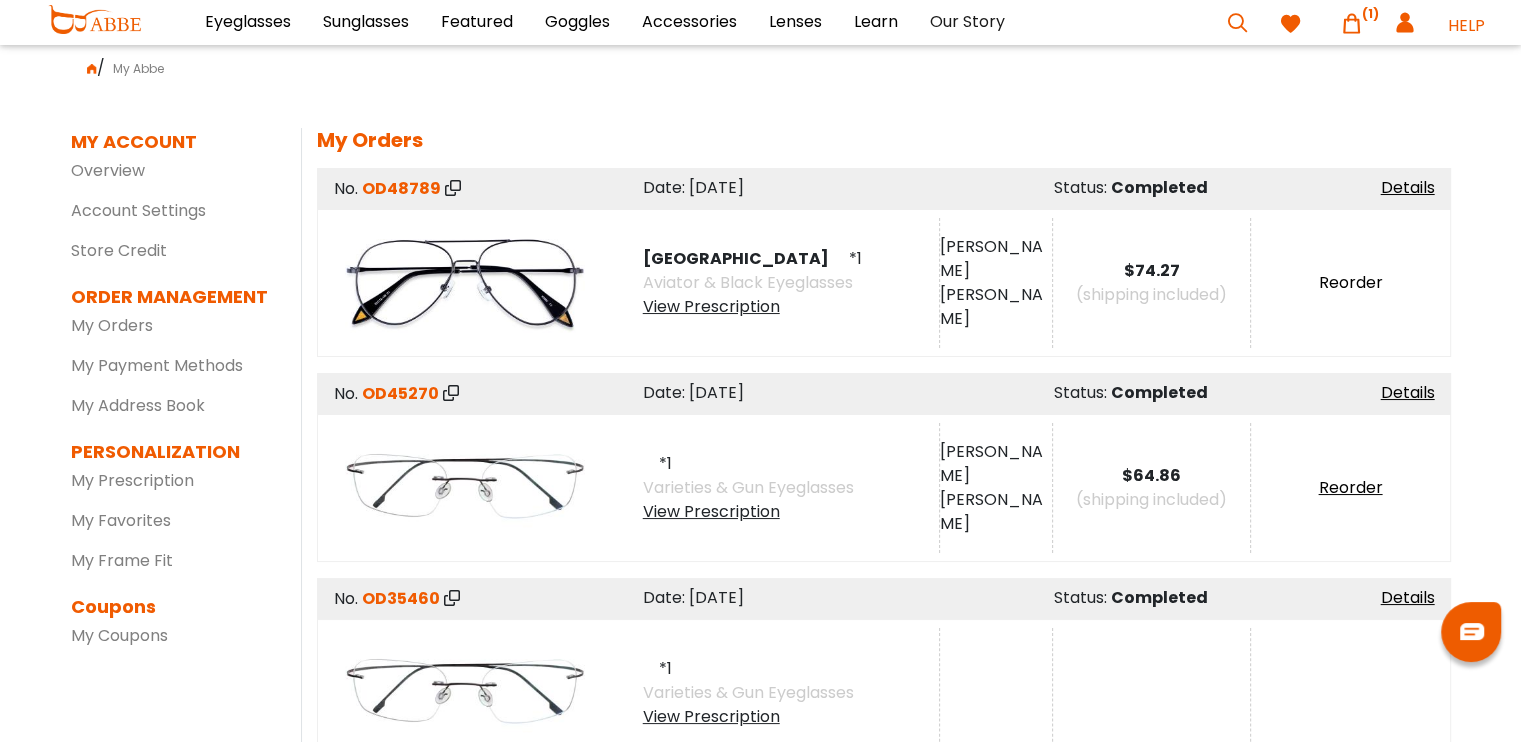 click on "Reorder" at bounding box center (1350, 282) 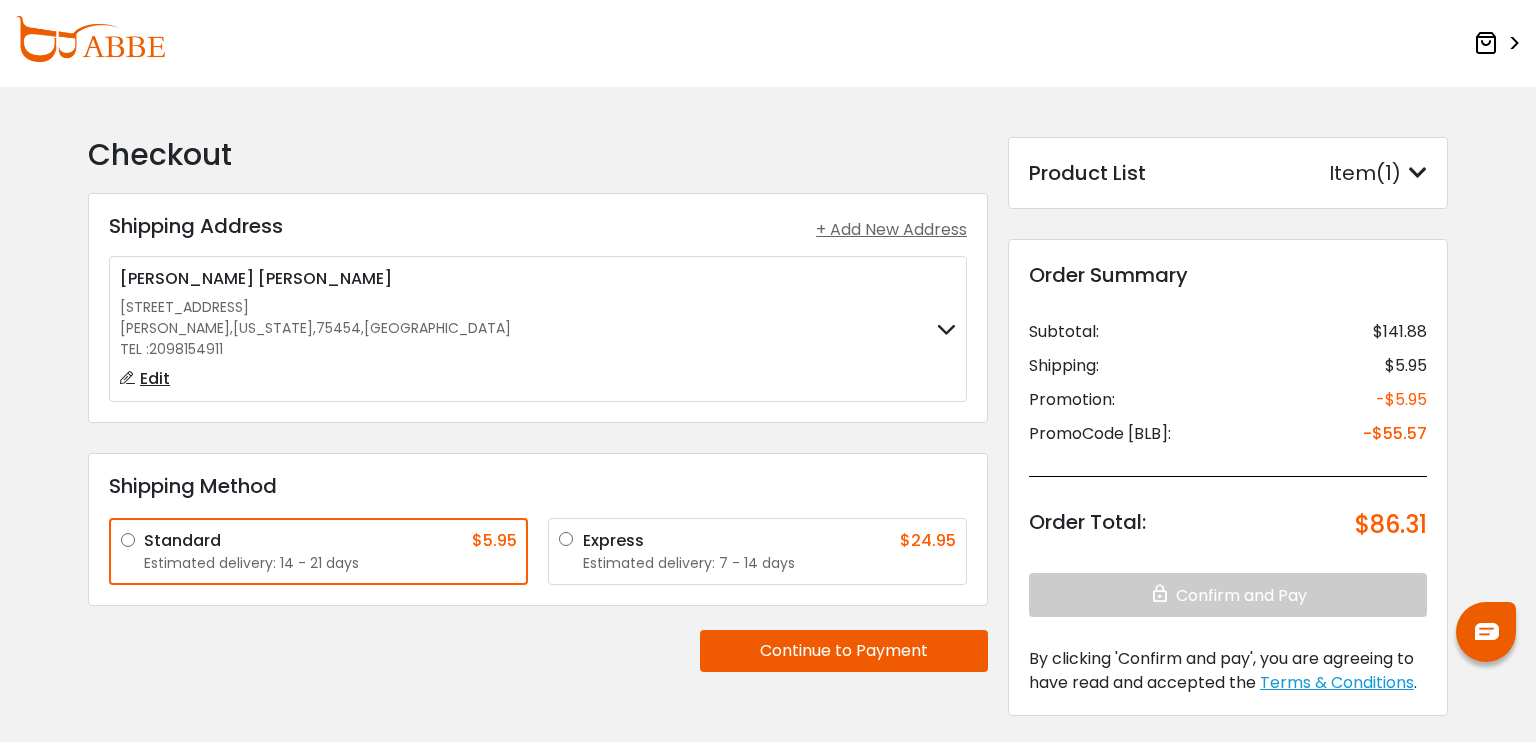 scroll, scrollTop: 0, scrollLeft: 0, axis: both 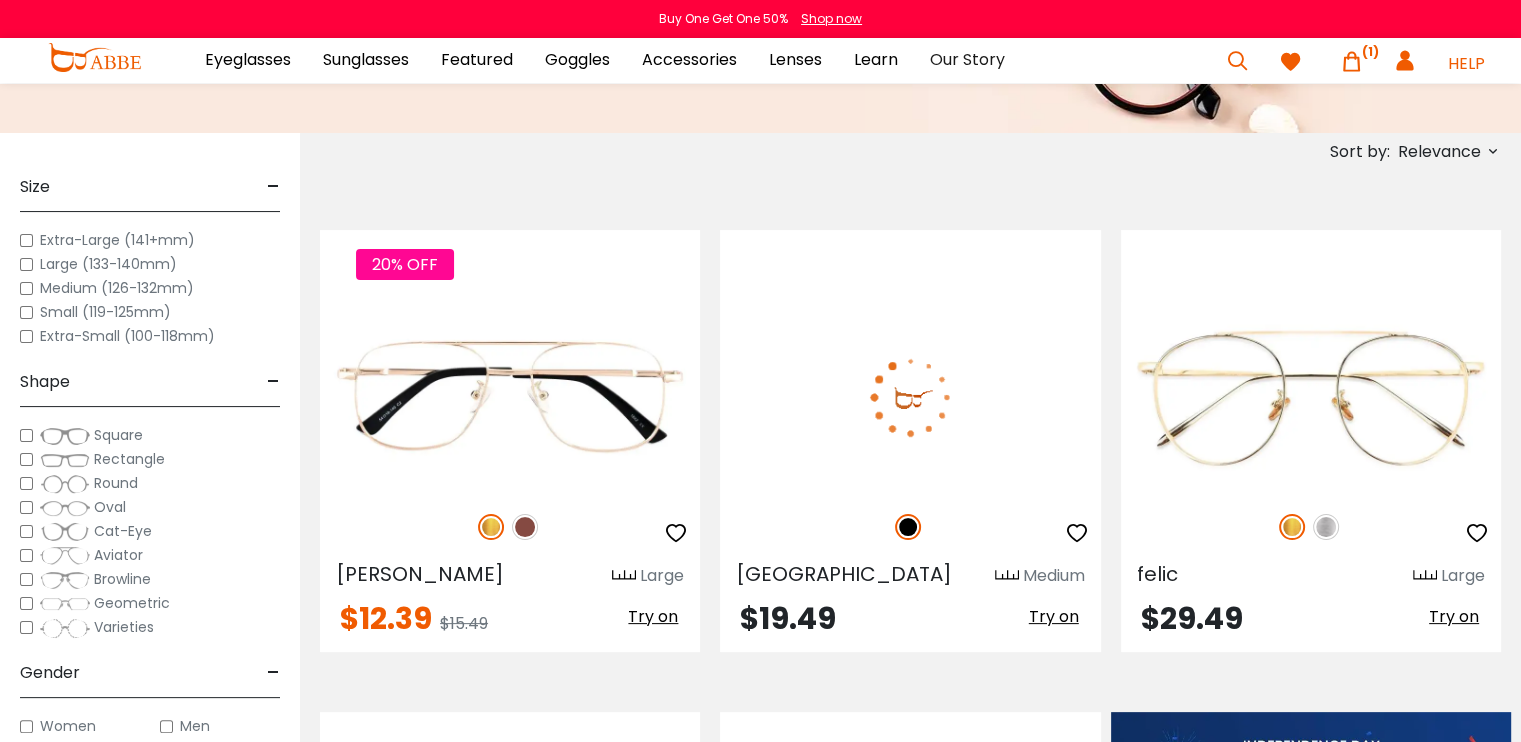 click at bounding box center (910, 397) 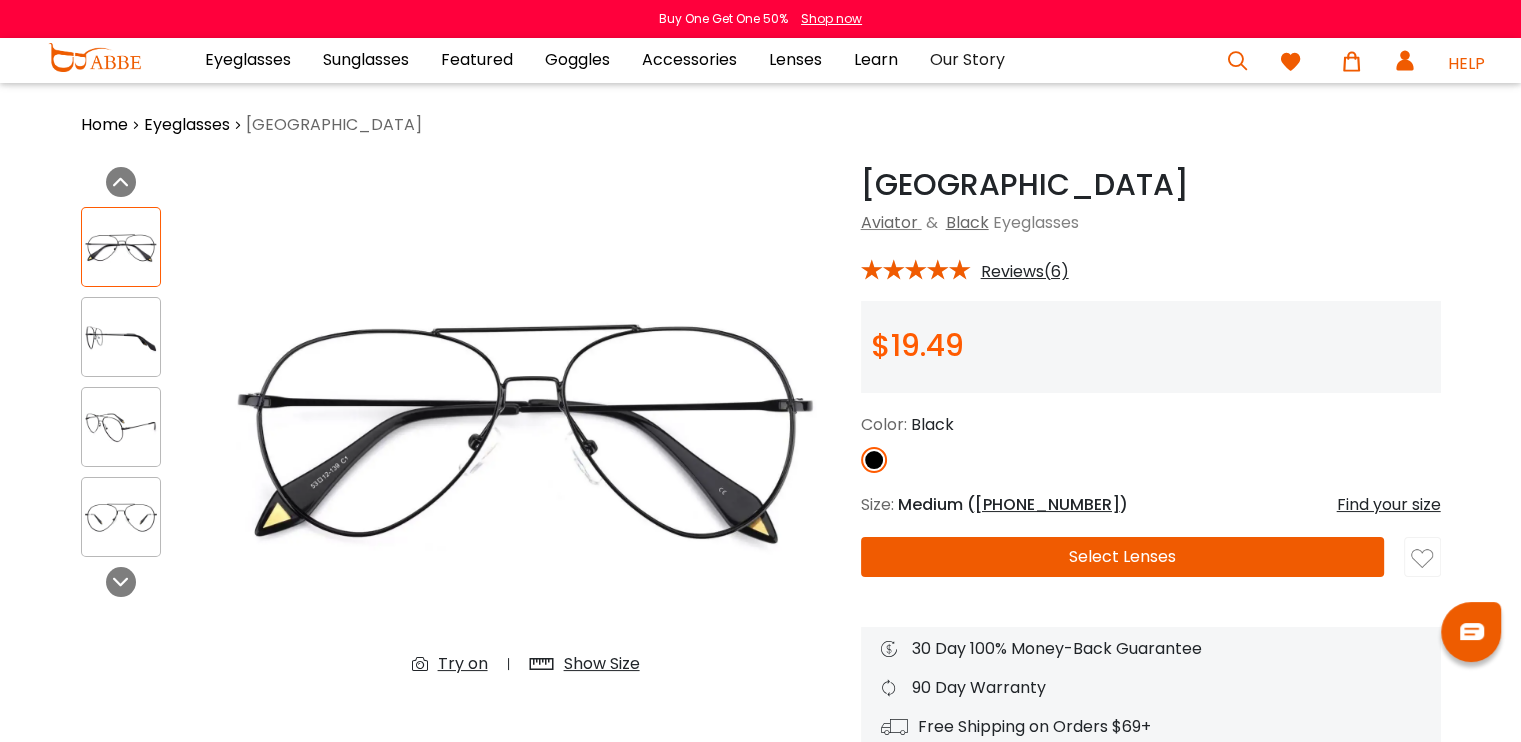 scroll, scrollTop: 0, scrollLeft: 0, axis: both 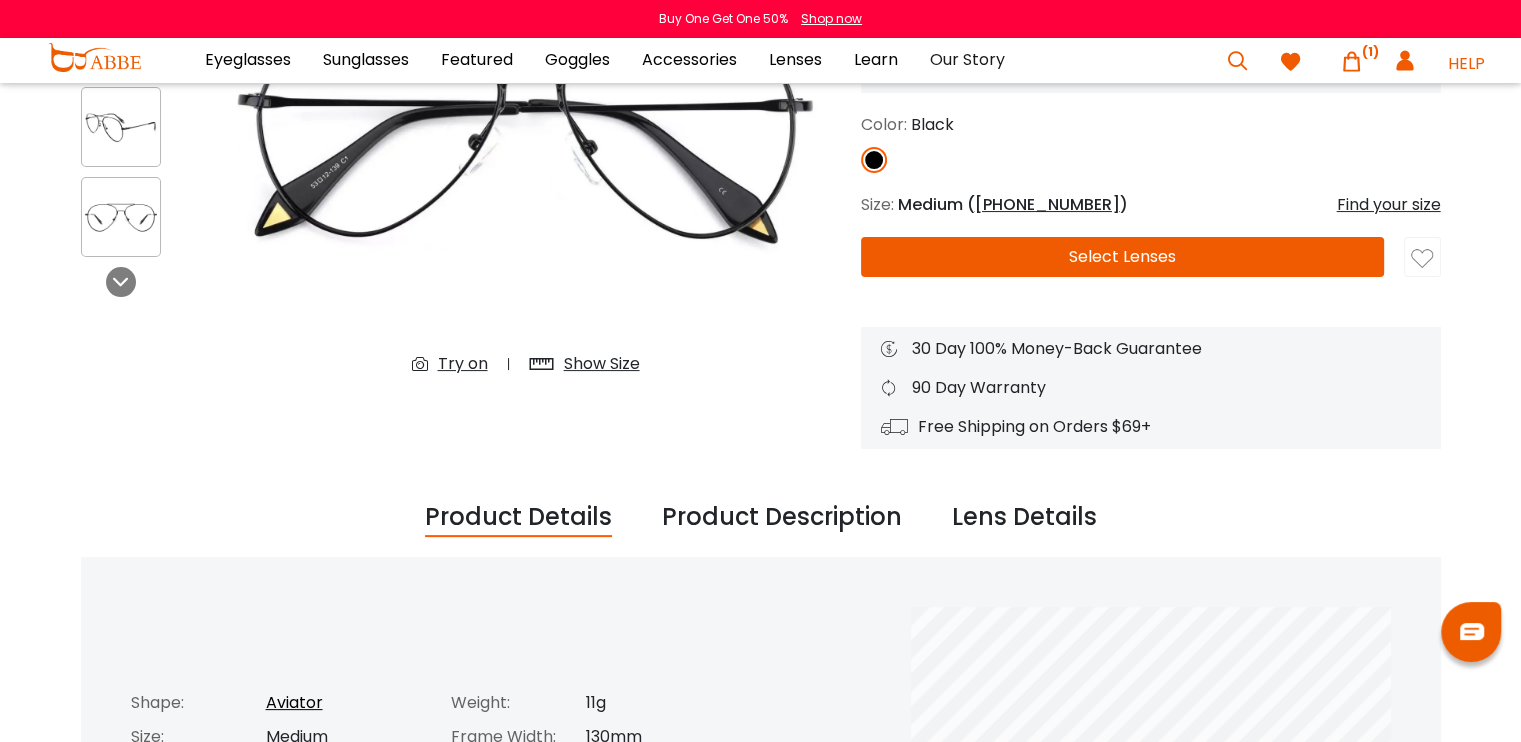 click on "Select Lenses" at bounding box center [1123, 257] 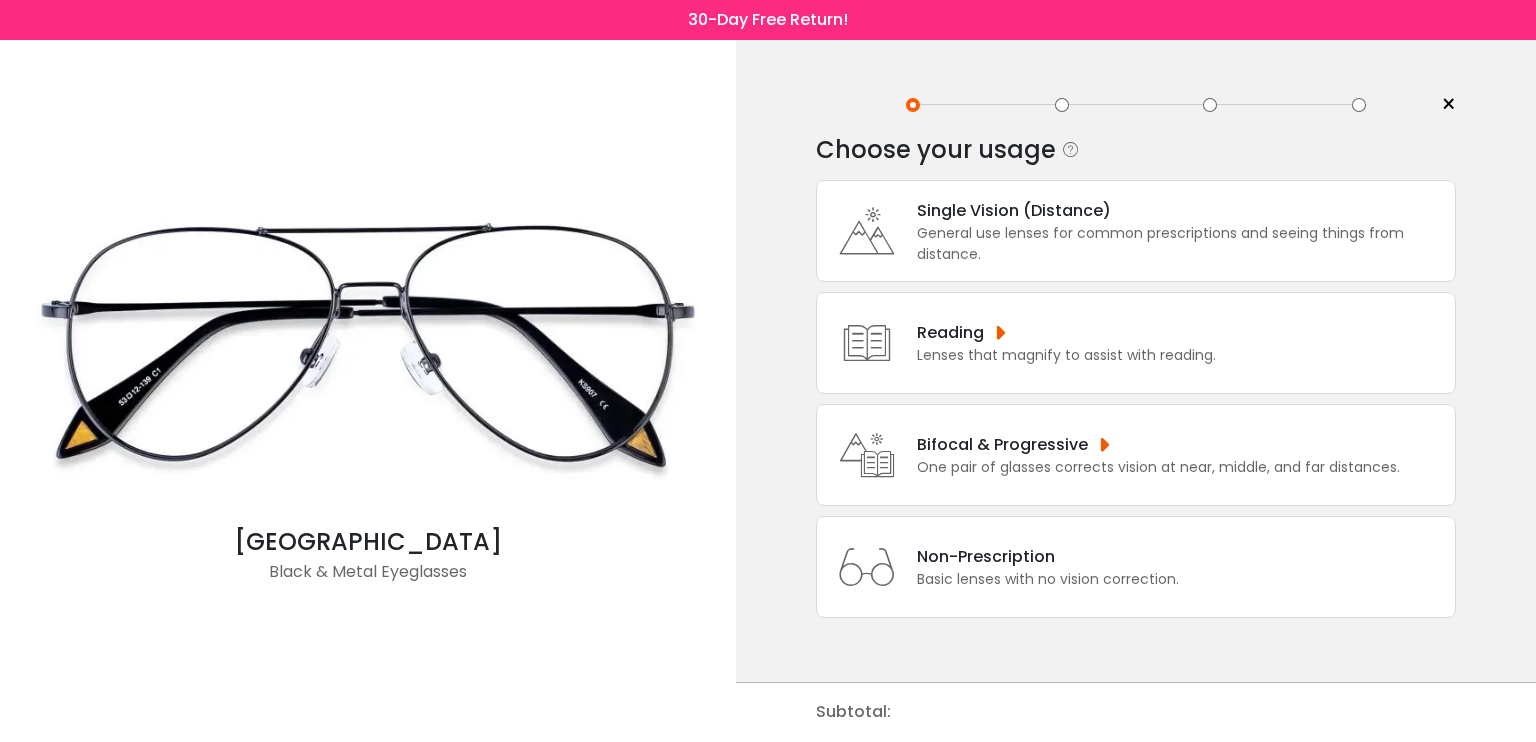 scroll, scrollTop: 0, scrollLeft: 0, axis: both 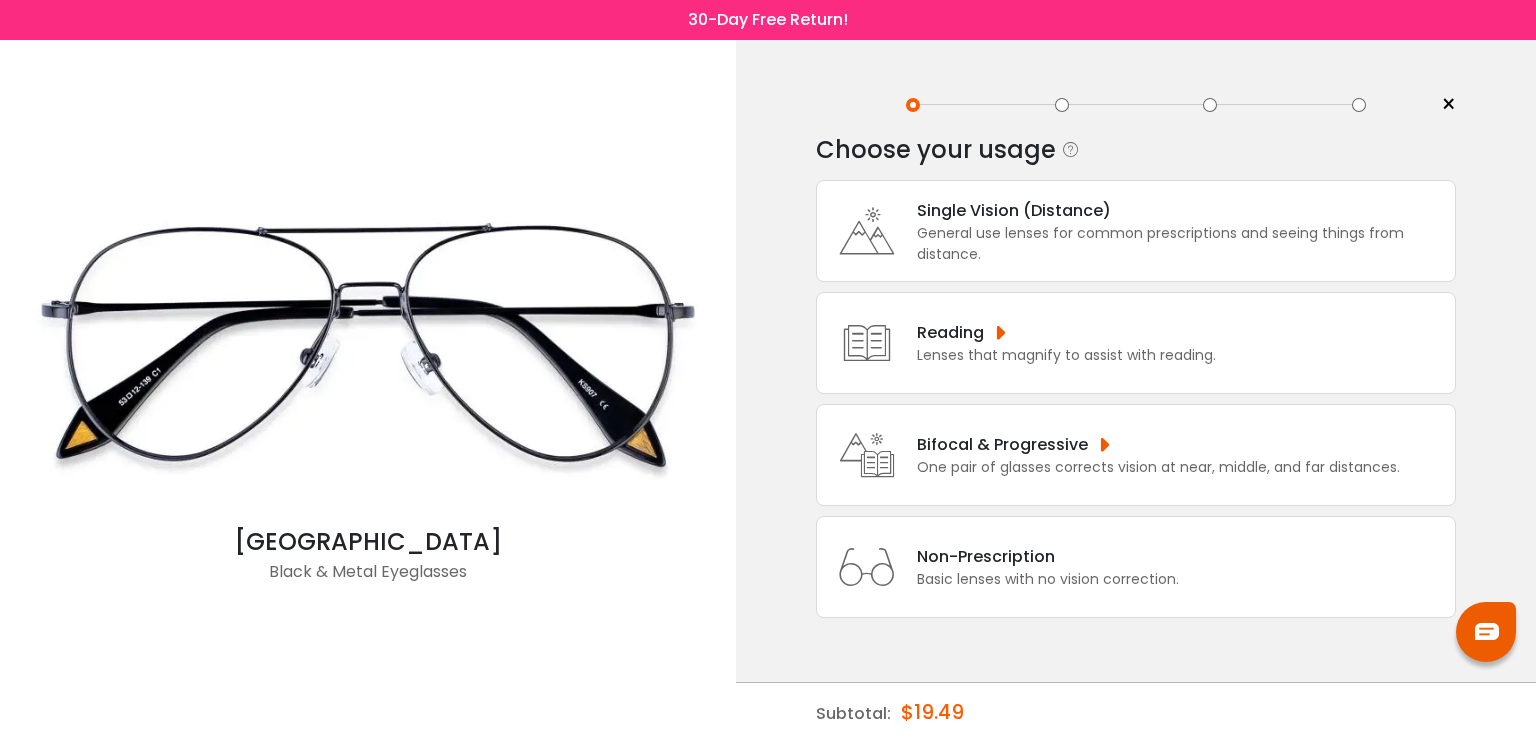 click on "Bifocal & Progressive" at bounding box center (1158, 444) 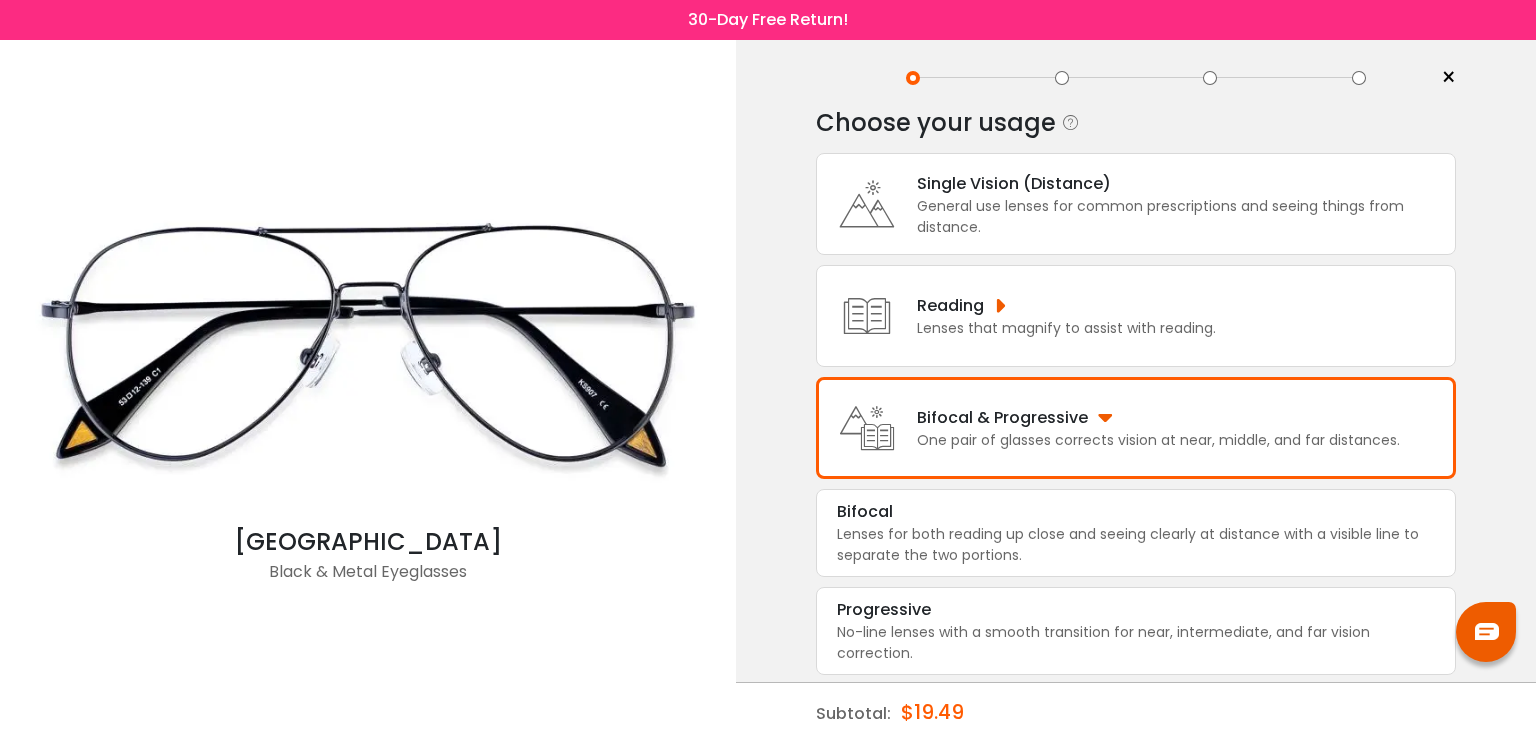 scroll, scrollTop: 29, scrollLeft: 0, axis: vertical 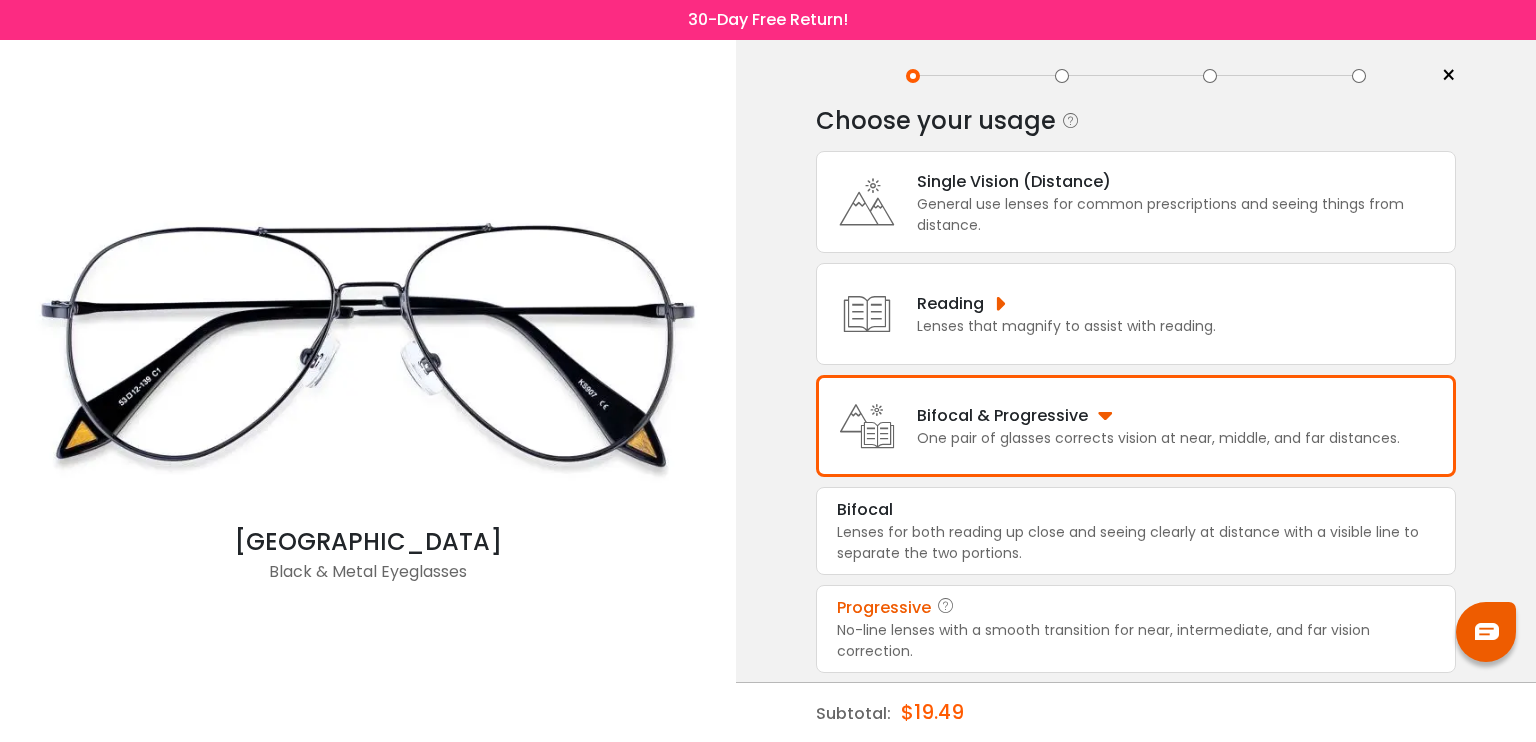 click on "Progressive" at bounding box center (1136, 608) 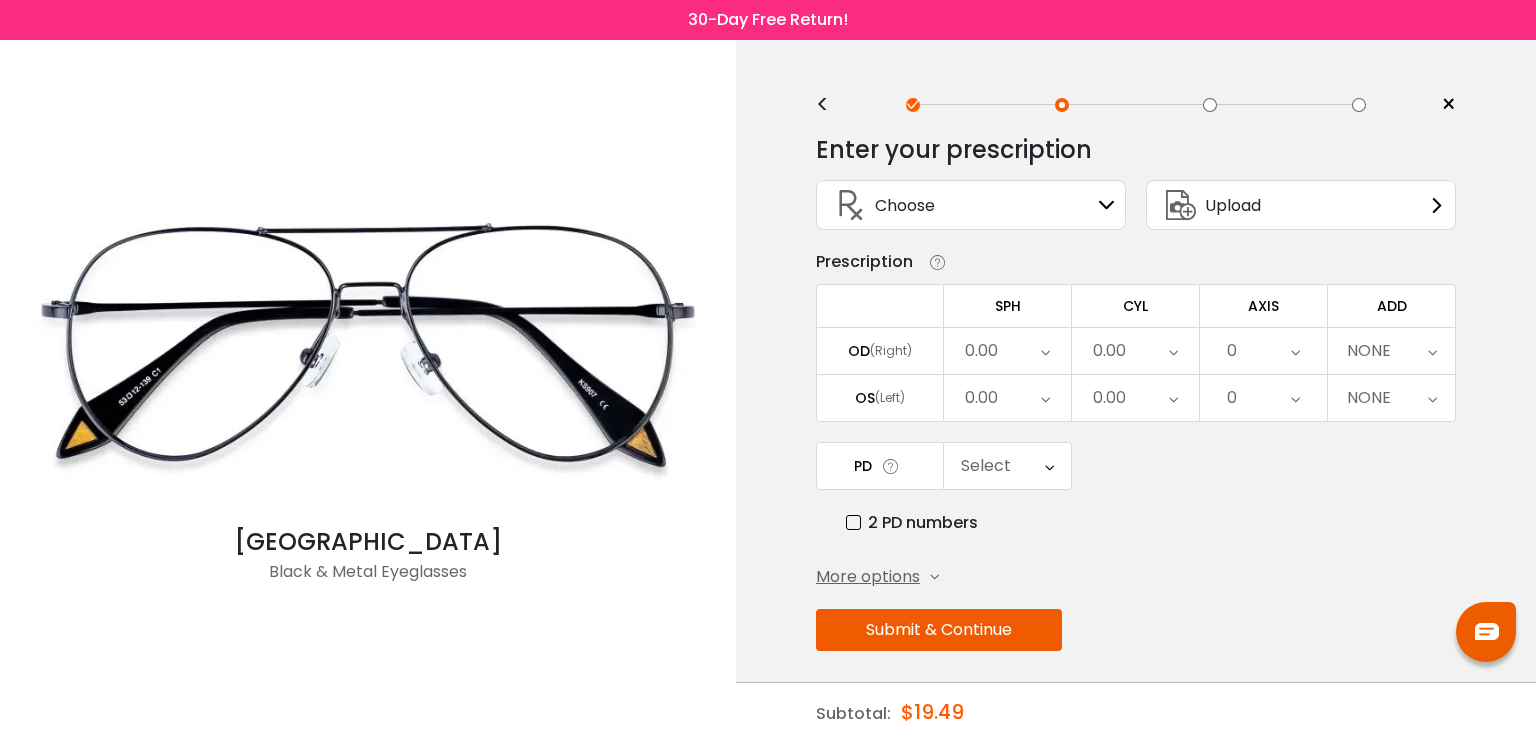 scroll, scrollTop: 0, scrollLeft: 0, axis: both 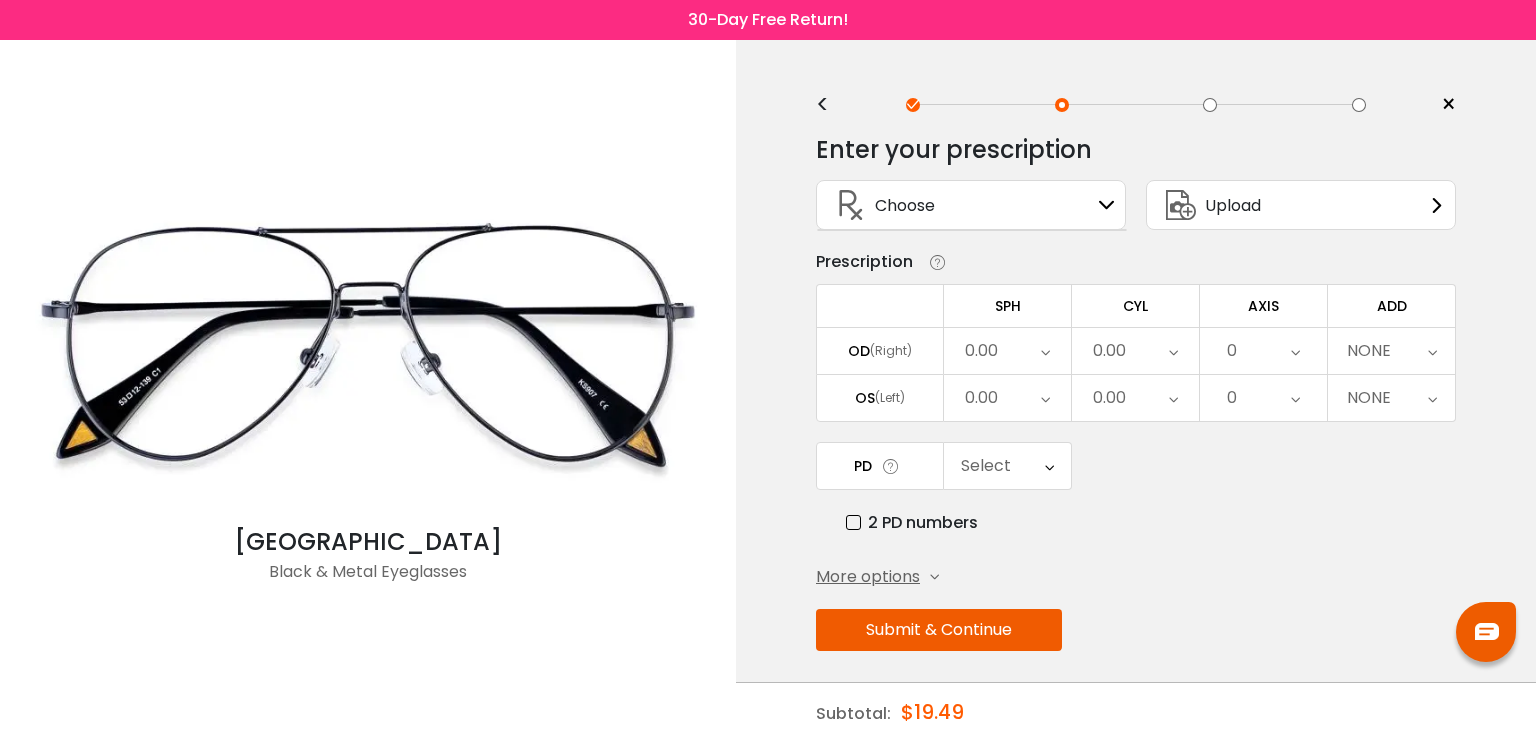 click at bounding box center (1107, 205) 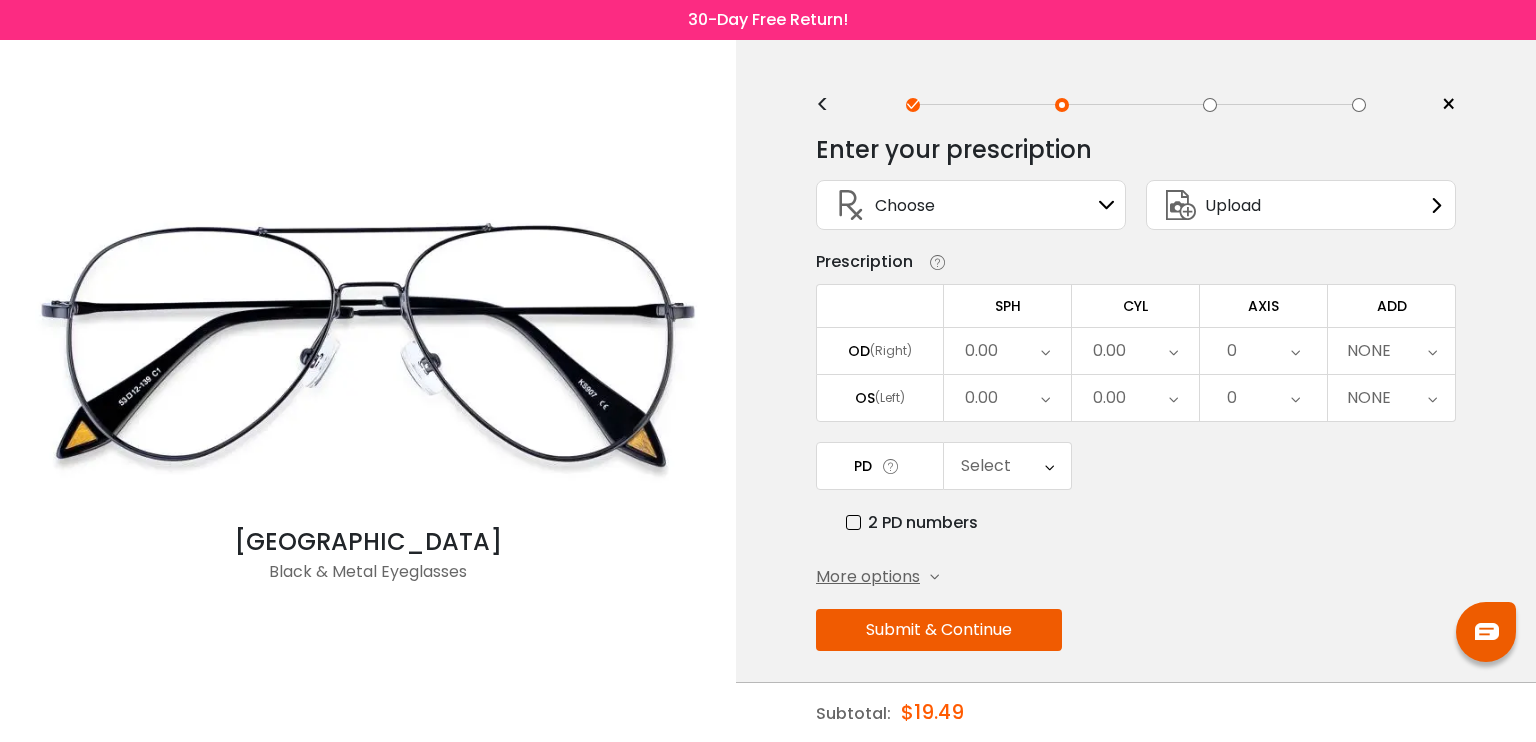 click on "Choose
Sign In" at bounding box center [971, 205] 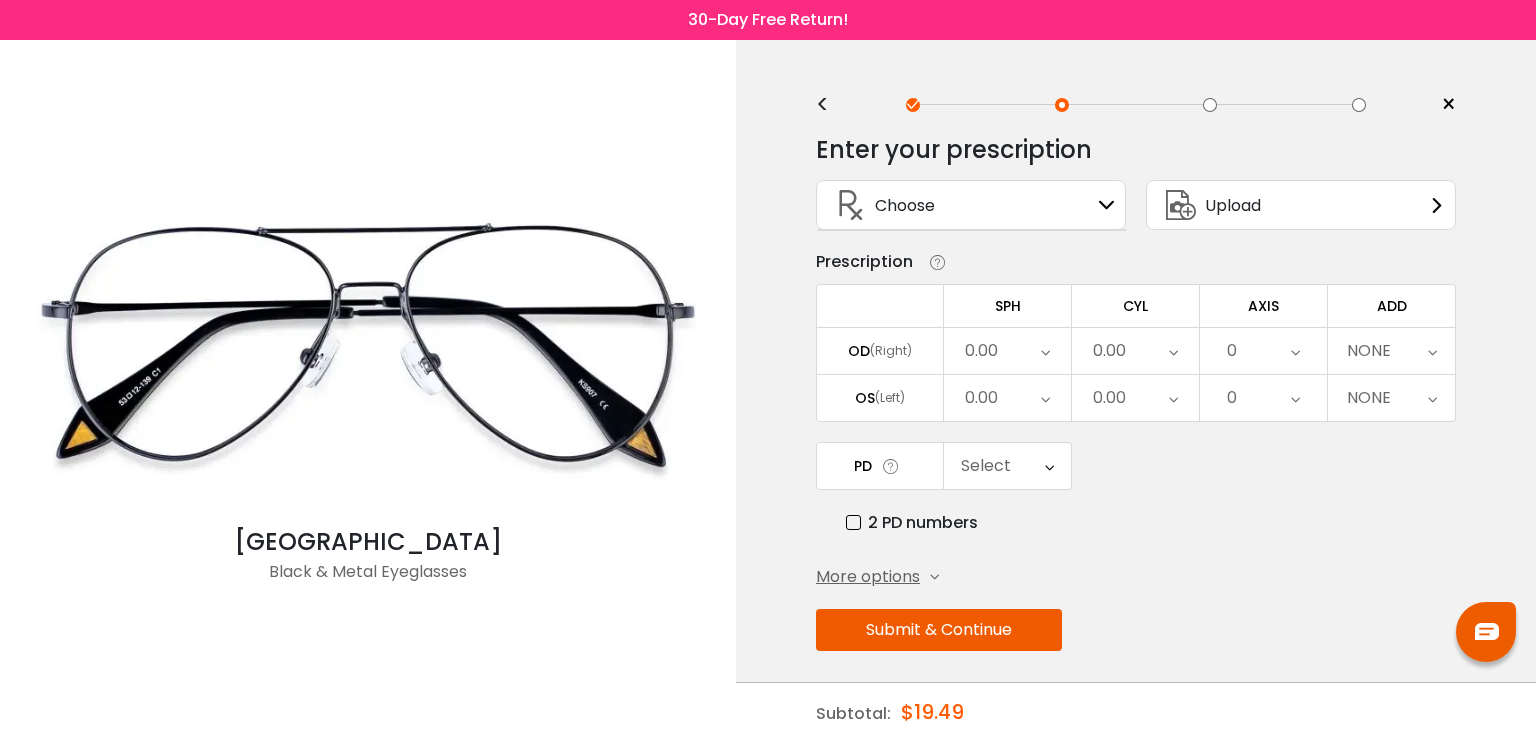 scroll, scrollTop: 0, scrollLeft: 0, axis: both 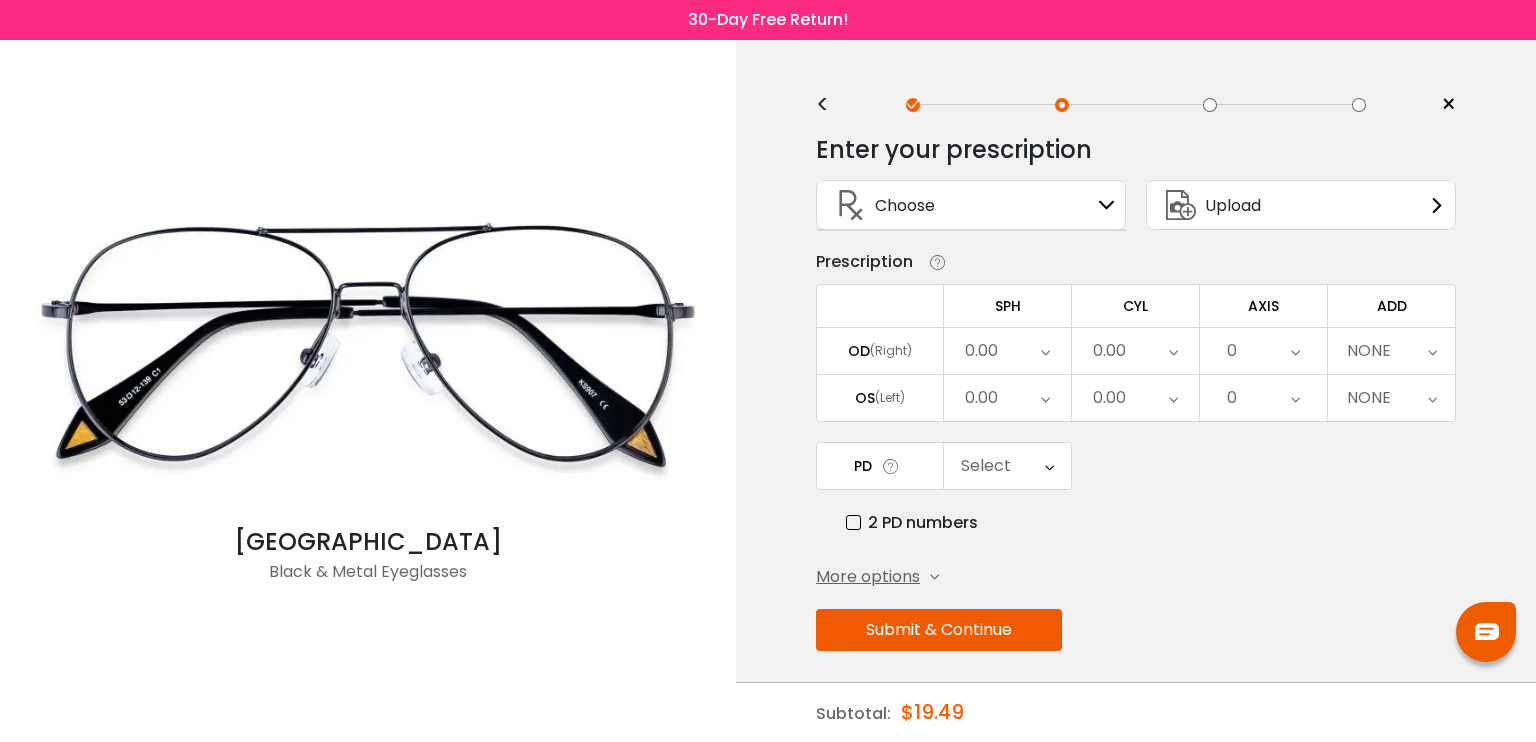 click on "×" at bounding box center [1448, 105] 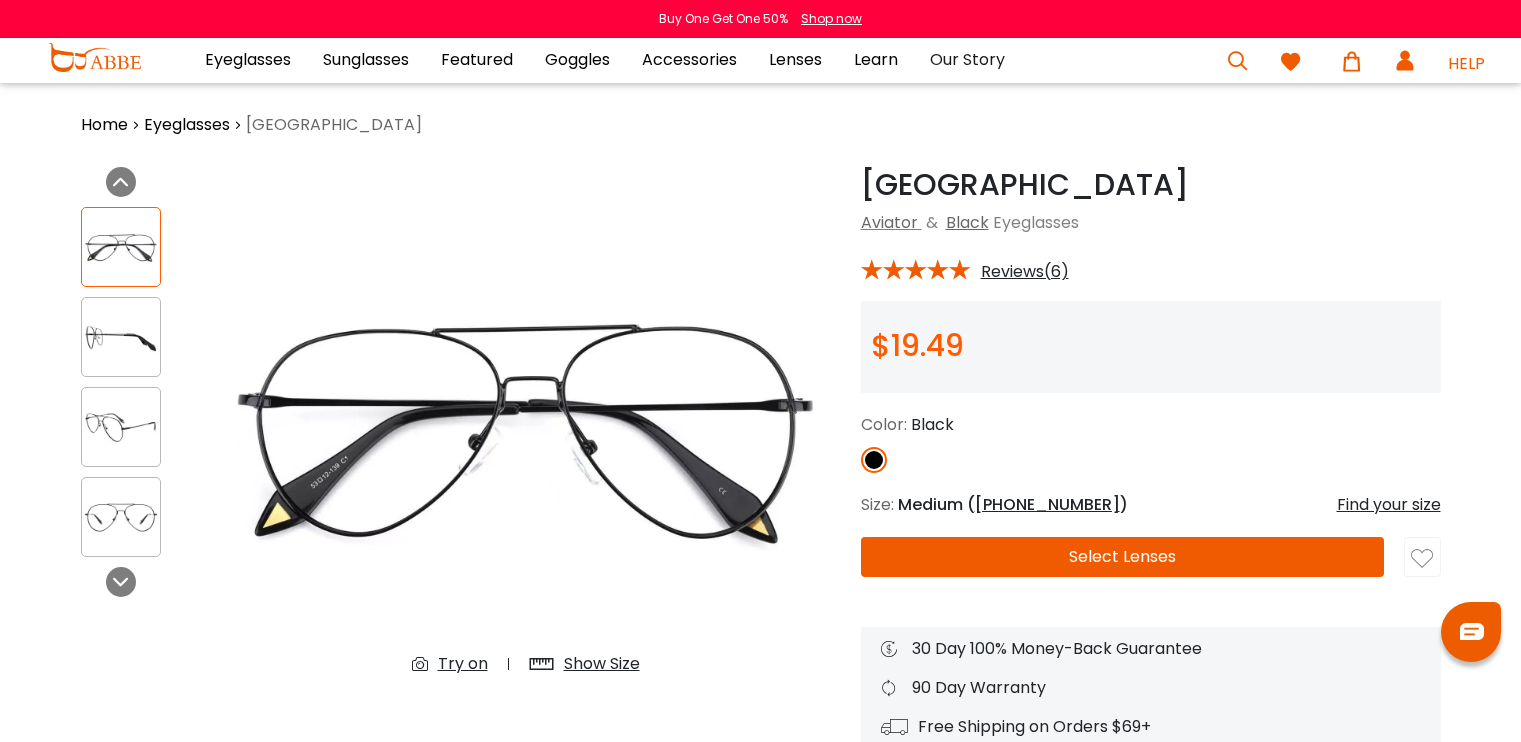 scroll, scrollTop: 0, scrollLeft: 0, axis: both 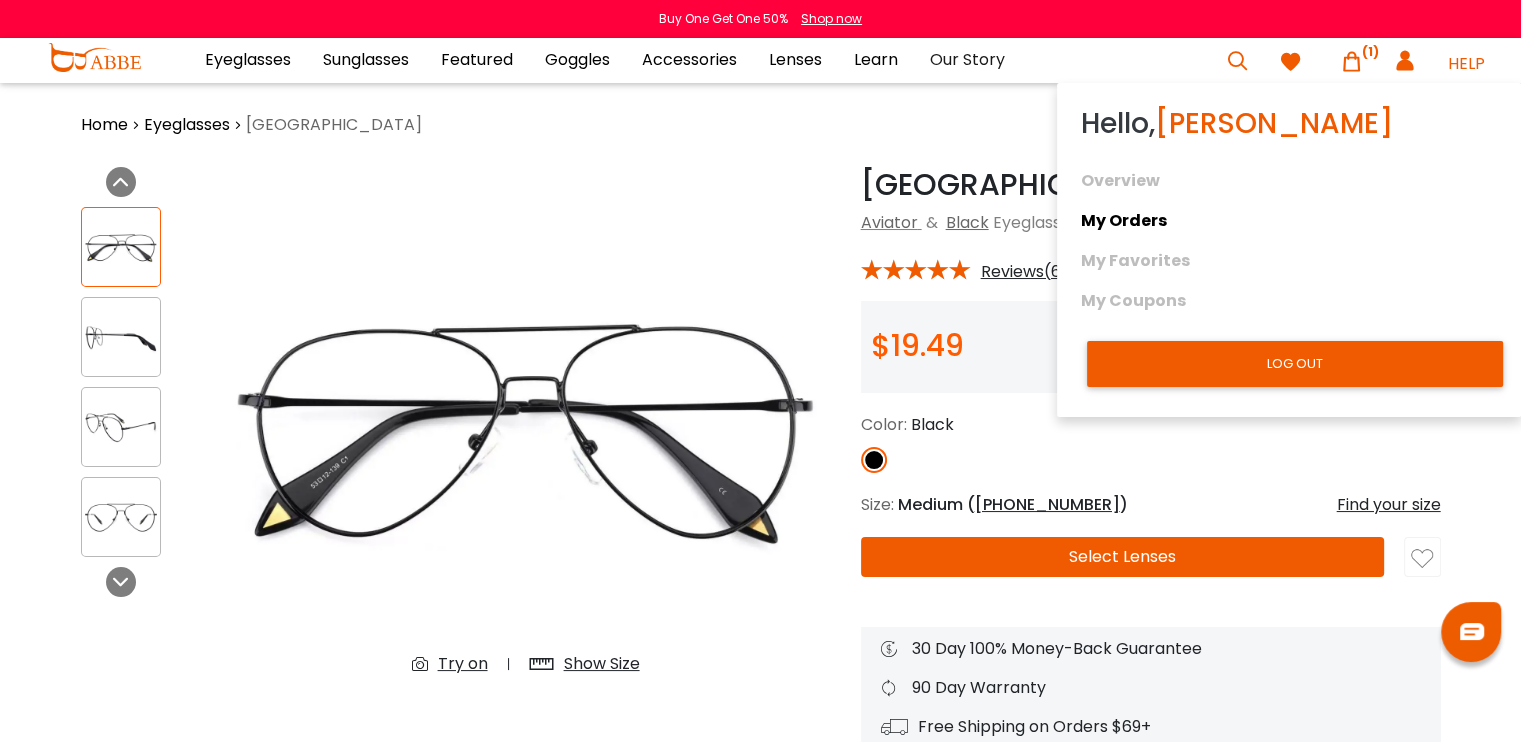 click on "My Orders" at bounding box center [1289, 221] 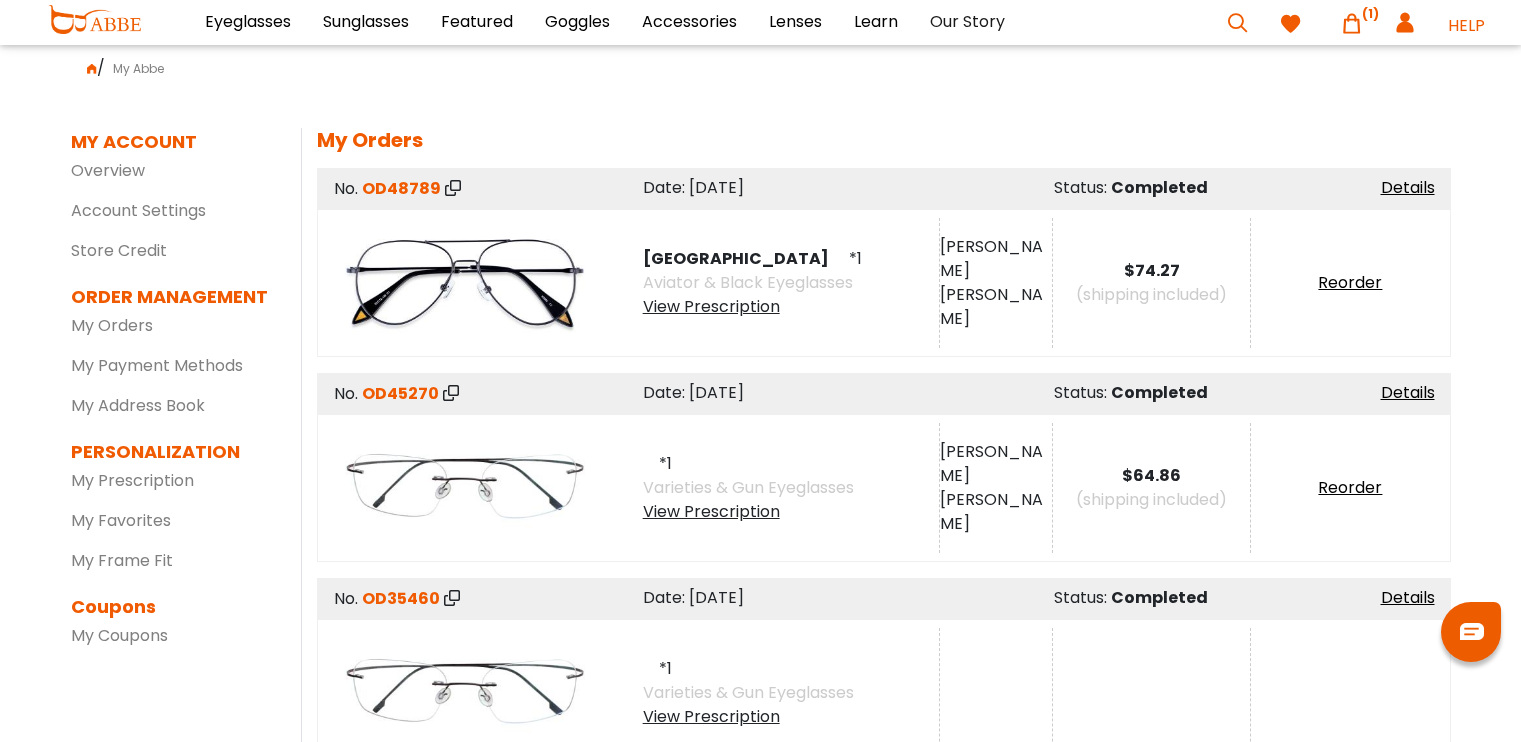 scroll, scrollTop: 0, scrollLeft: 0, axis: both 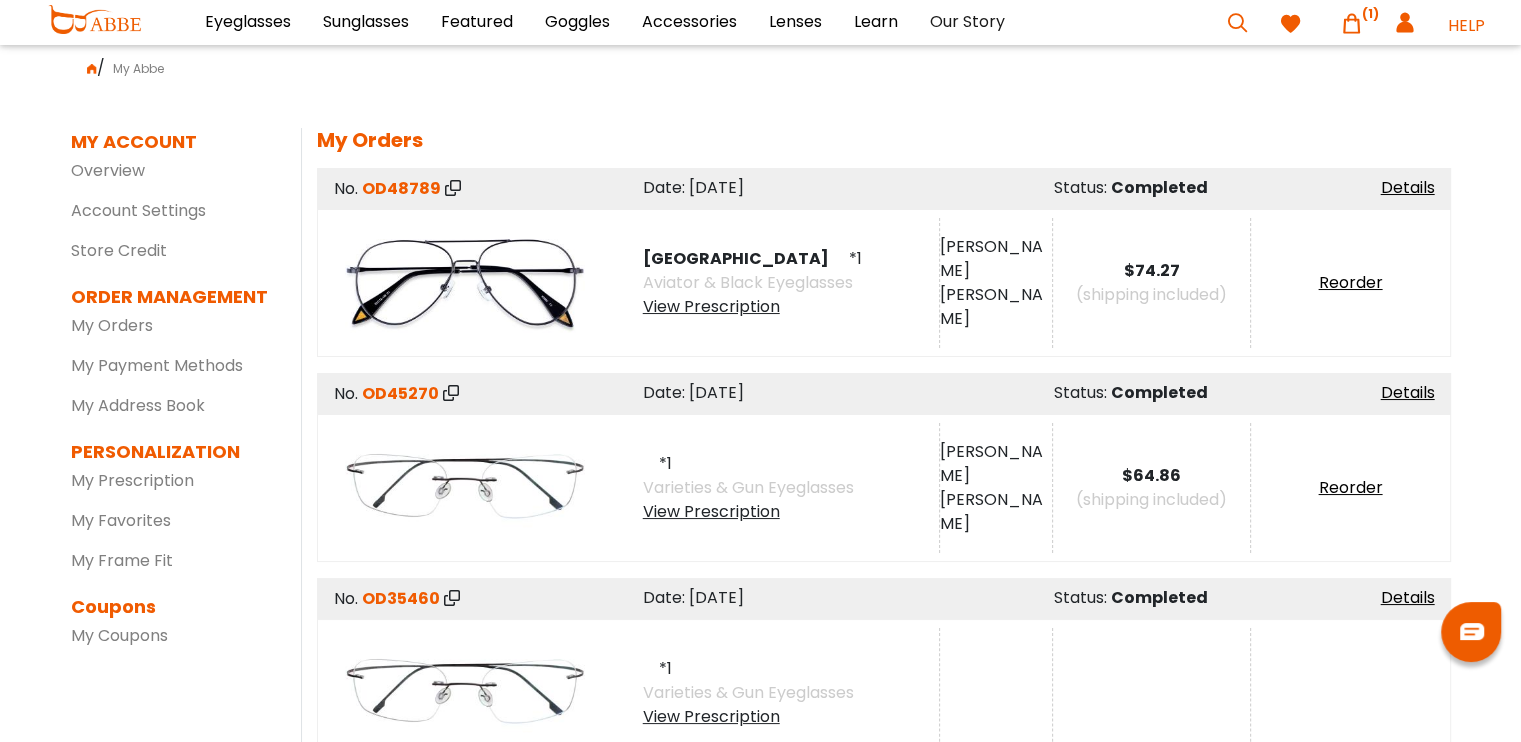 click on "View Prescription" at bounding box center (752, 307) 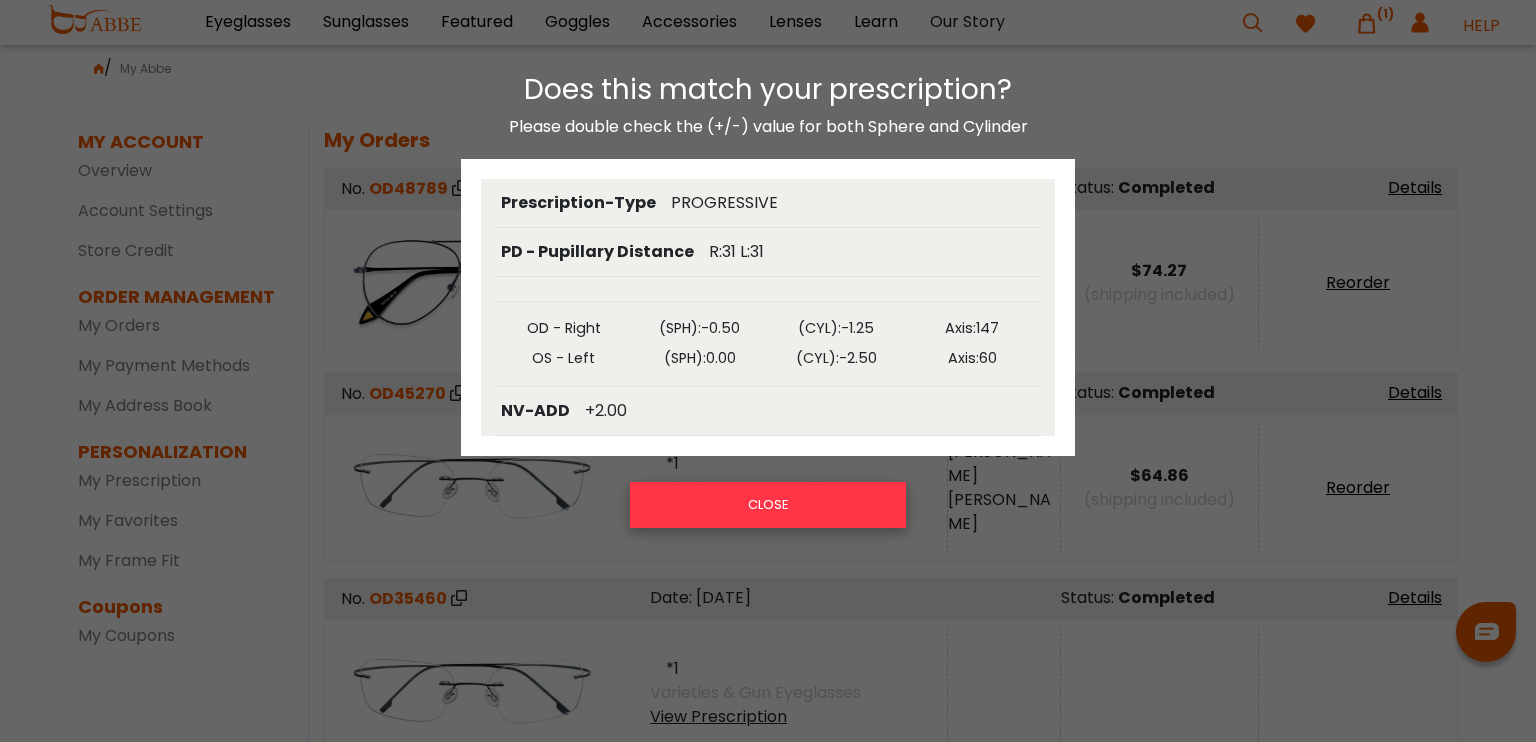 click on "CLOSE" at bounding box center (768, 505) 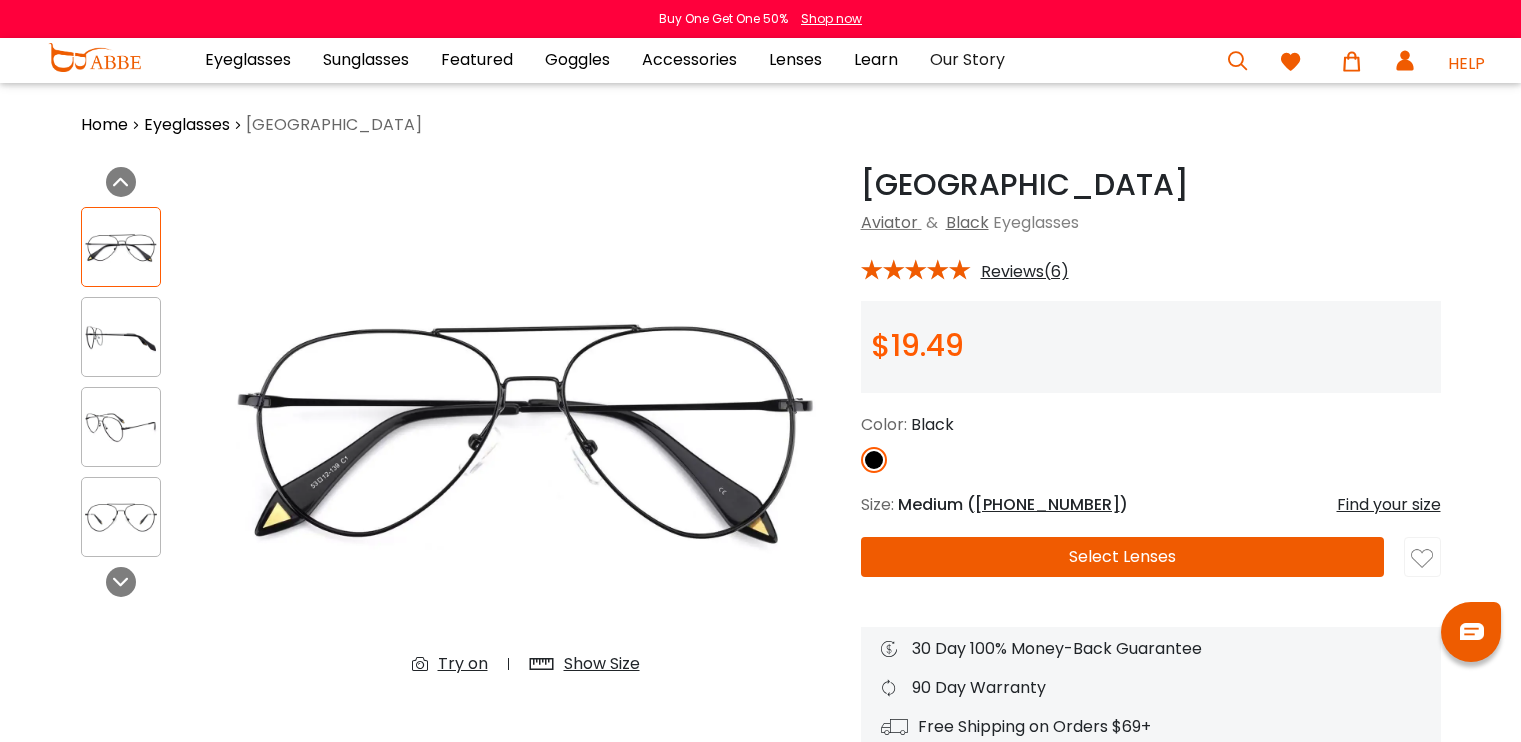 scroll, scrollTop: 0, scrollLeft: 0, axis: both 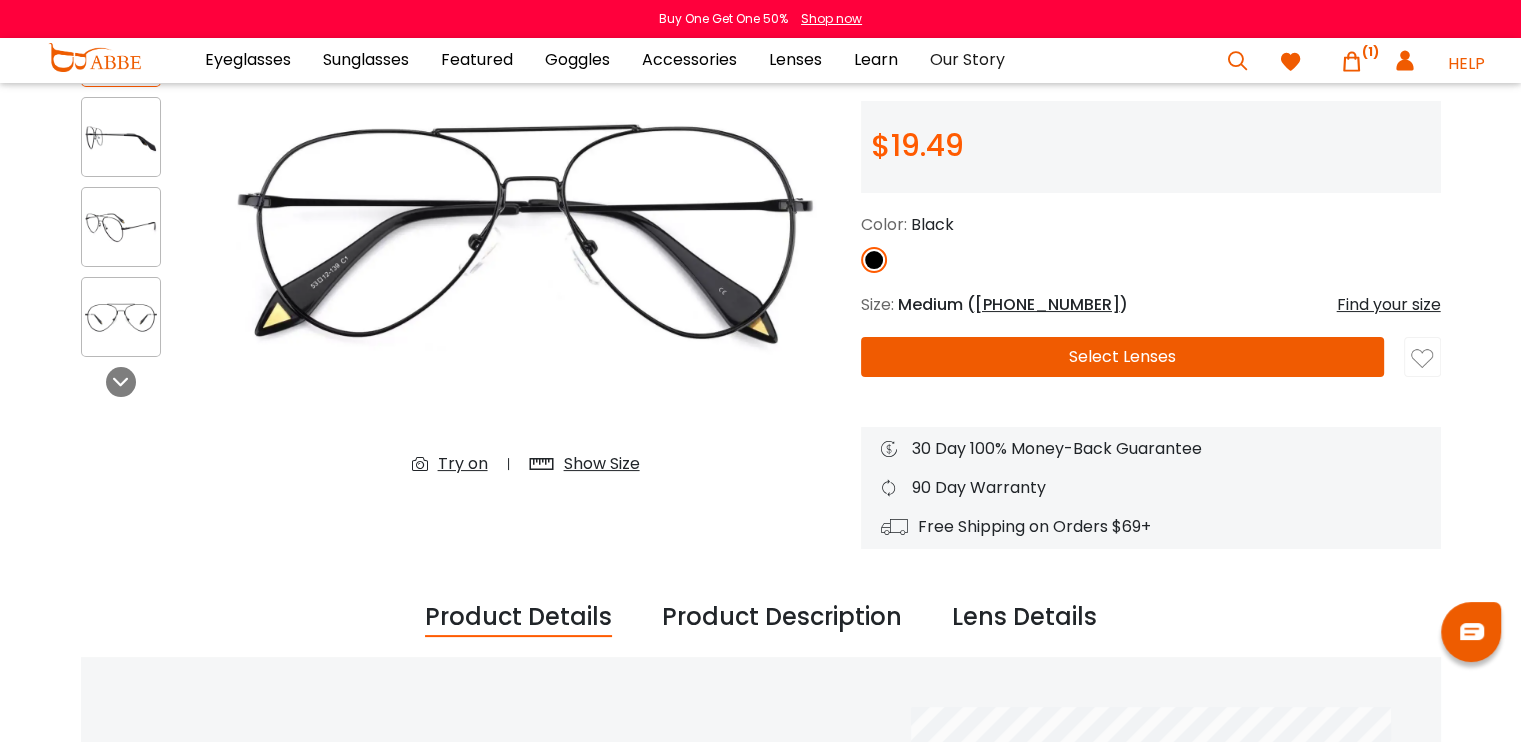 drag, startPoint x: 1081, startPoint y: 355, endPoint x: 1066, endPoint y: 349, distance: 16.155495 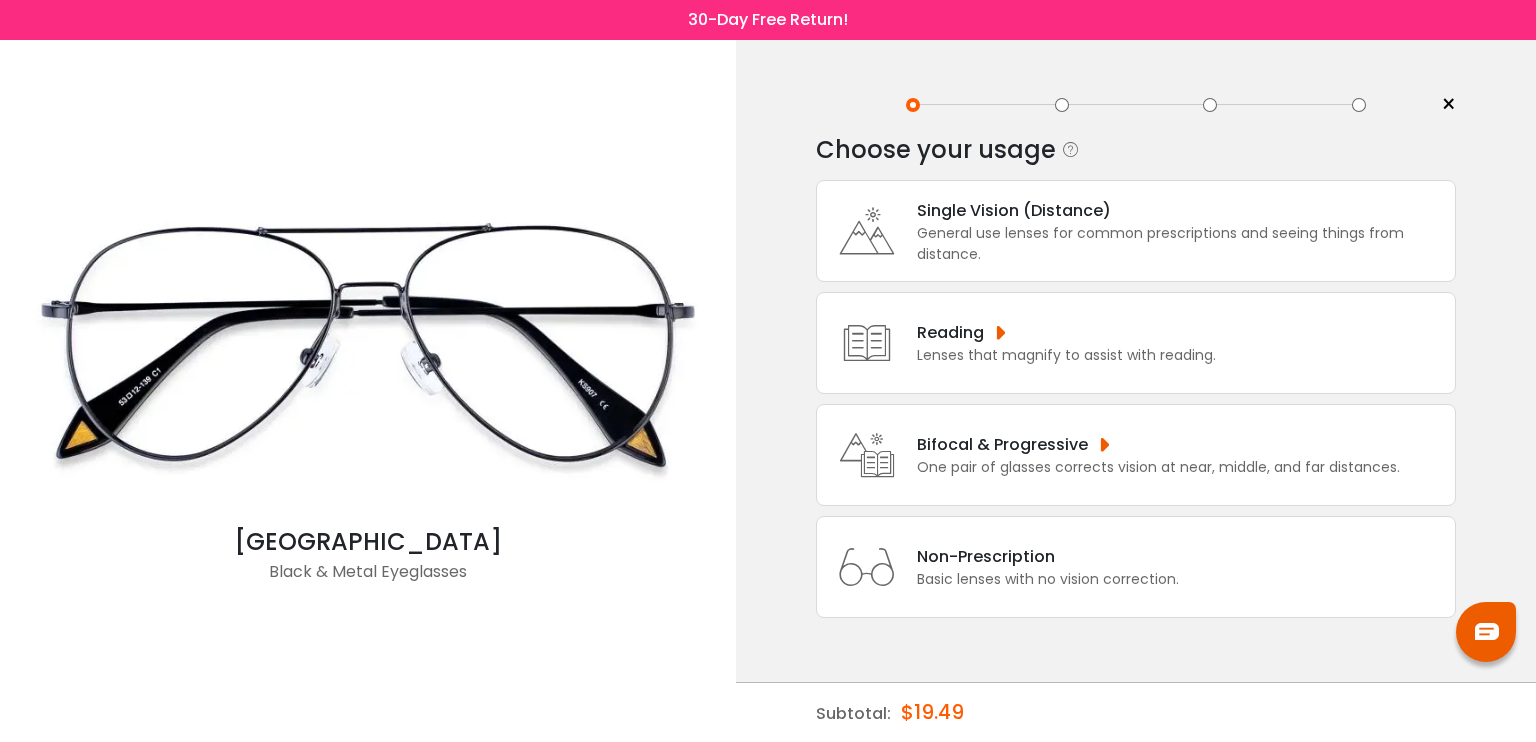 scroll, scrollTop: 0, scrollLeft: 0, axis: both 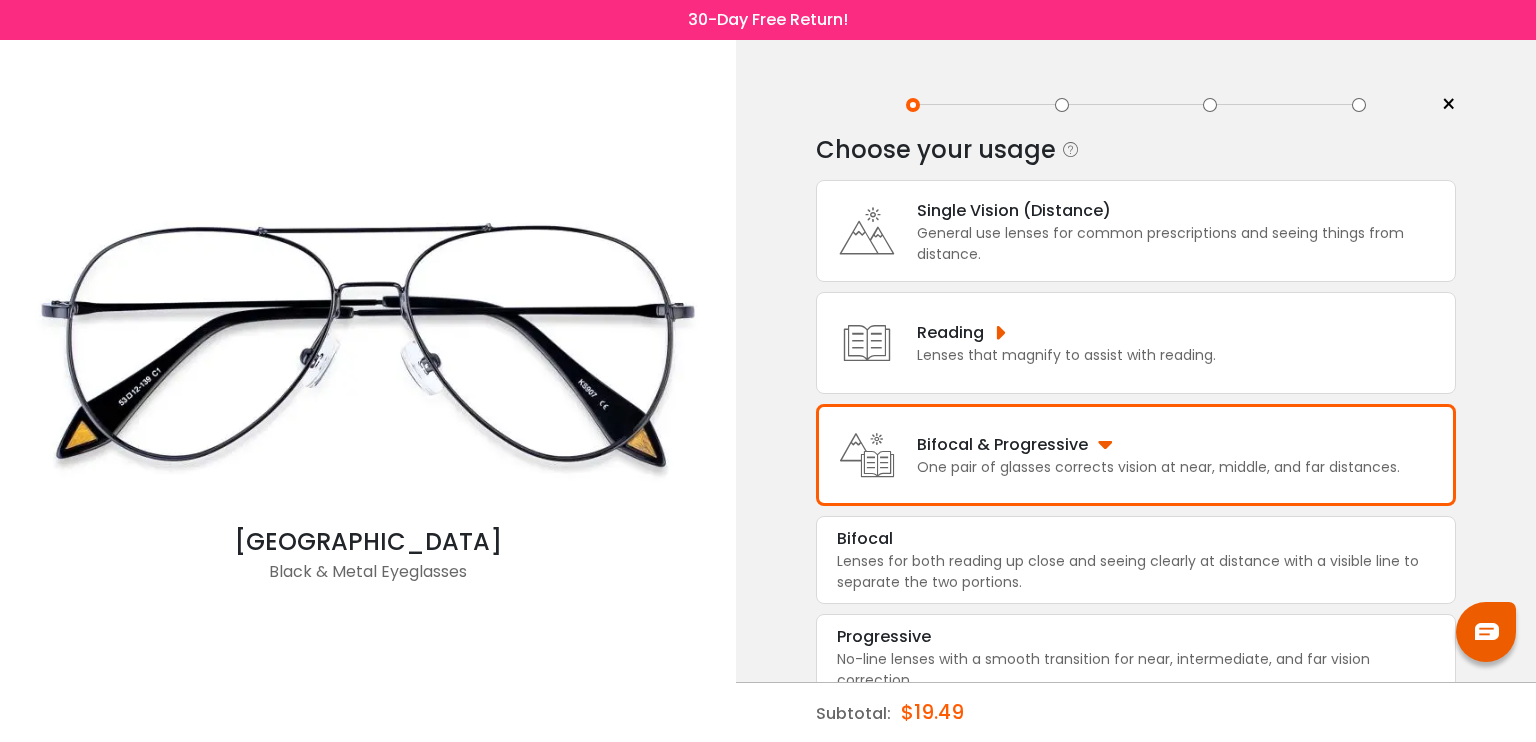 click on "Bifocal & Progressive" at bounding box center (1158, 444) 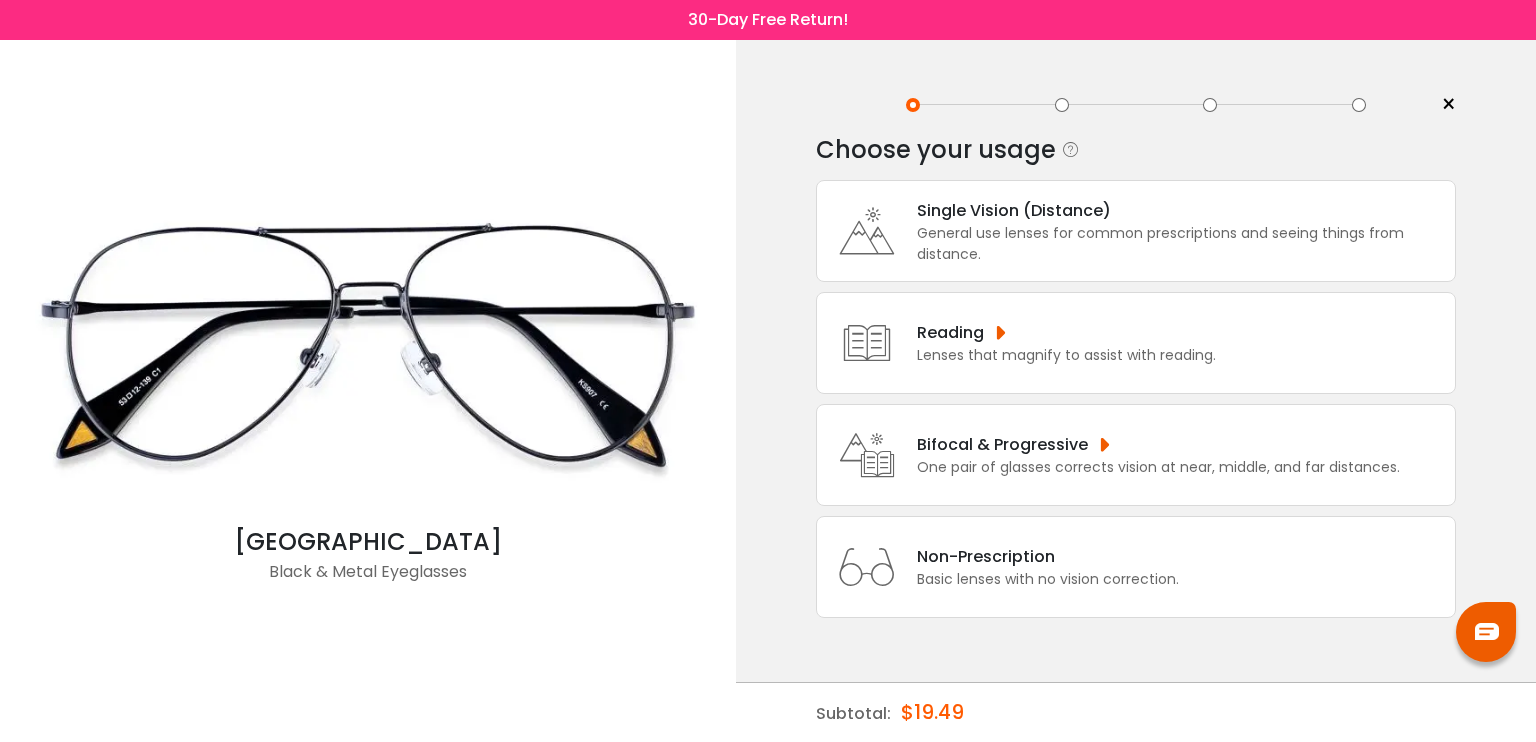 click on "Bifocal & Progressive" at bounding box center [1158, 444] 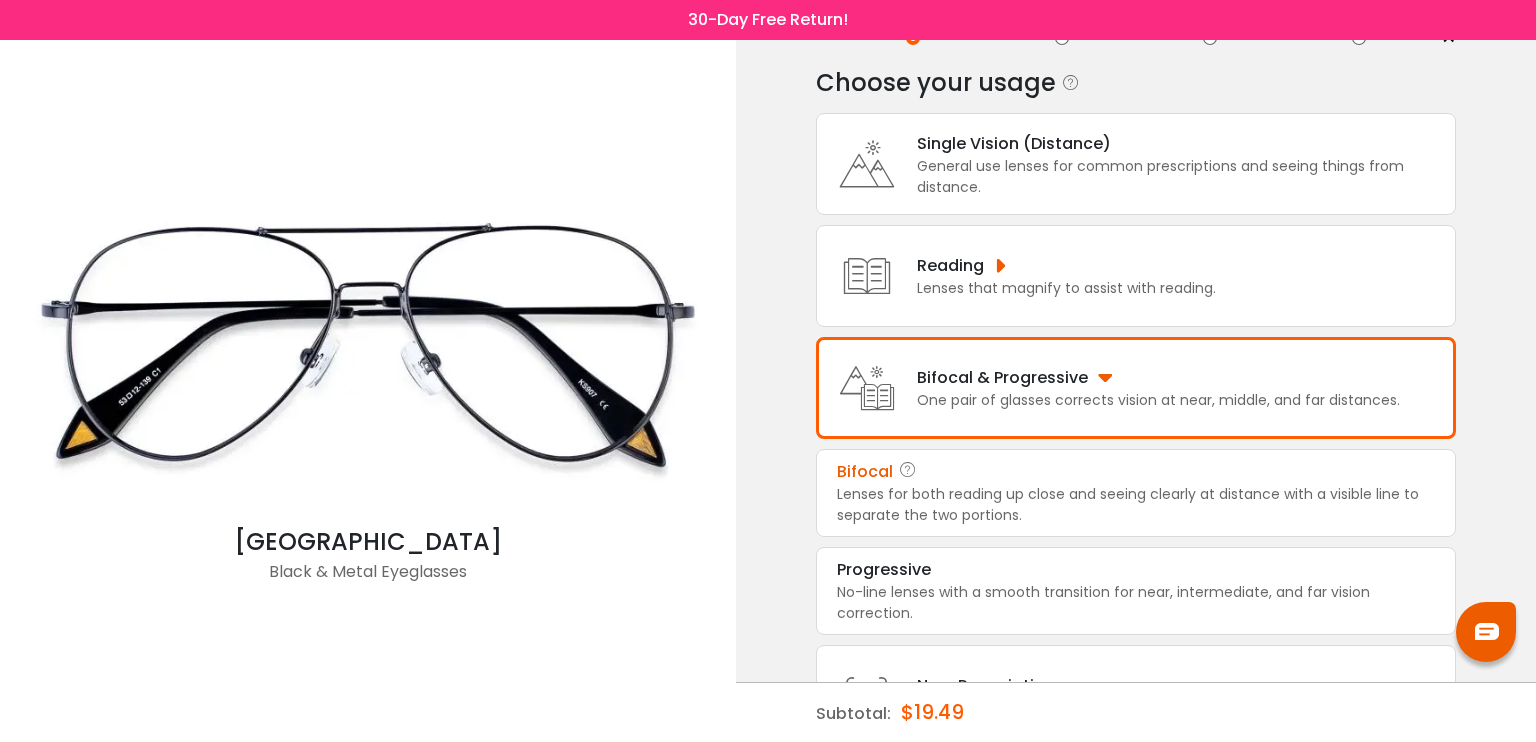scroll, scrollTop: 80, scrollLeft: 0, axis: vertical 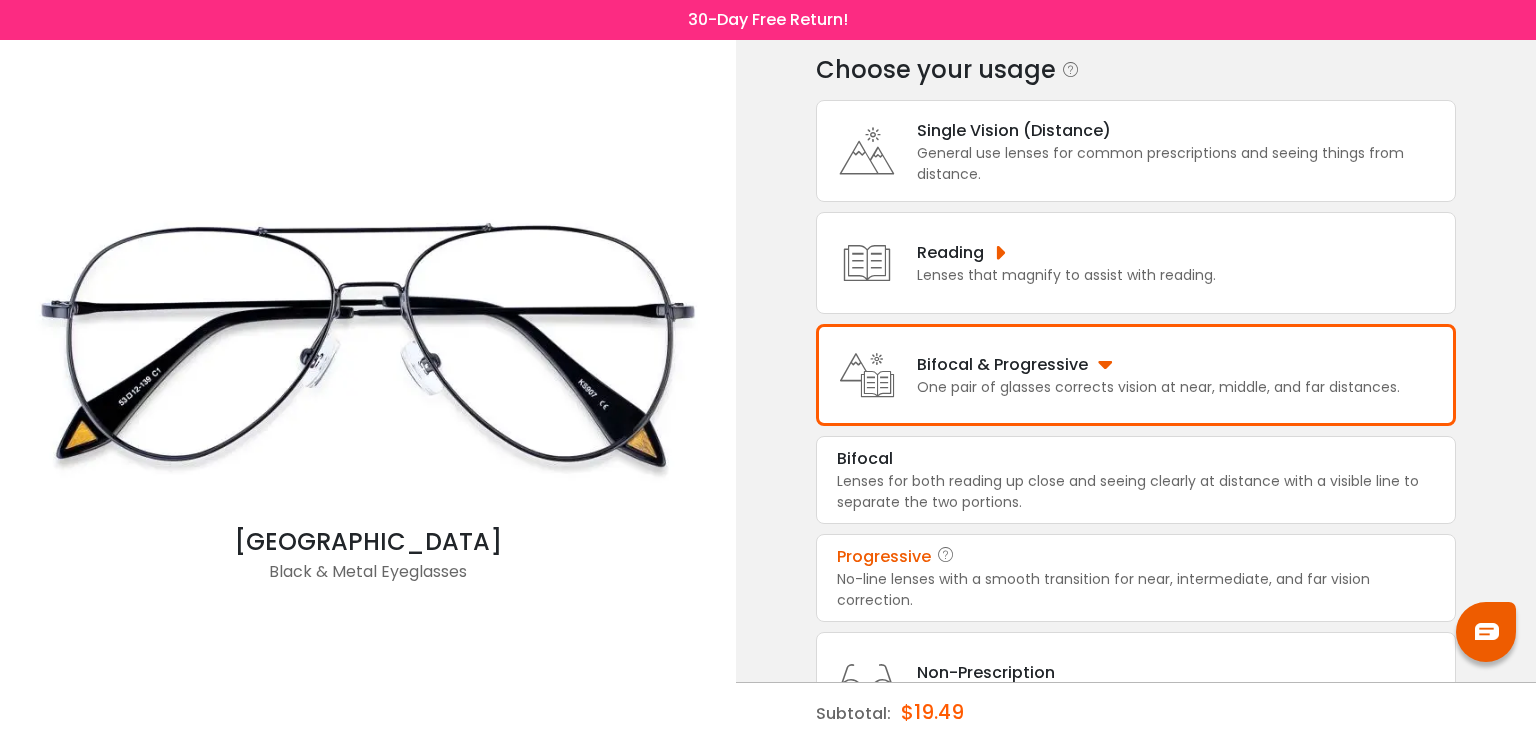 click on "No-line lenses with a smooth transition for near, intermediate, and far vision correction." at bounding box center (1136, 590) 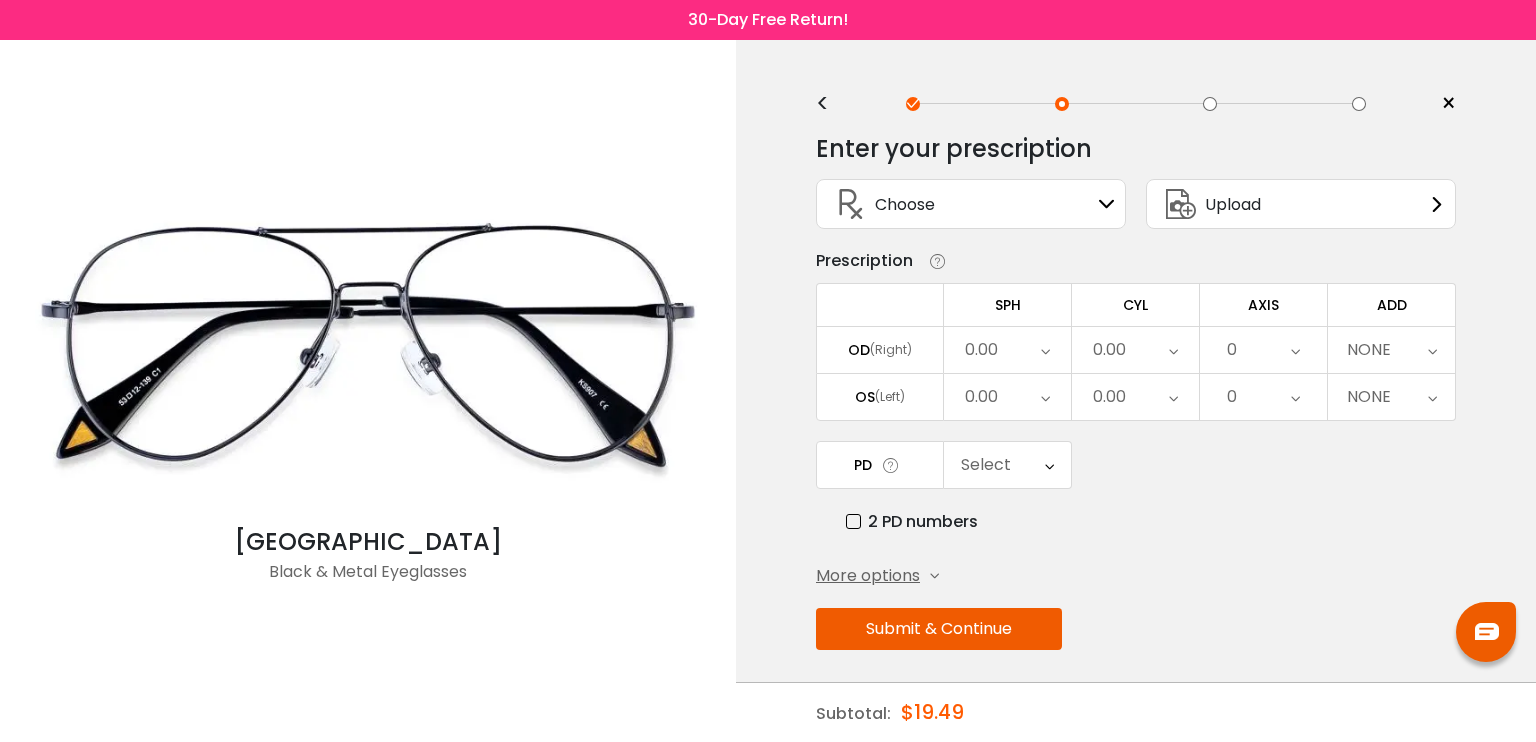 scroll, scrollTop: 0, scrollLeft: 0, axis: both 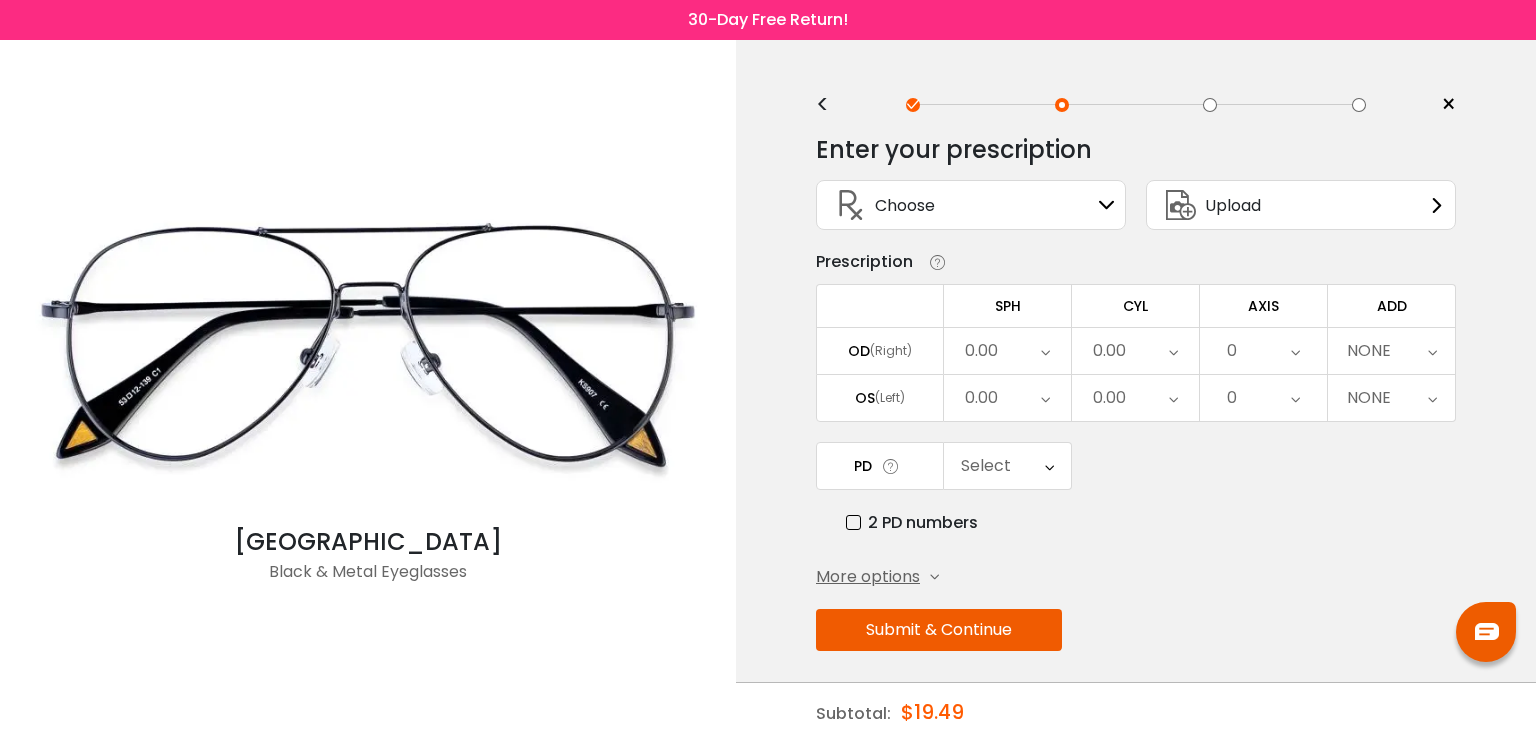 click on "More options" at bounding box center (868, 577) 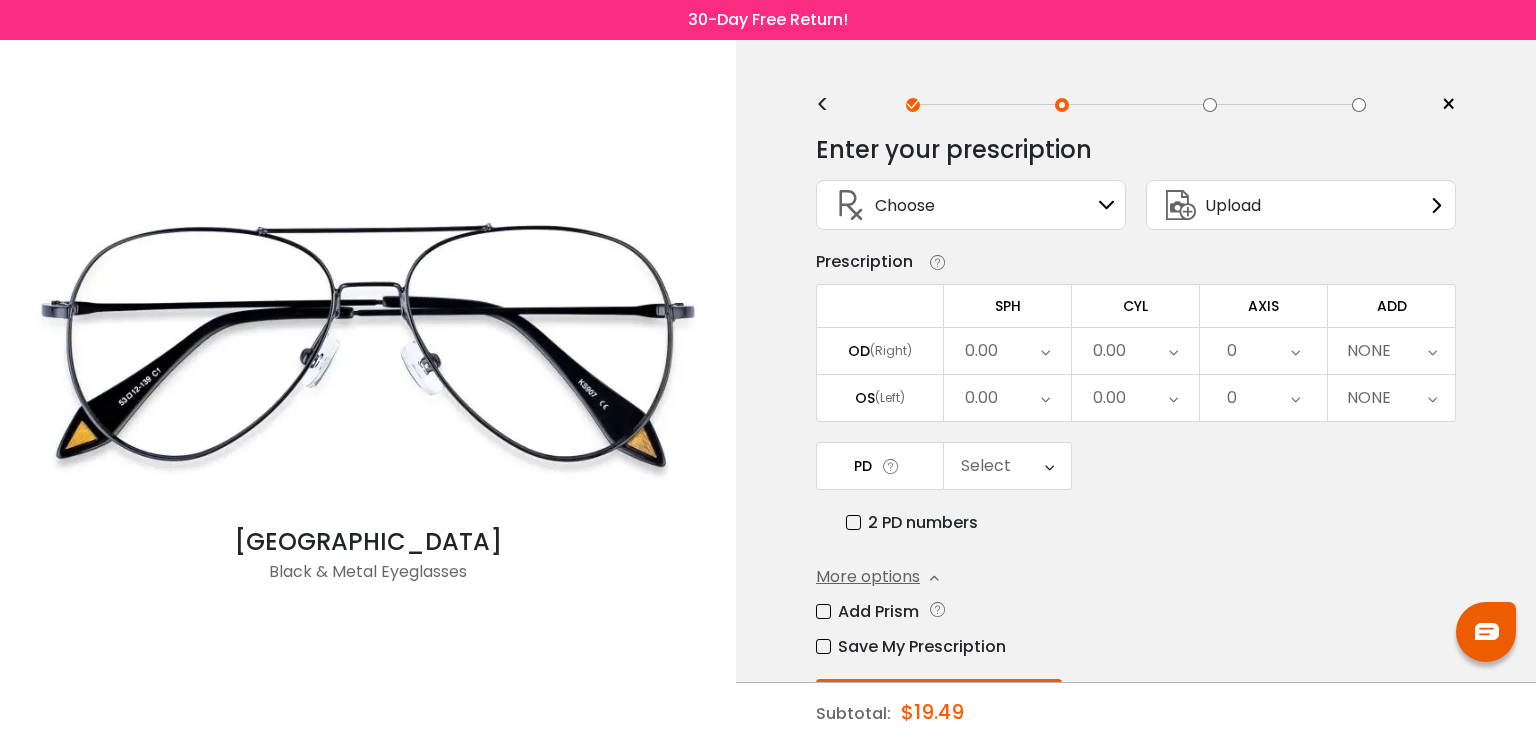 click on "More options" at bounding box center (868, 577) 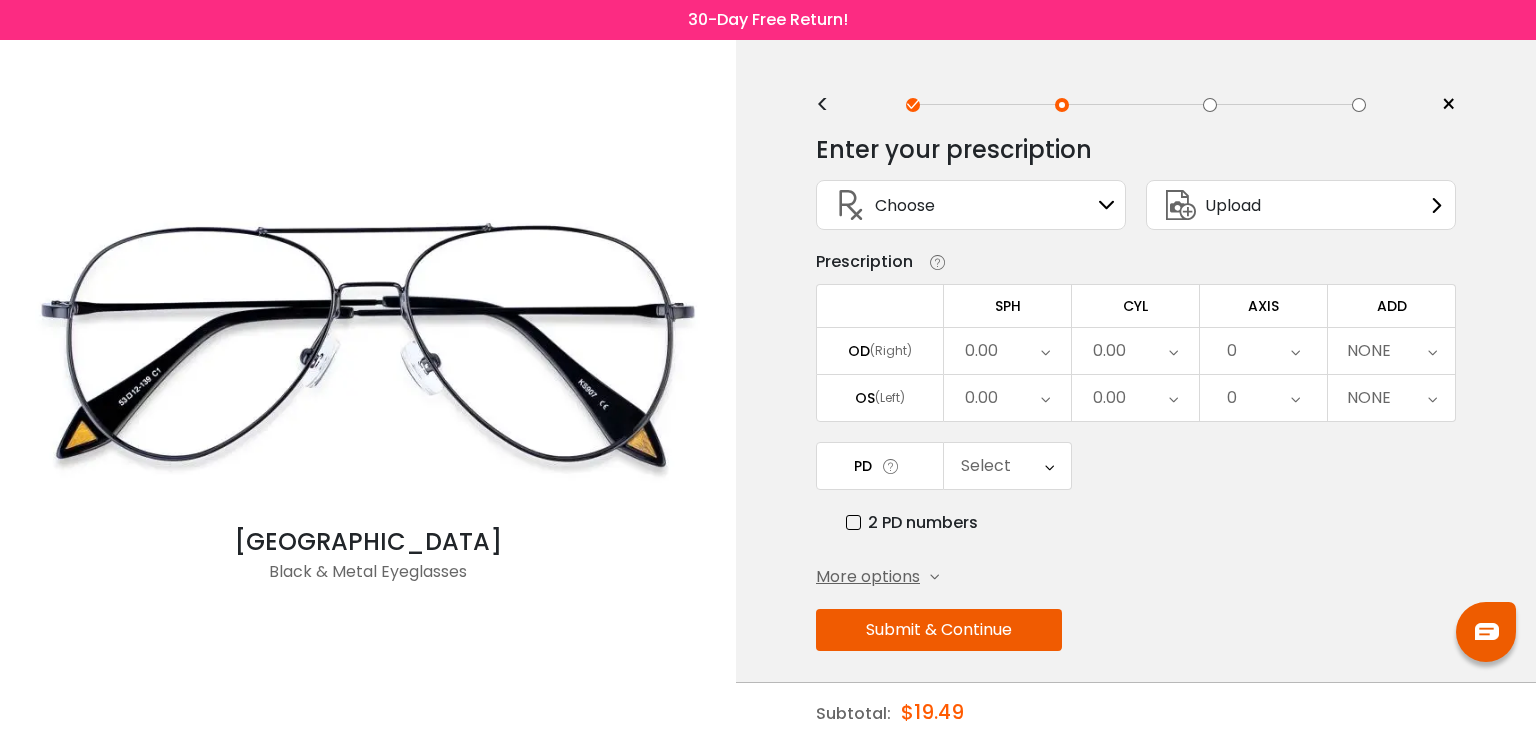 click at bounding box center [1107, 205] 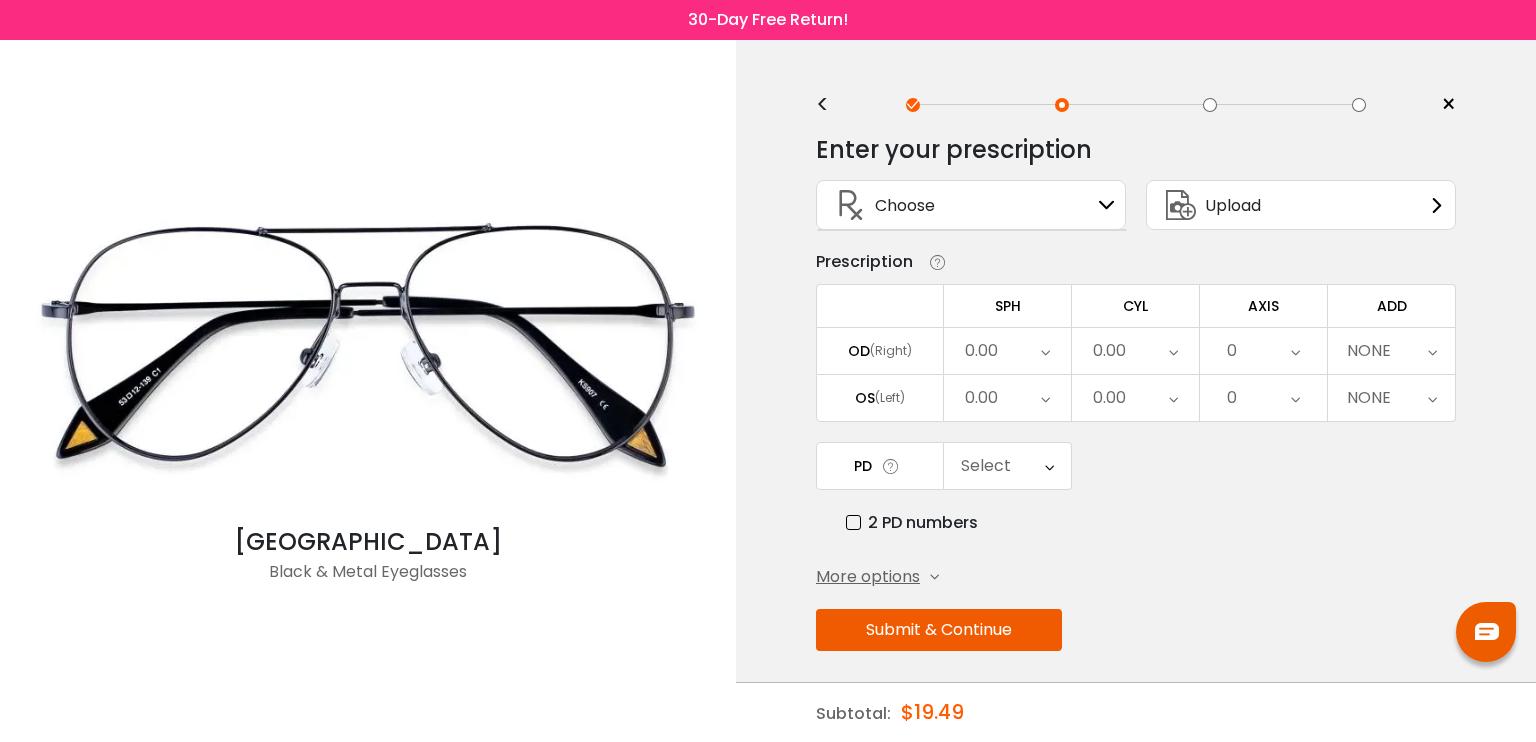 click on "Choose" at bounding box center [905, 205] 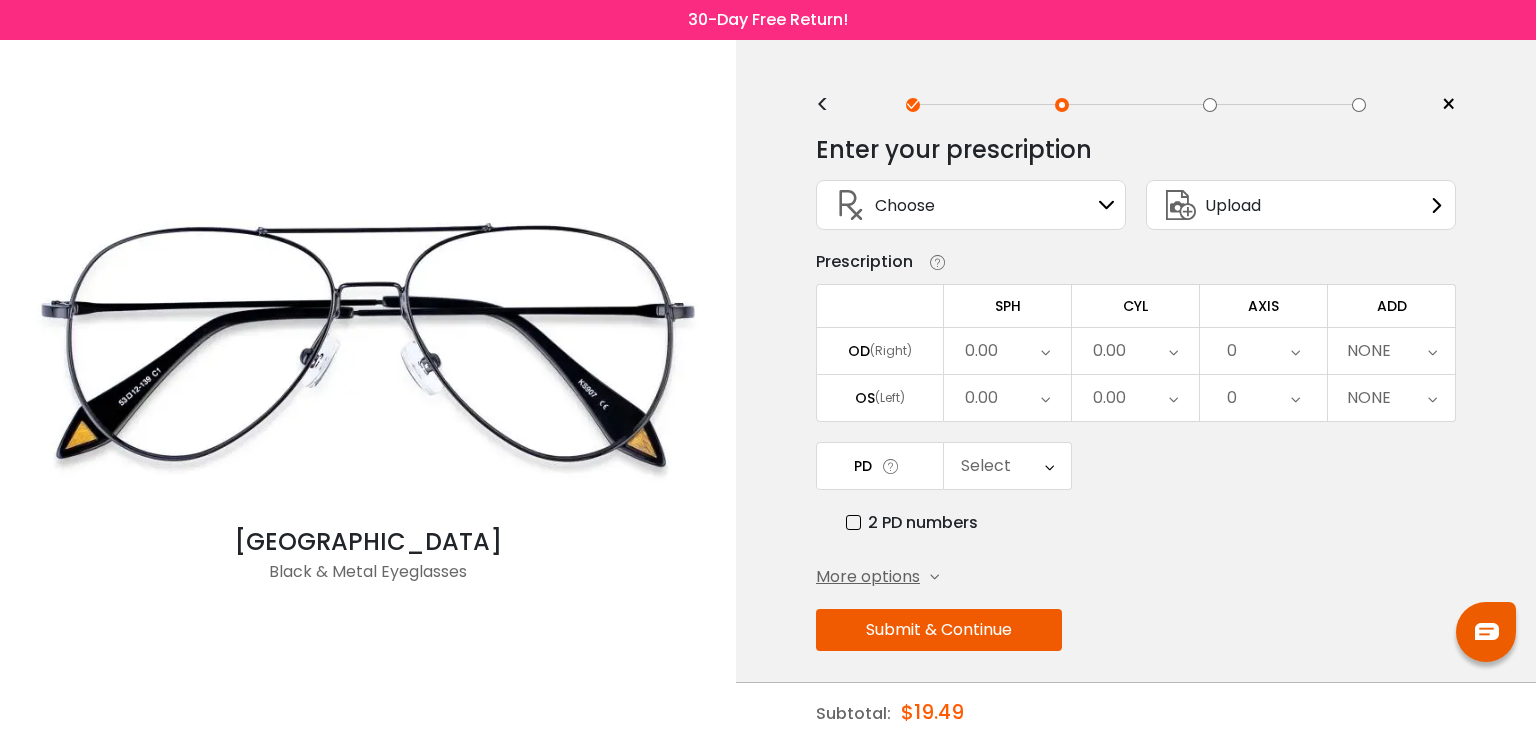 click at bounding box center (851, 205) 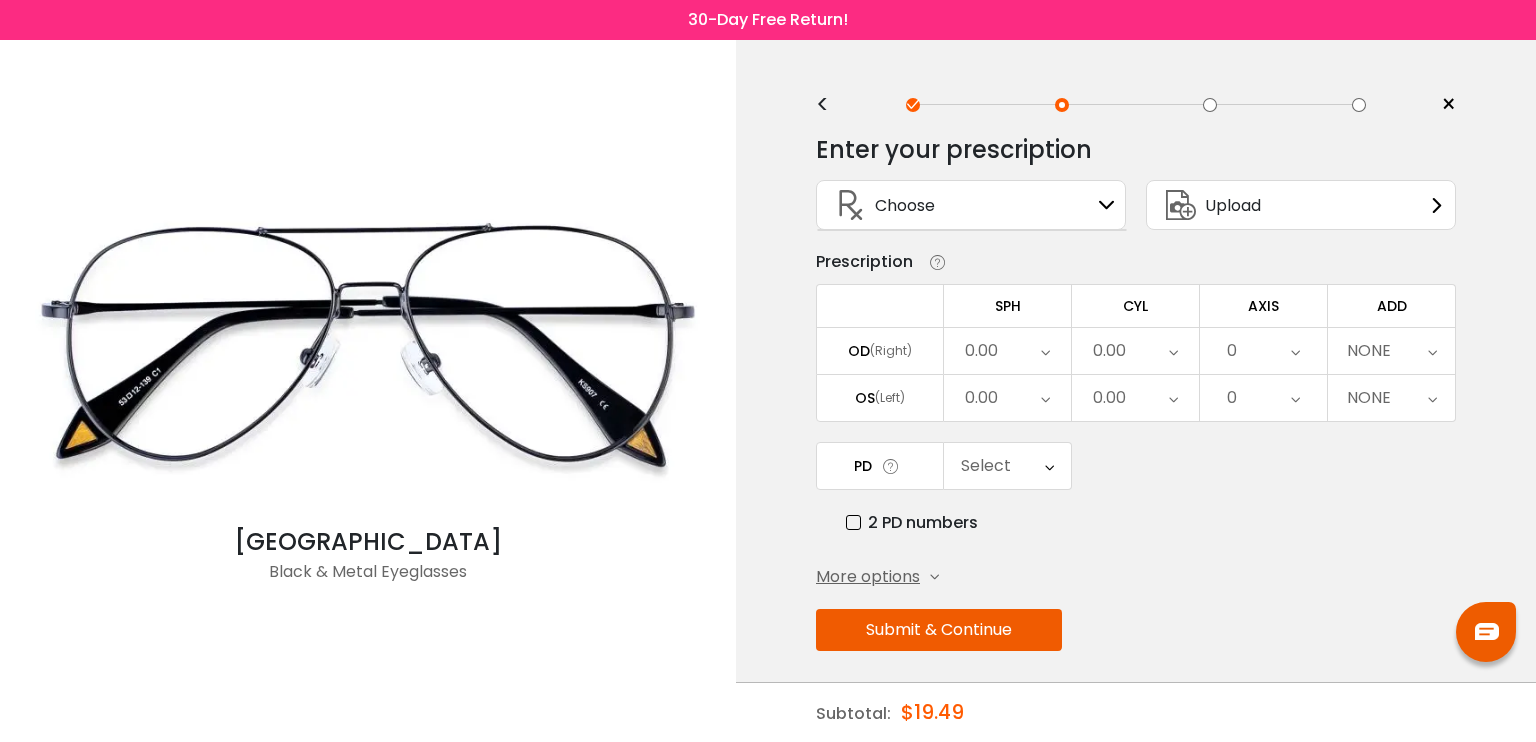 click at bounding box center (851, 205) 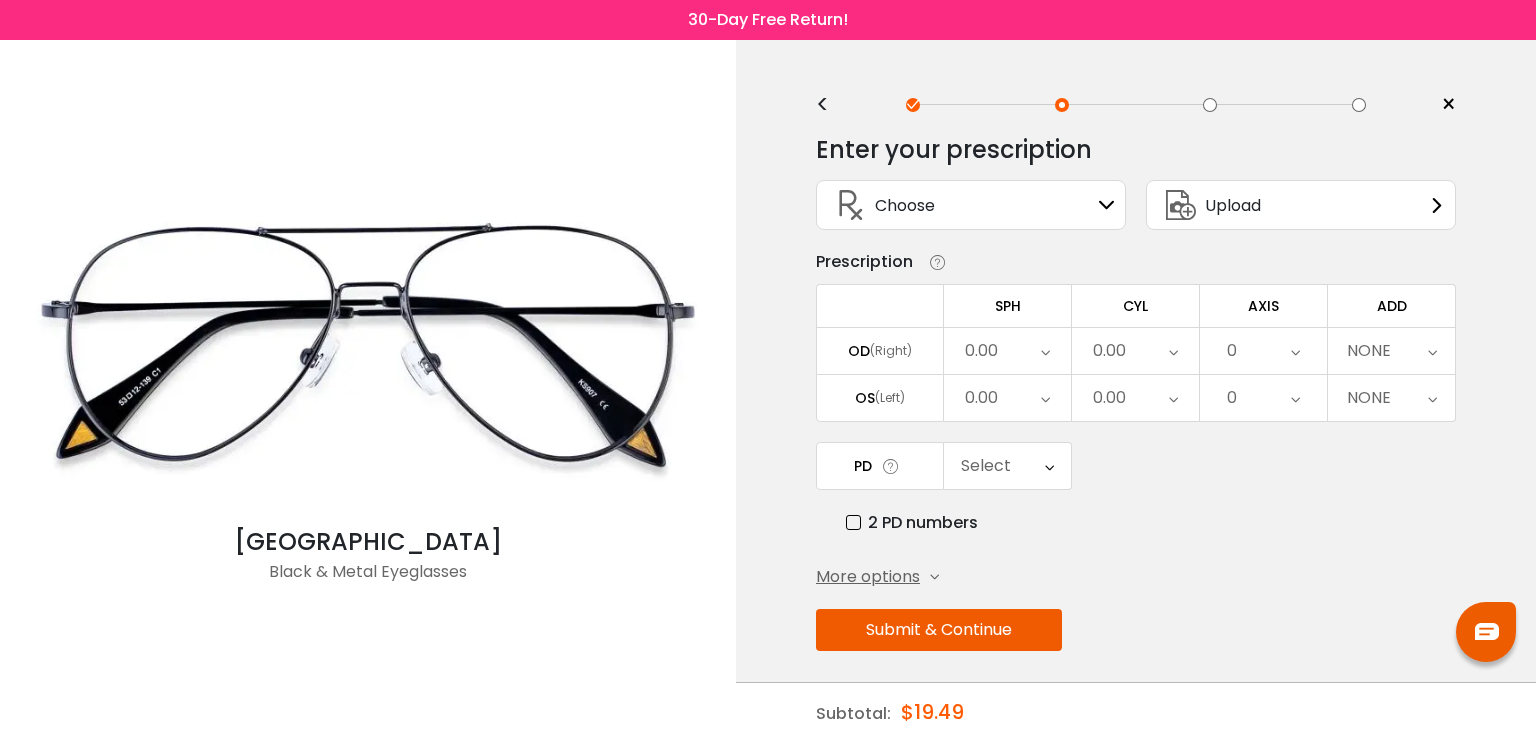 drag, startPoint x: 905, startPoint y: 184, endPoint x: 930, endPoint y: 182, distance: 25.079872 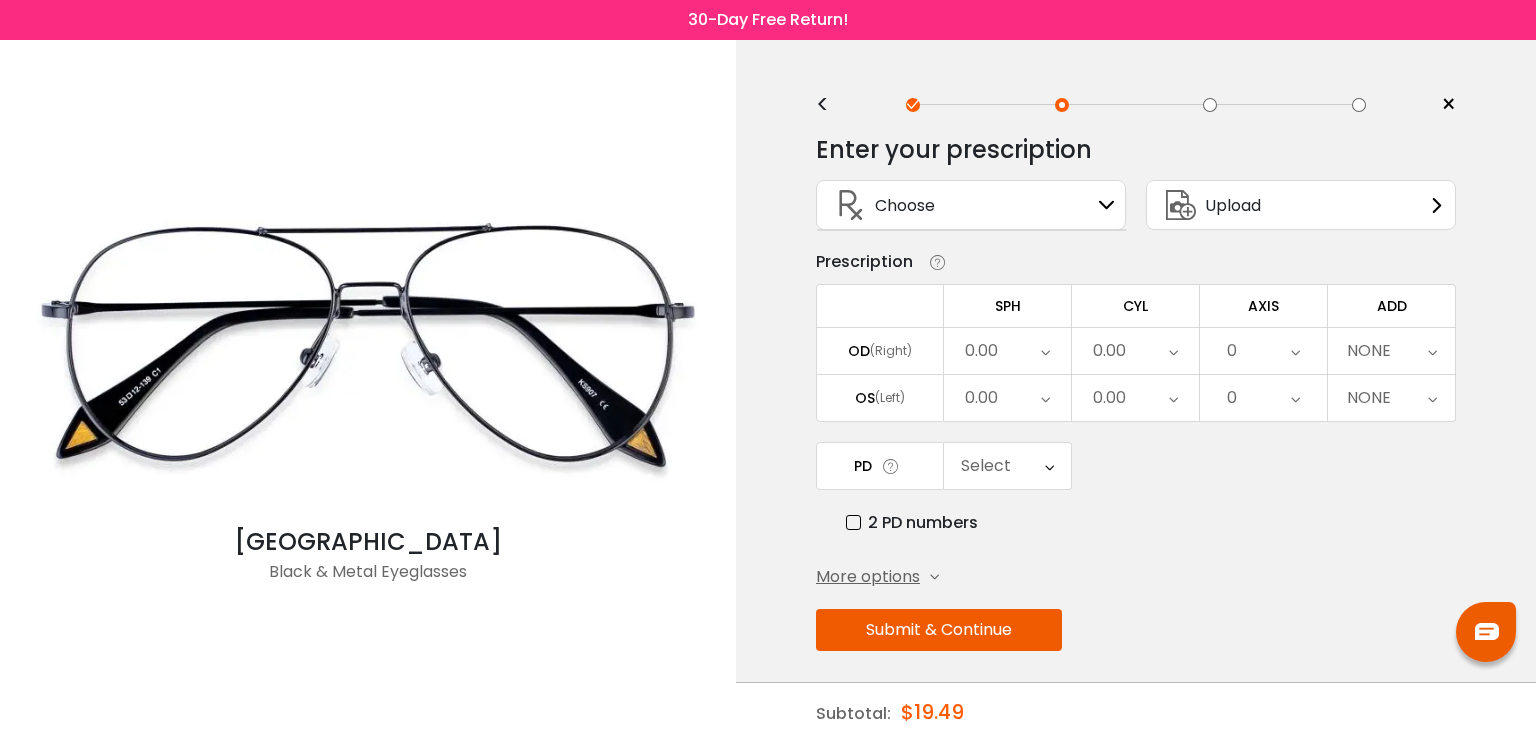 click on "Choose
Sign In" at bounding box center (971, 205) 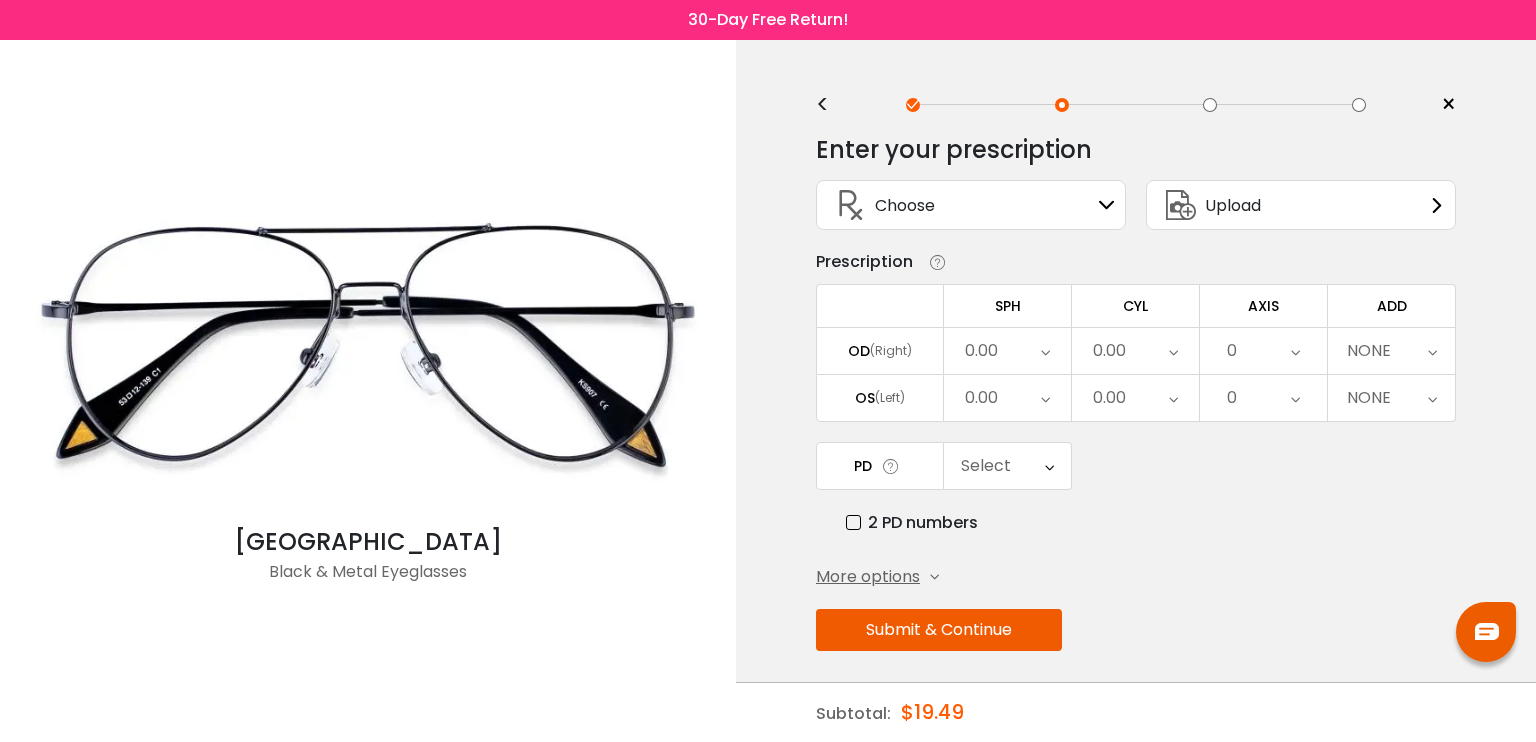 click on "0.00" at bounding box center [981, 351] 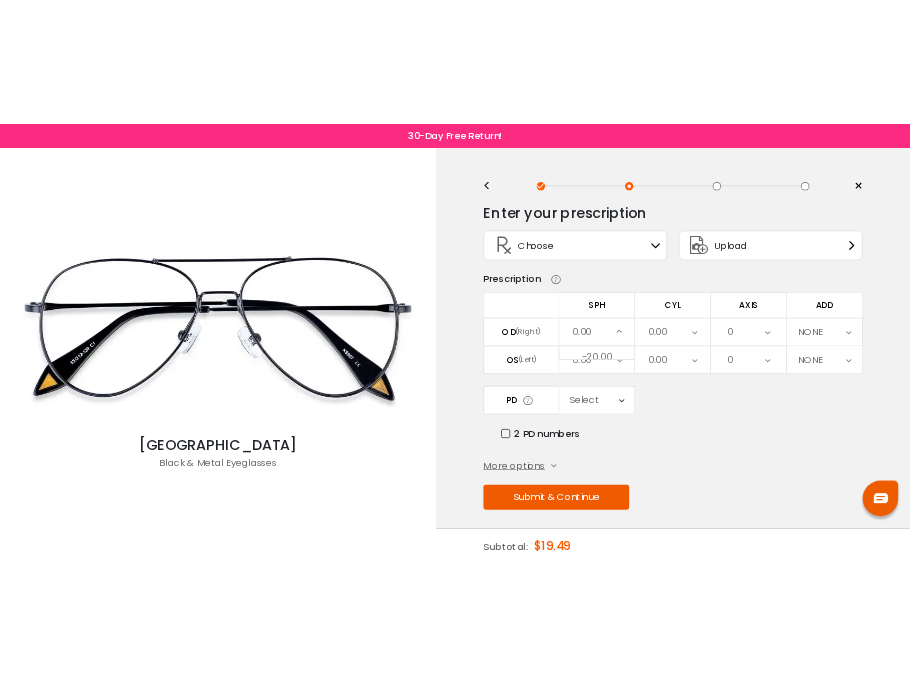 scroll, scrollTop: 2750, scrollLeft: 0, axis: vertical 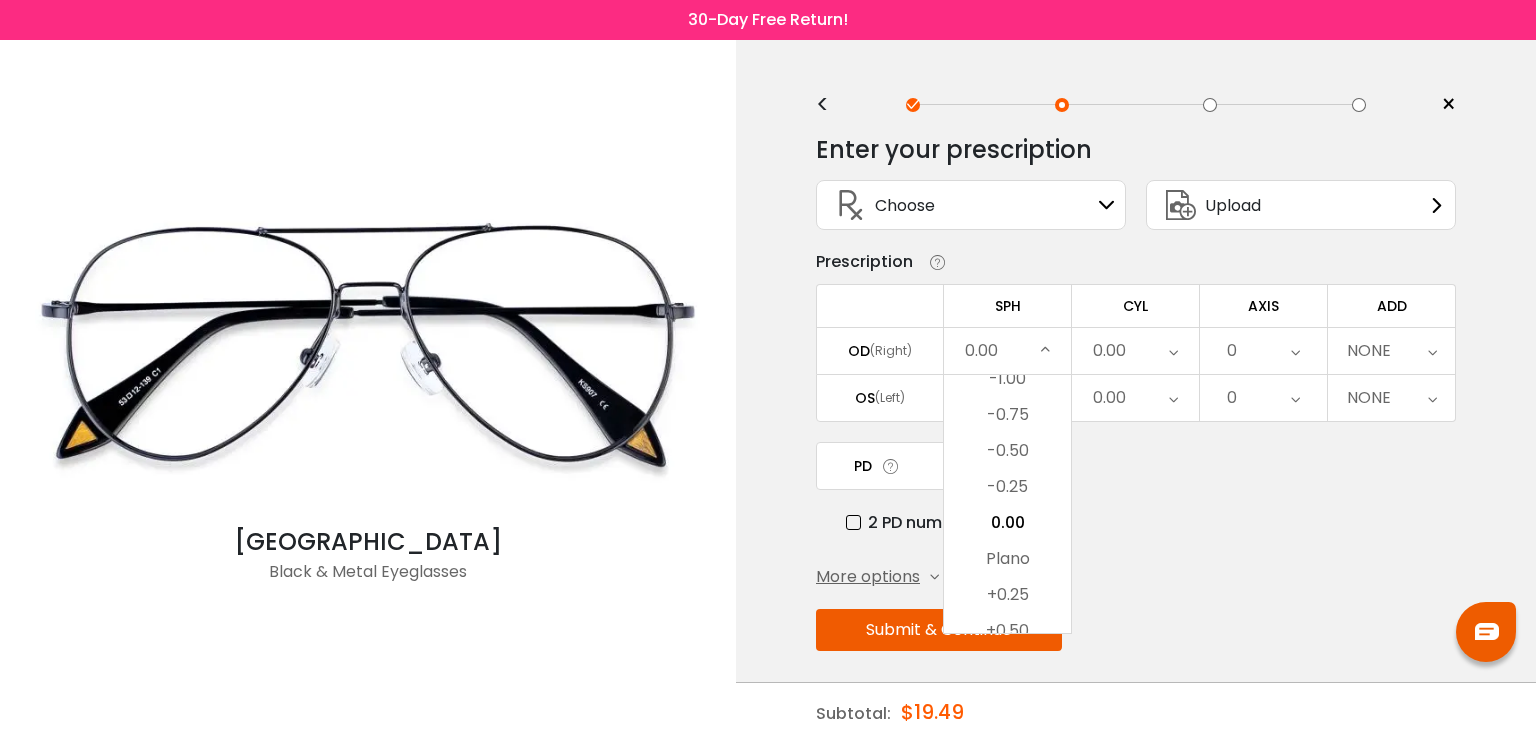 click on "0.00" at bounding box center (981, 351) 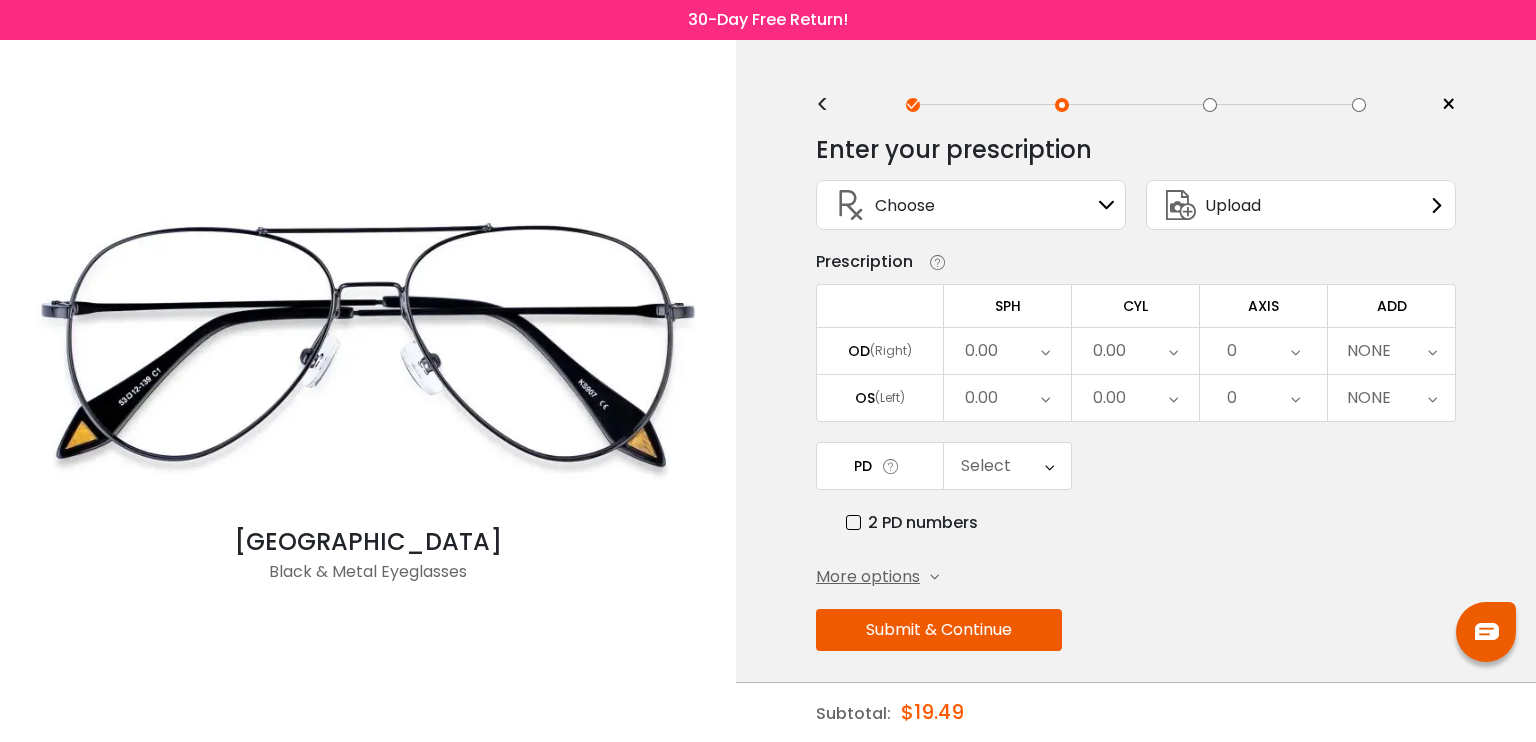 click on "0.00" at bounding box center [1007, 351] 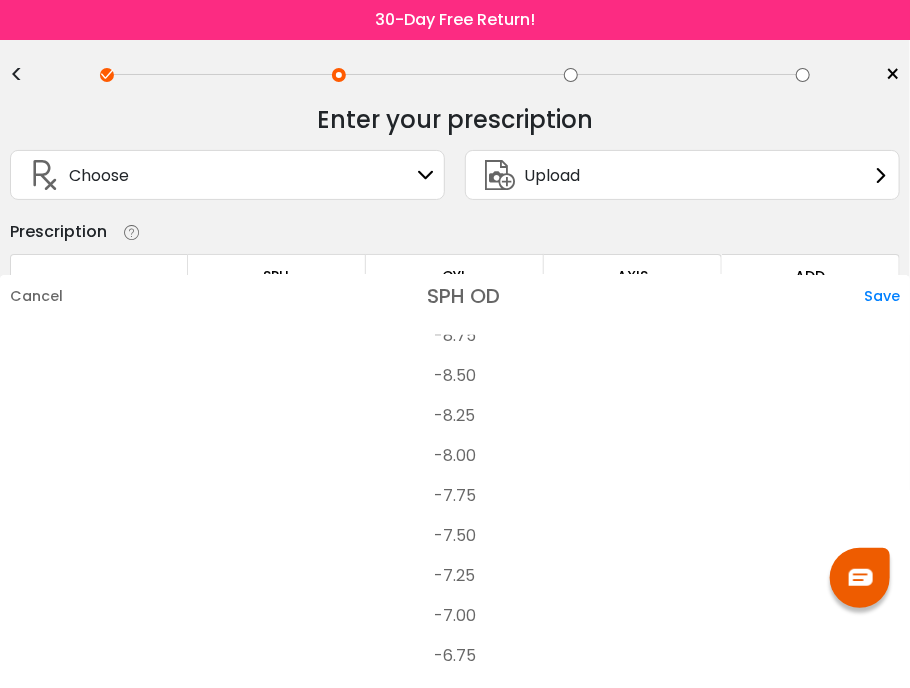 scroll, scrollTop: 1750, scrollLeft: 0, axis: vertical 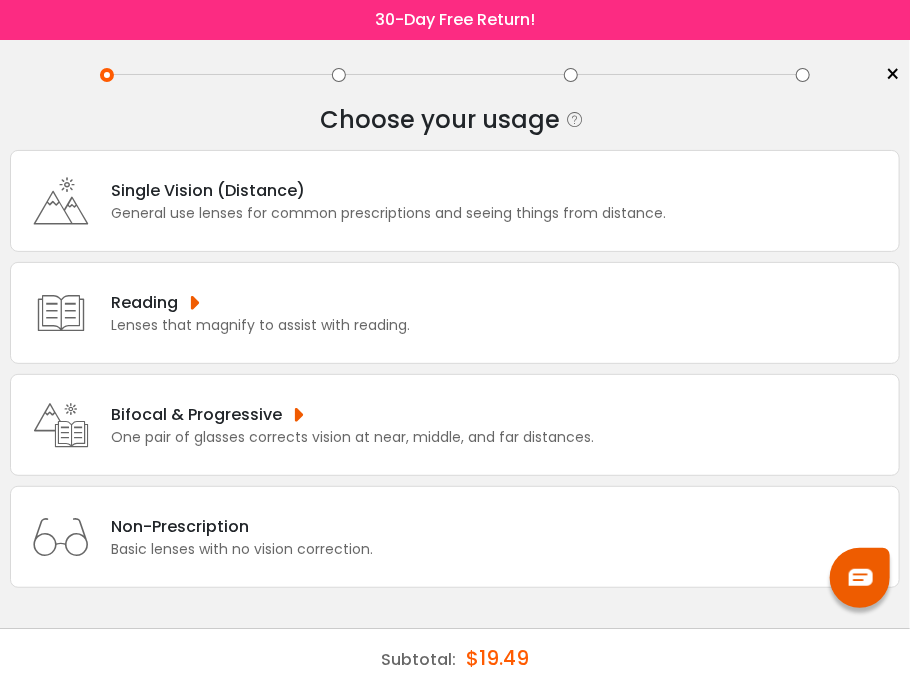 click on "Bifocal & Progressive" at bounding box center [352, 414] 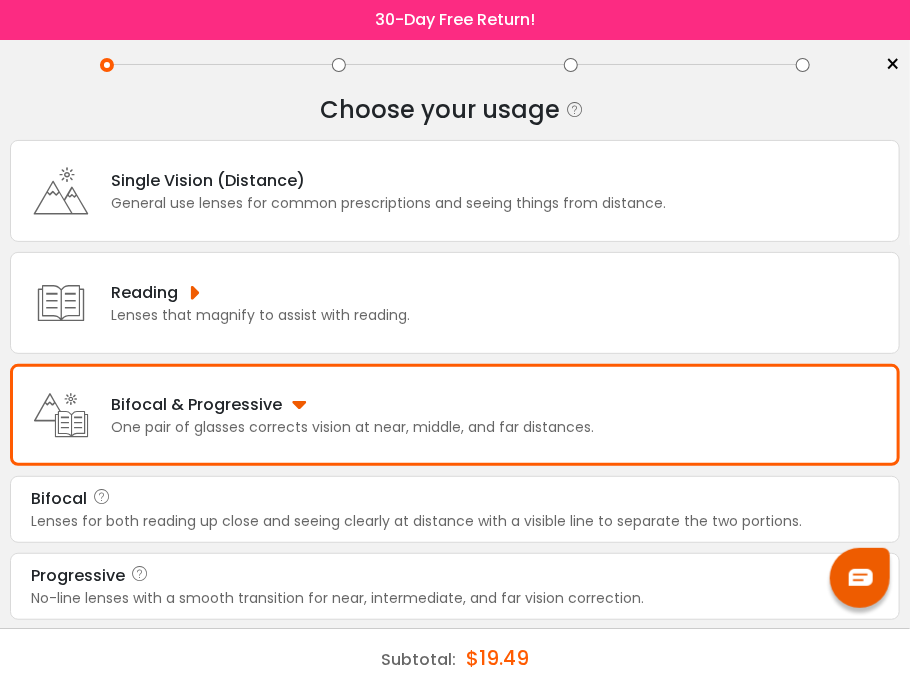 scroll, scrollTop: 11, scrollLeft: 0, axis: vertical 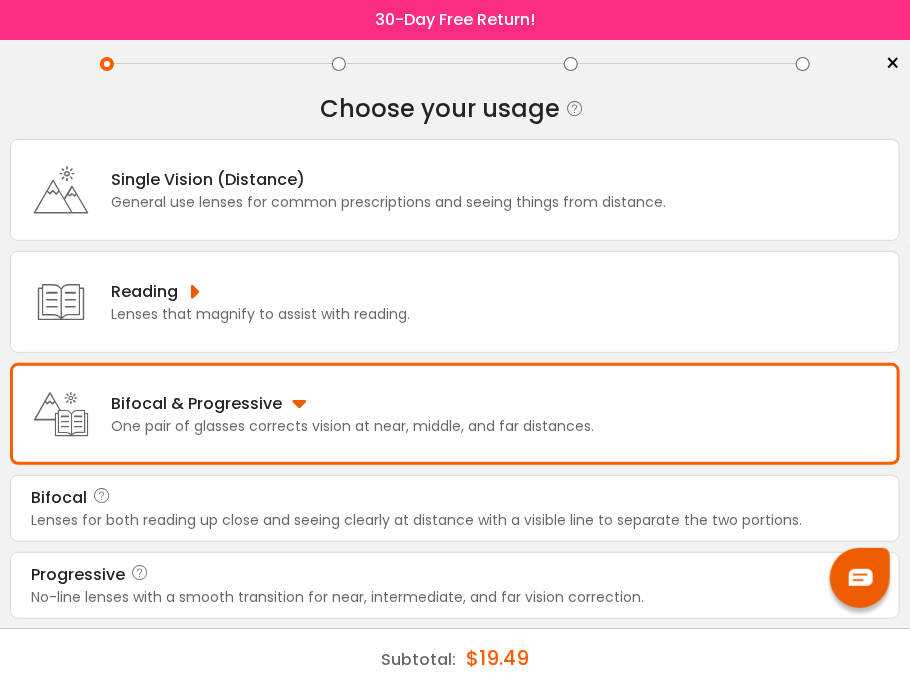 click at bounding box center (140, 575) 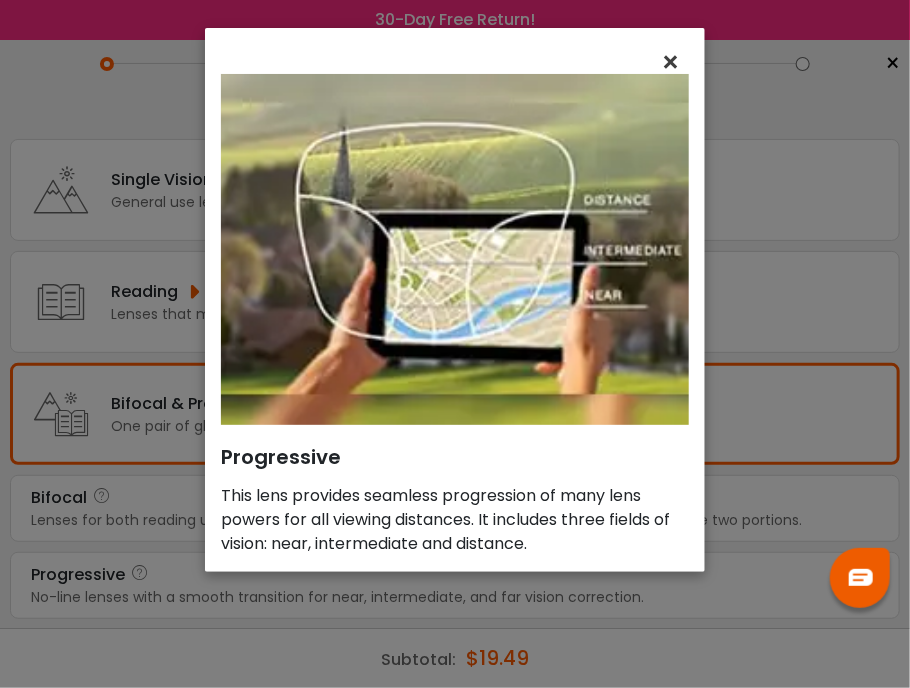 click on "×" at bounding box center [674, 62] 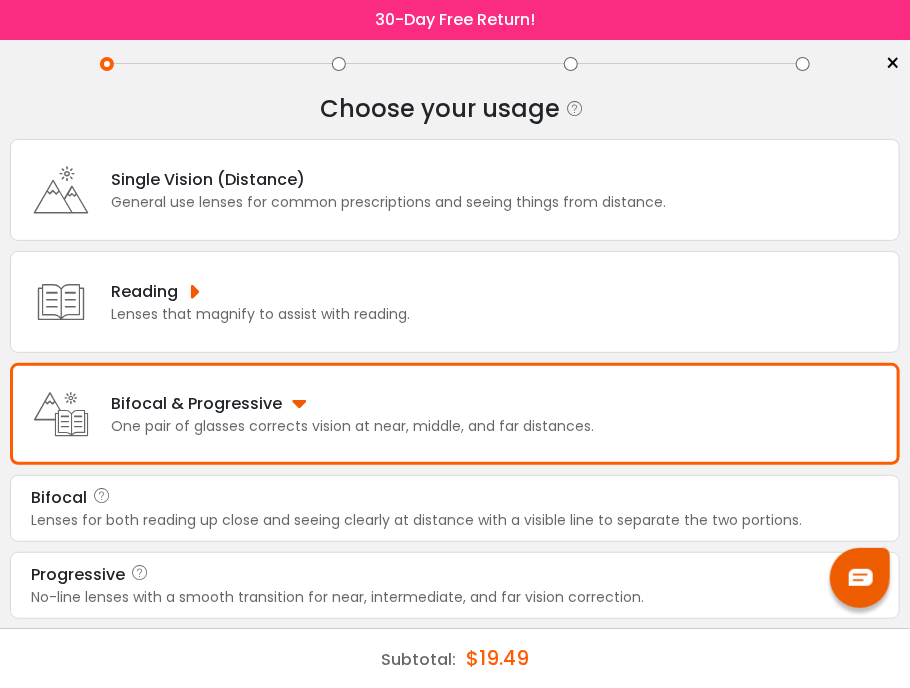 click on "Progressive" at bounding box center [455, 575] 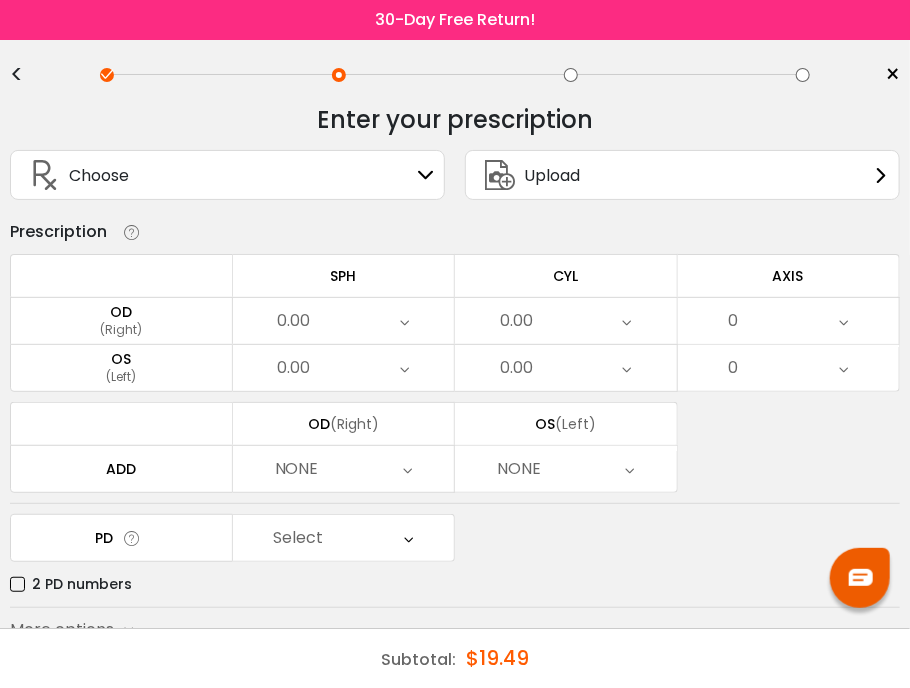scroll, scrollTop: 0, scrollLeft: 0, axis: both 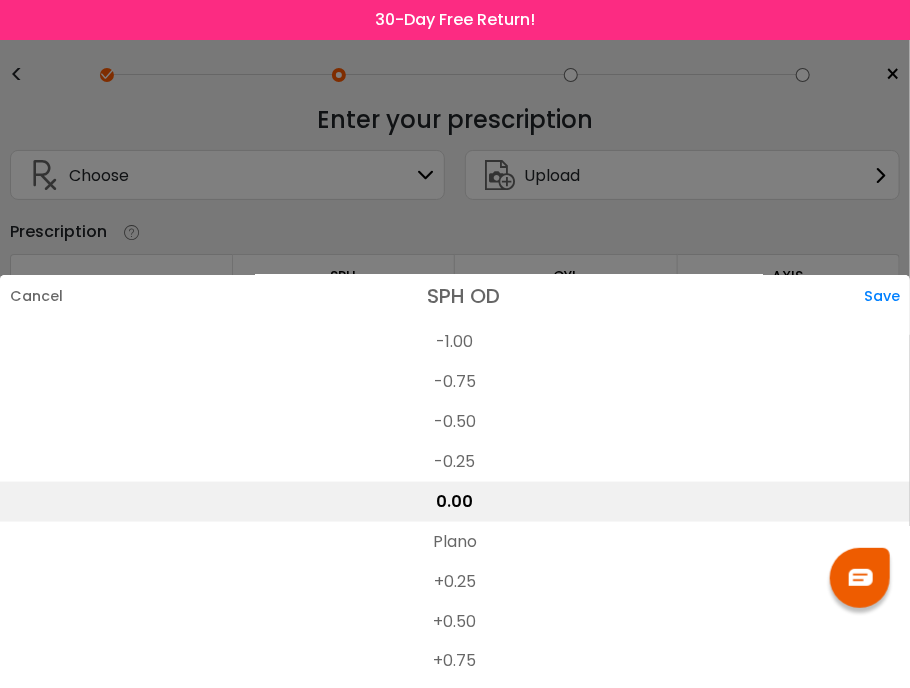 click on "-0.50" at bounding box center [455, 422] 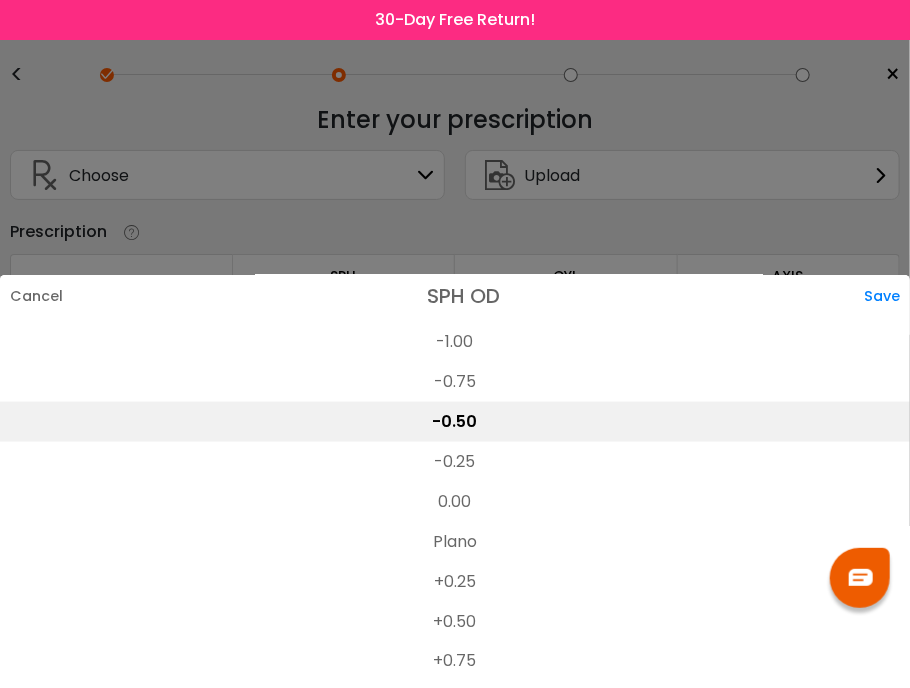 click on "-0.50" at bounding box center (455, 422) 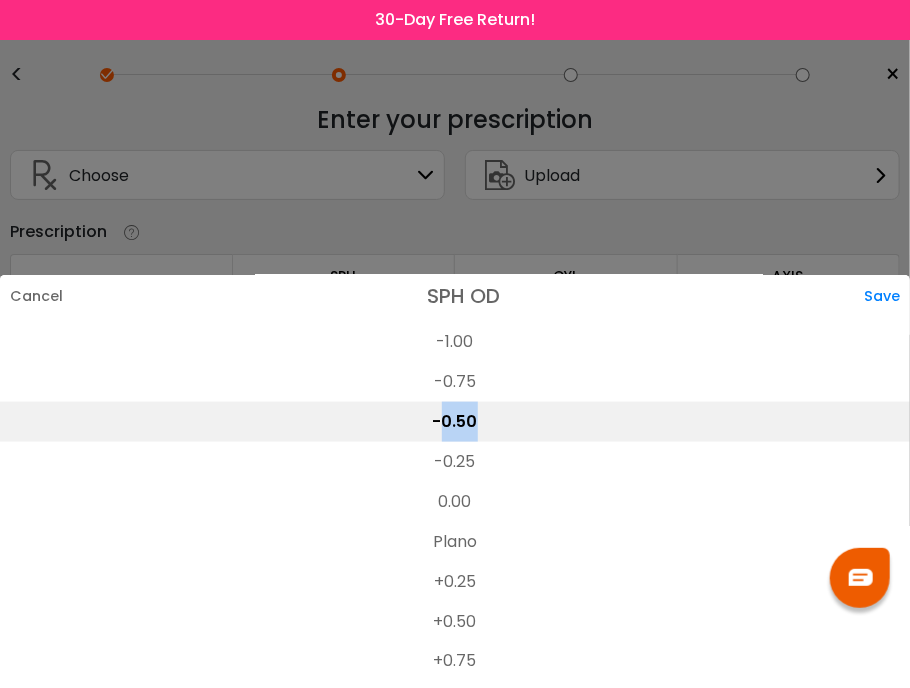click on "-0.50" at bounding box center [455, 422] 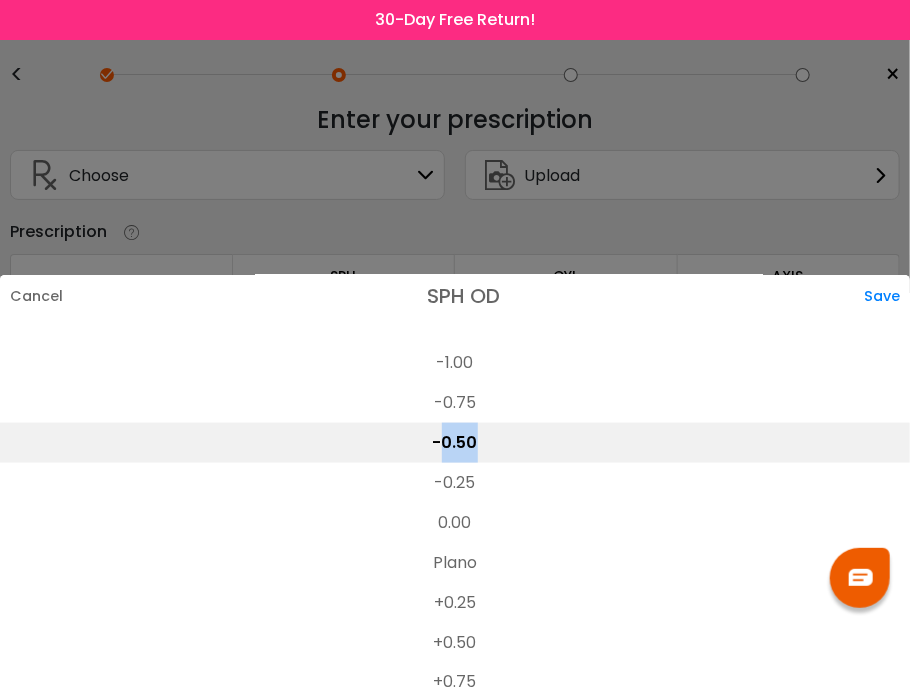 scroll, scrollTop: 2853, scrollLeft: 0, axis: vertical 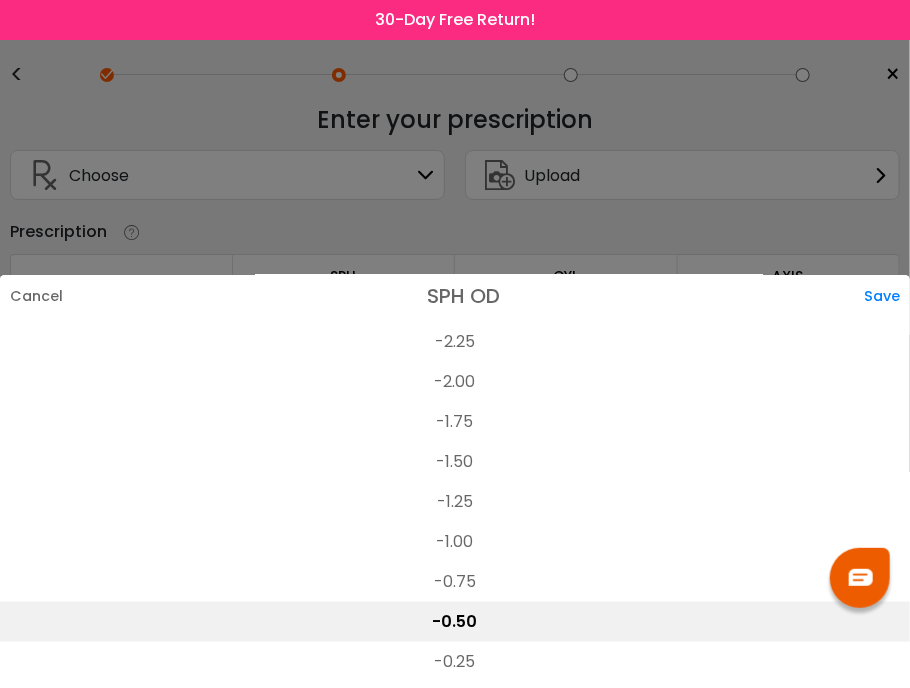 click on "Save" at bounding box center (887, 296) 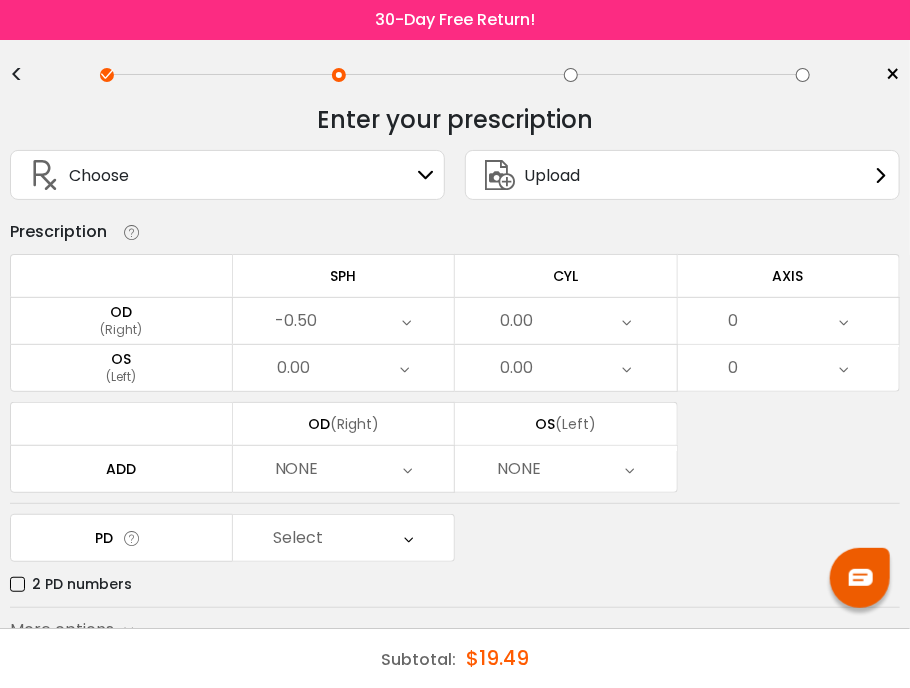 click at bounding box center (627, 321) 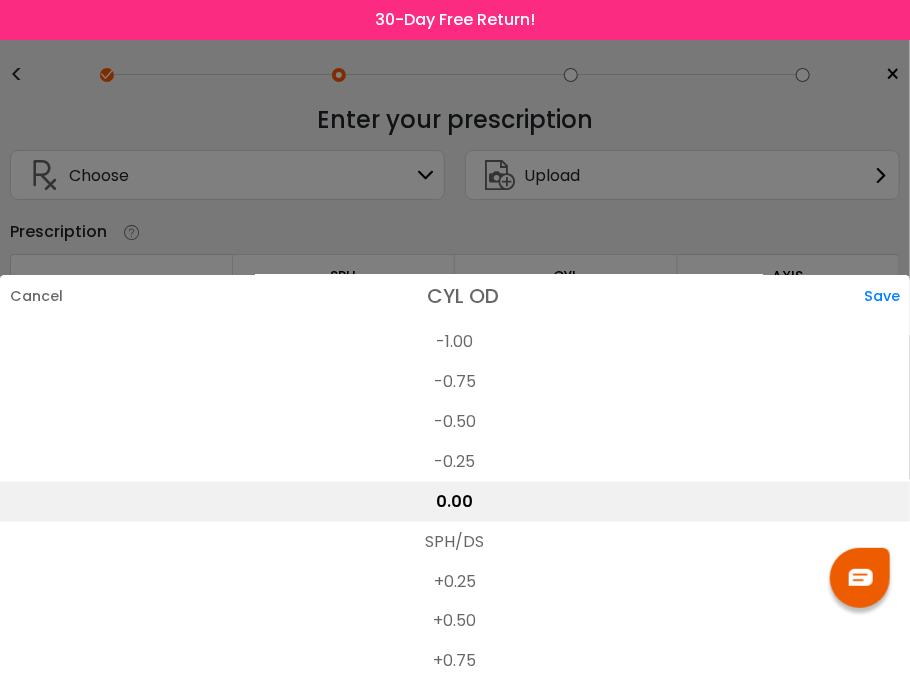 scroll, scrollTop: 613, scrollLeft: 0, axis: vertical 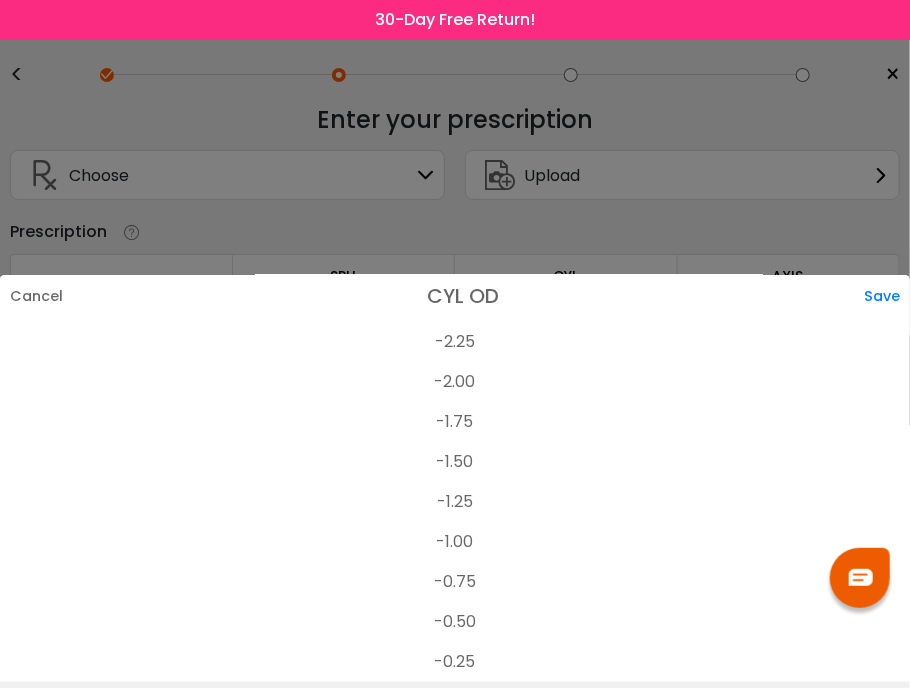 click on "-1.25" at bounding box center (455, 502) 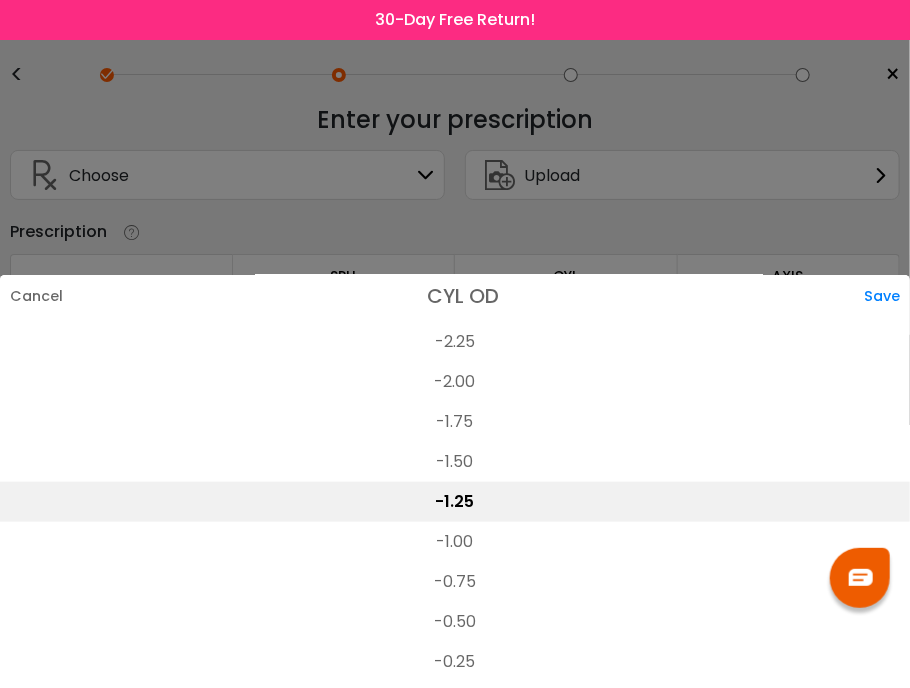 drag, startPoint x: 885, startPoint y: 295, endPoint x: 855, endPoint y: 295, distance: 30 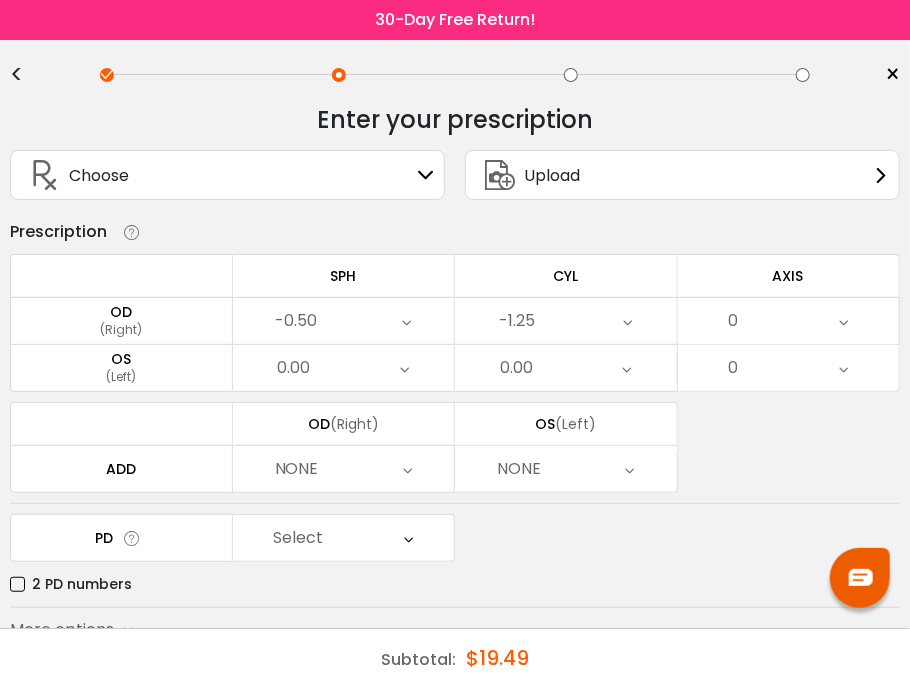 click on "0" at bounding box center (789, 321) 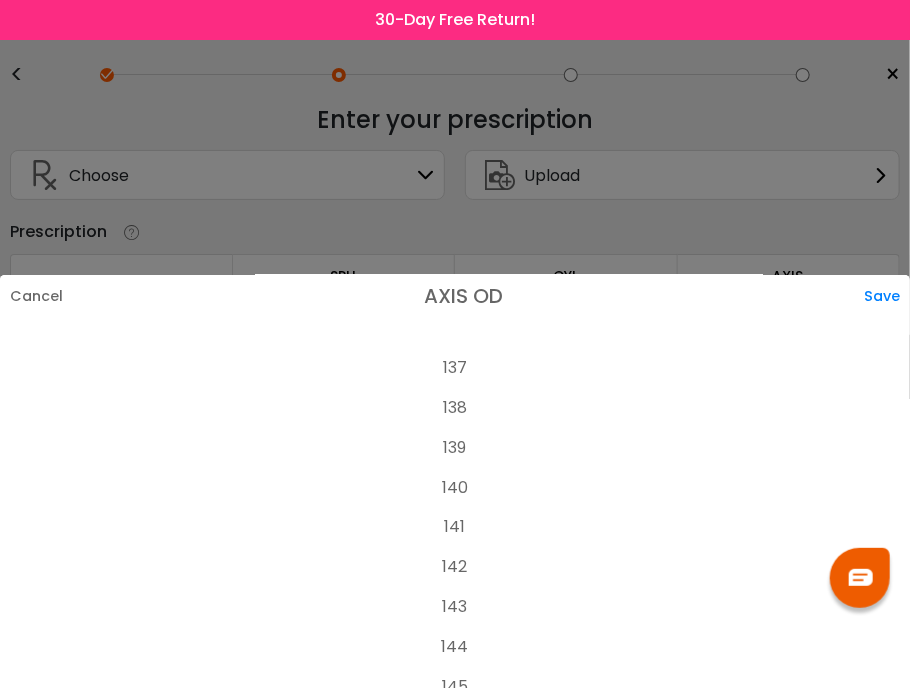 scroll, scrollTop: 5700, scrollLeft: 0, axis: vertical 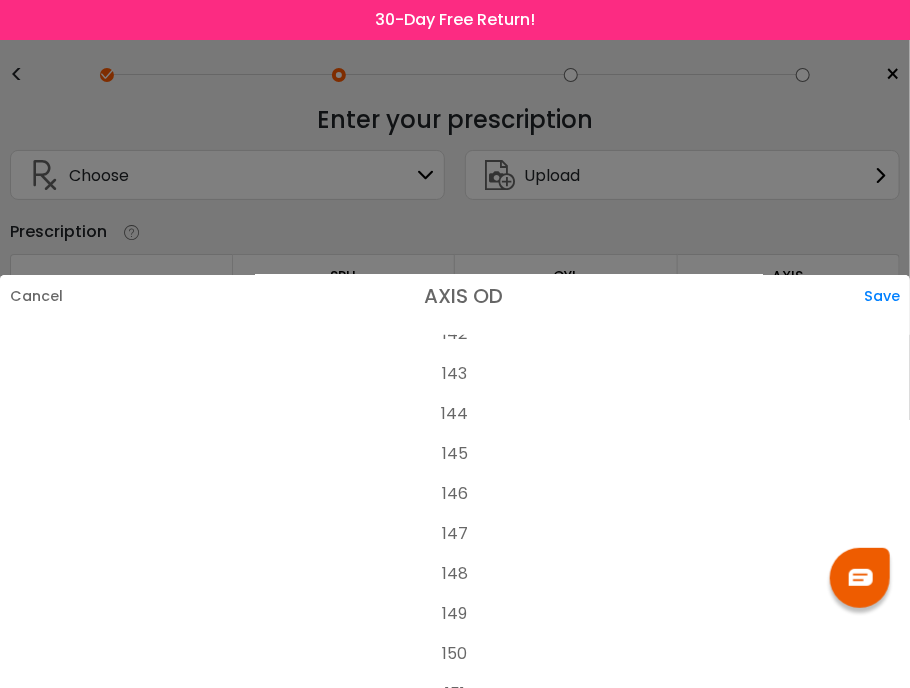 click on "147" at bounding box center [455, 535] 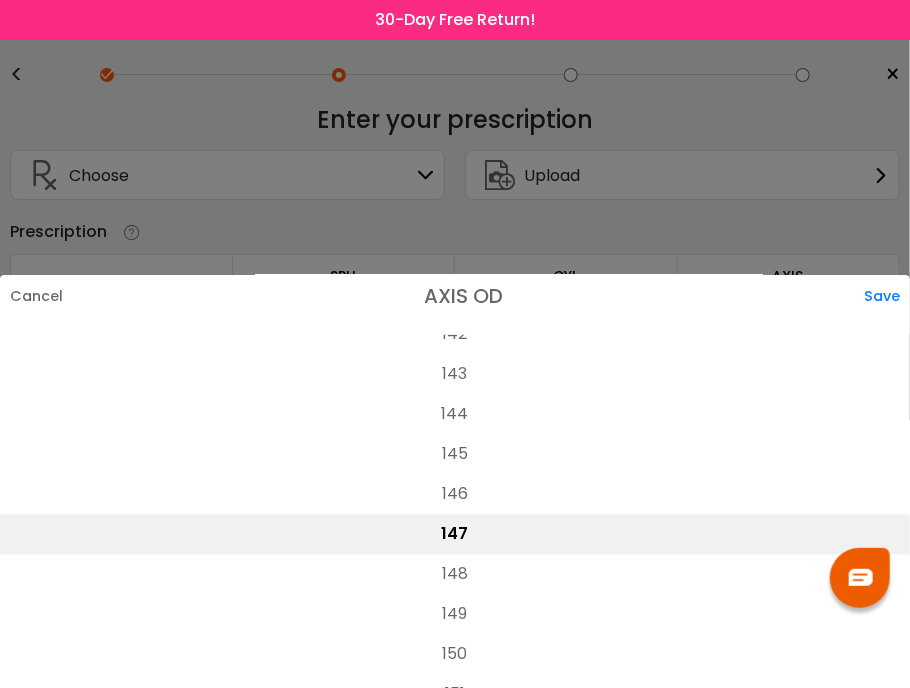 click on "Save" at bounding box center [887, 296] 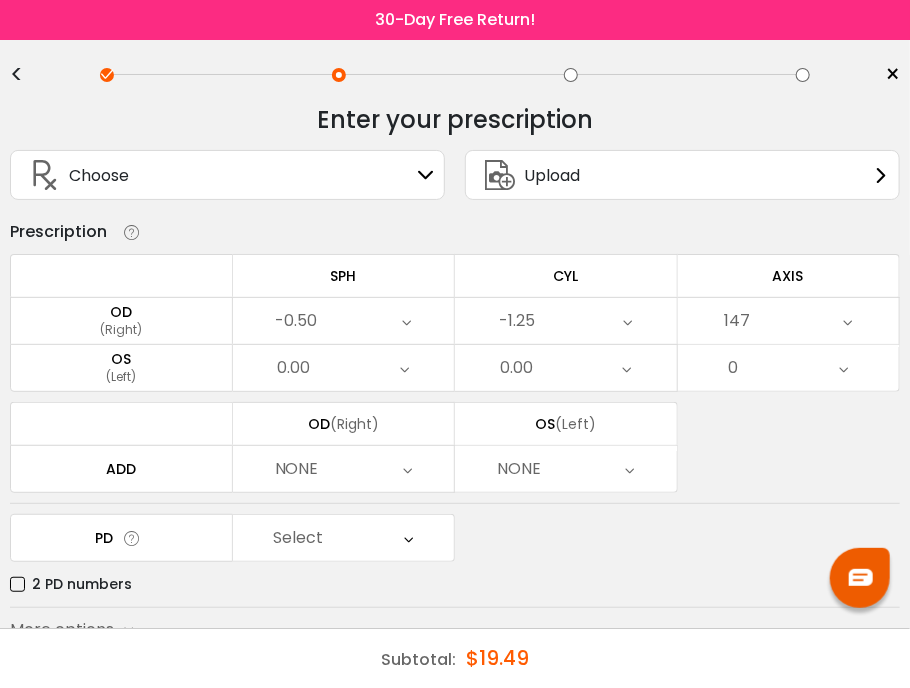 click on "0.00" at bounding box center (566, 368) 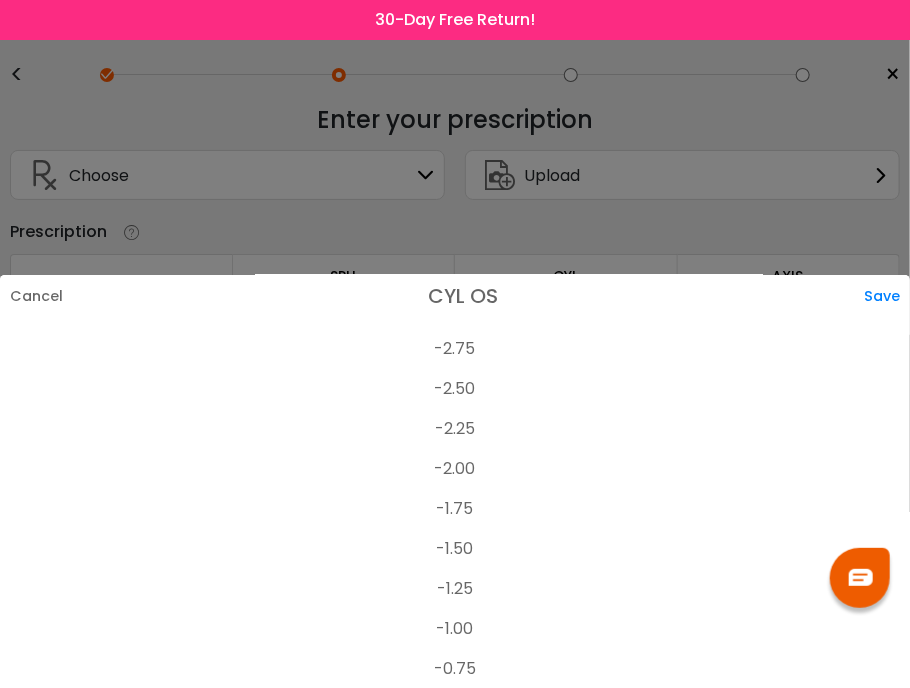 scroll, scrollTop: 513, scrollLeft: 0, axis: vertical 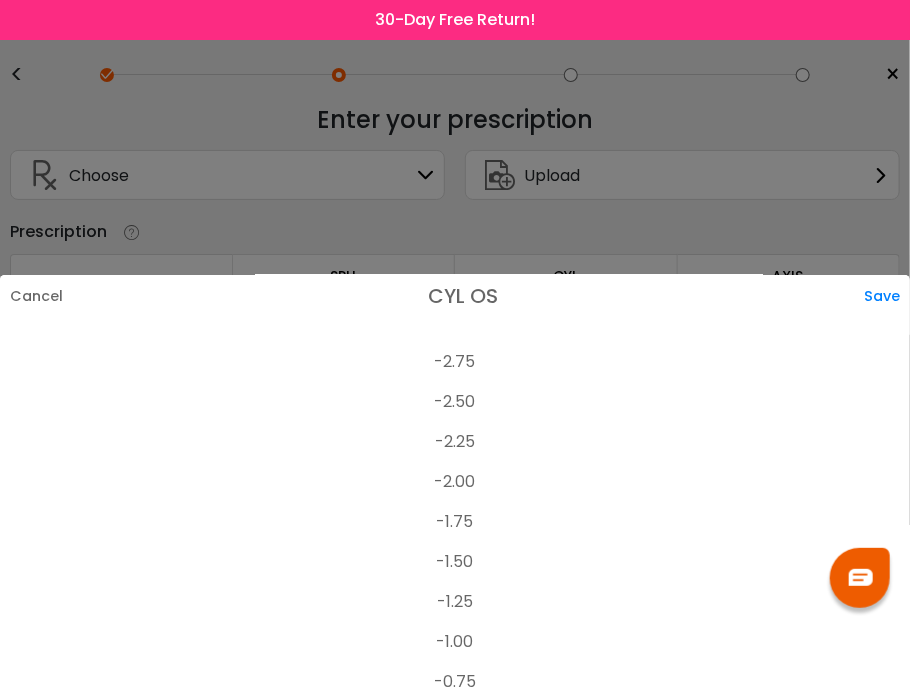 click on "-2.50" at bounding box center (455, 402) 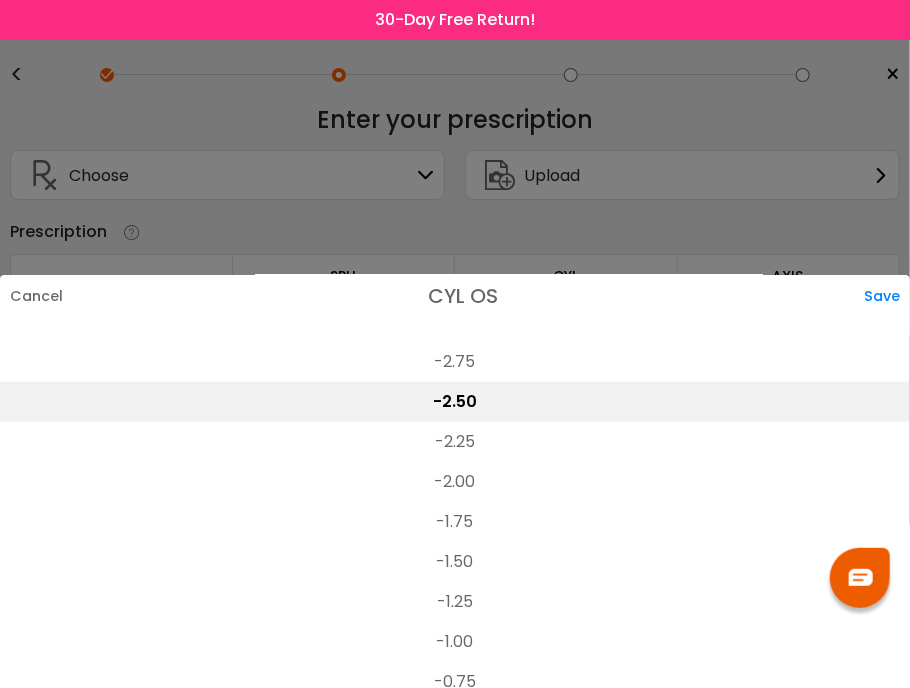 click on "Save" at bounding box center [887, 296] 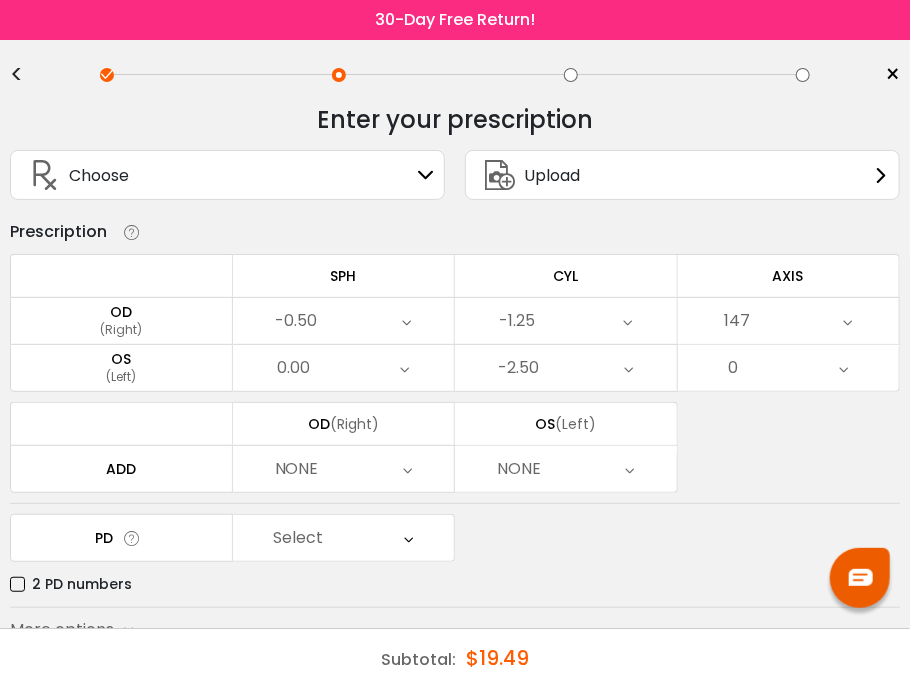 click at bounding box center (843, 368) 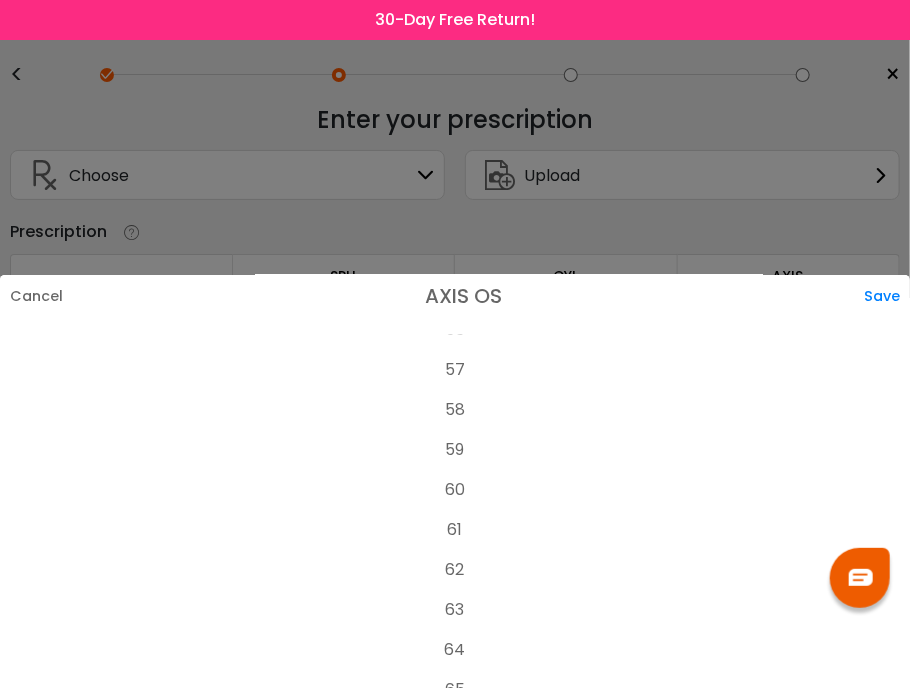 scroll, scrollTop: 2300, scrollLeft: 0, axis: vertical 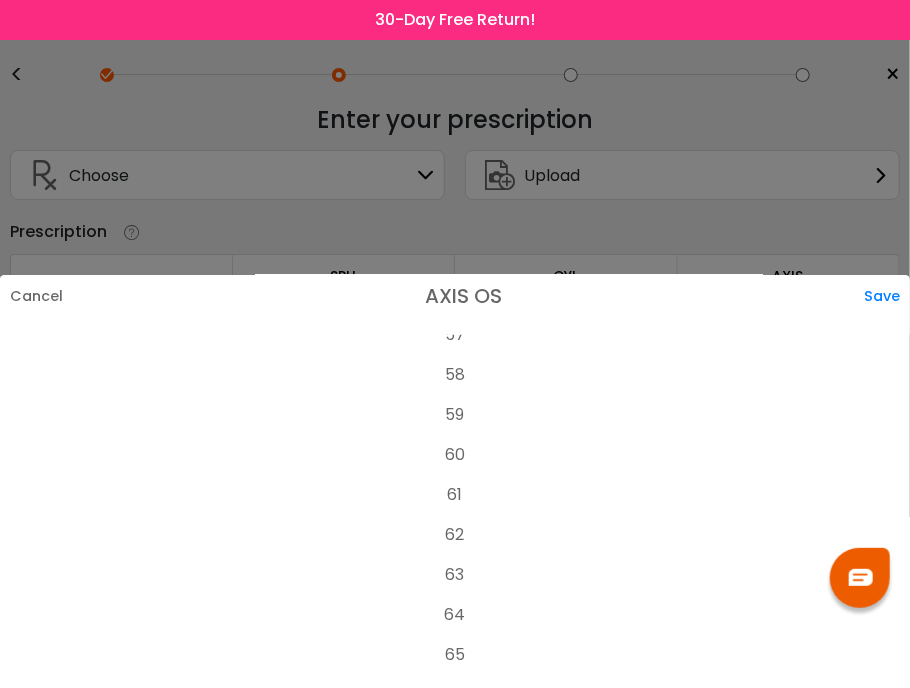 click on "60" at bounding box center (455, 455) 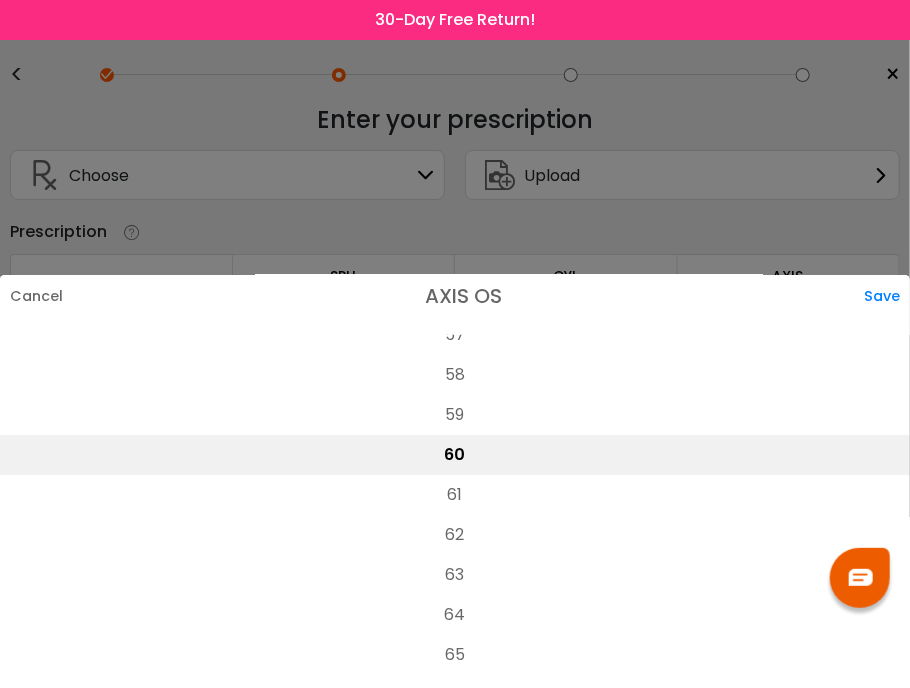 click on "Save" at bounding box center [887, 296] 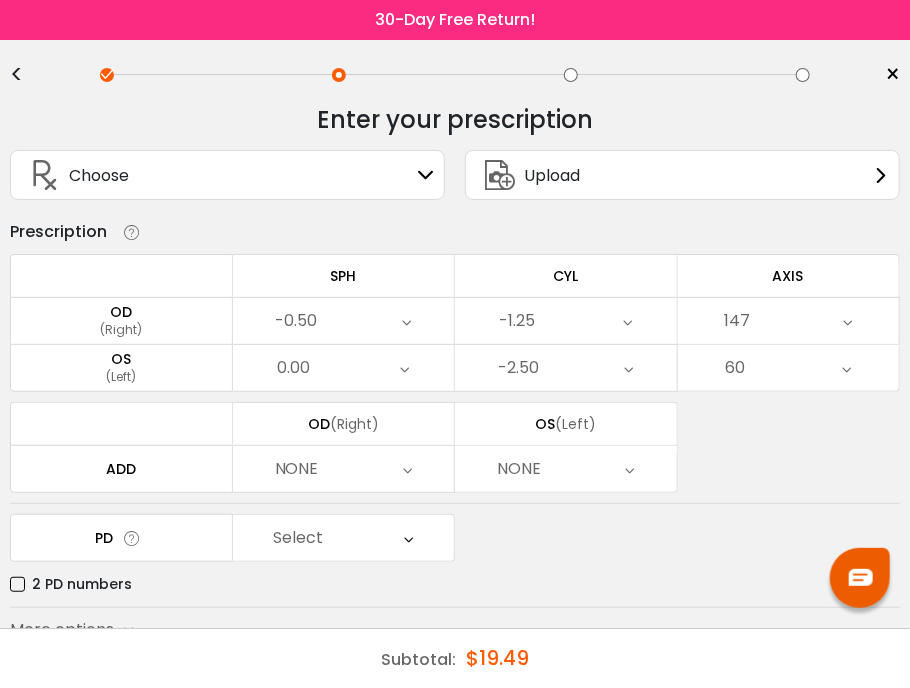 click at bounding box center [407, 469] 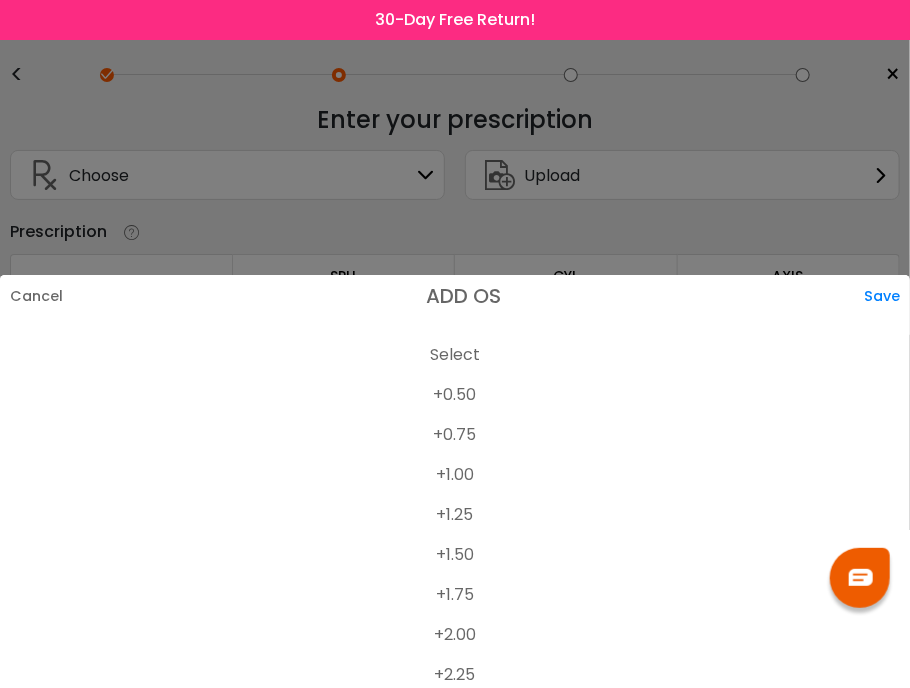 click on "+2.00" at bounding box center (455, 635) 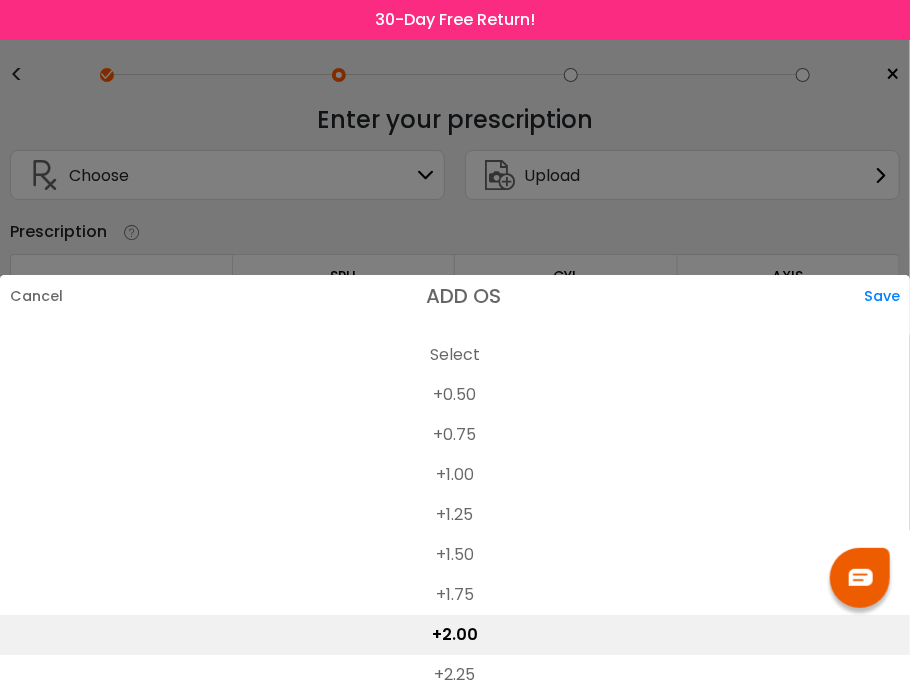 click on "Save" at bounding box center (887, 296) 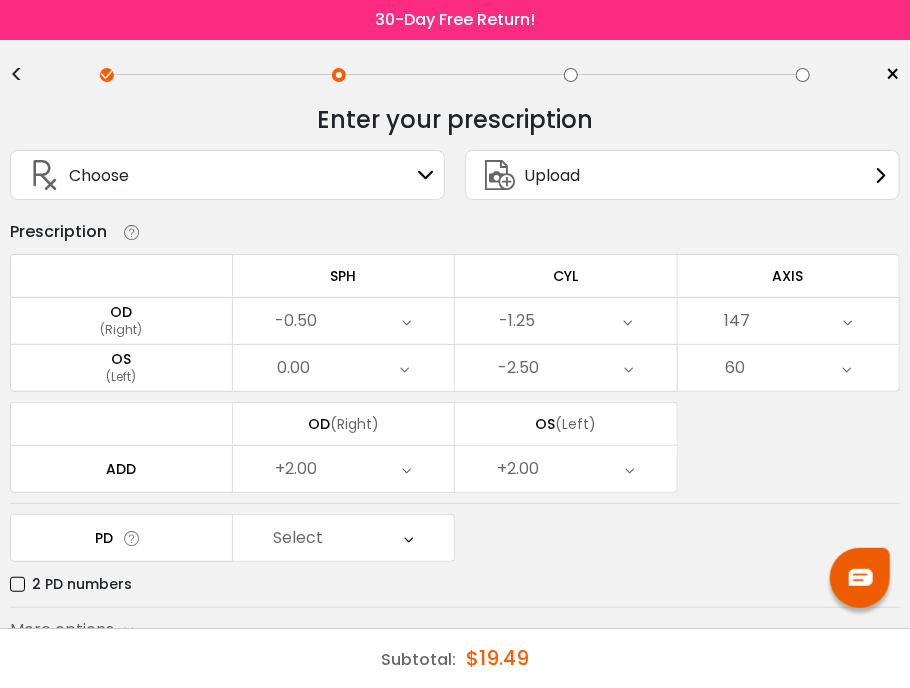 click at bounding box center (408, 538) 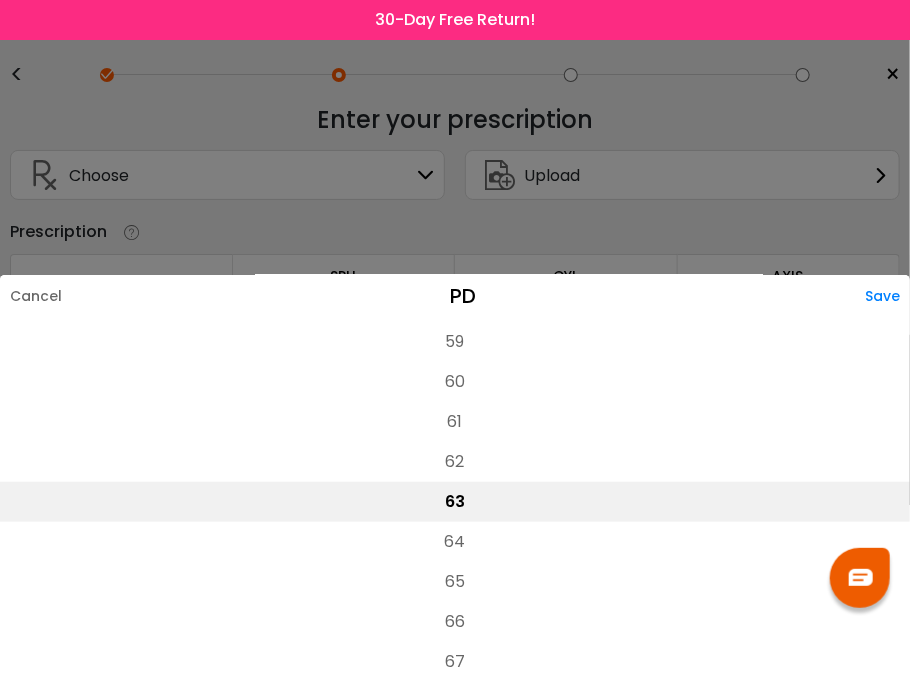 click on "62" at bounding box center (455, 462) 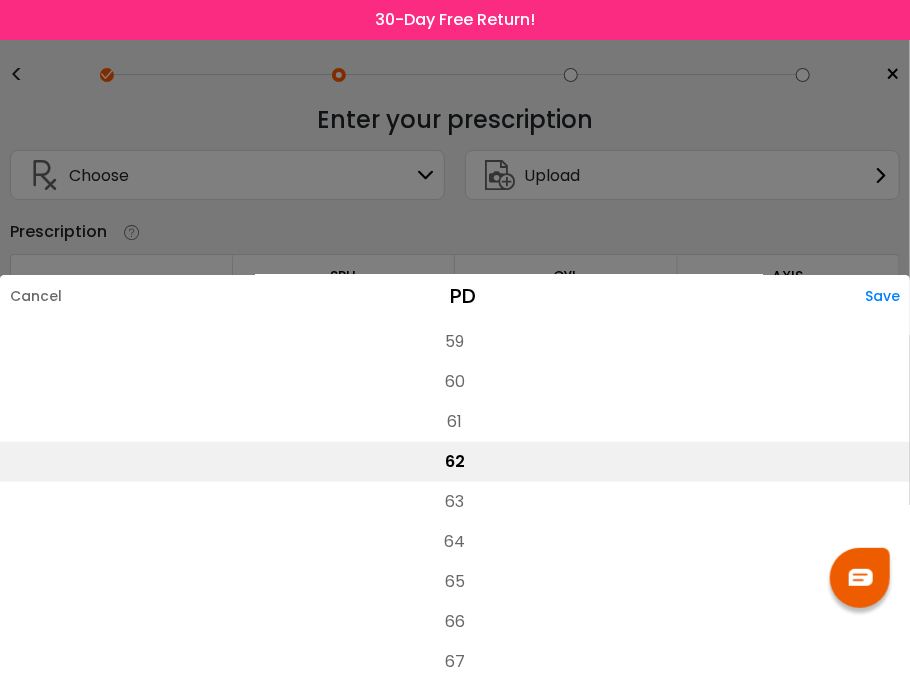 click on "Save" at bounding box center [887, 296] 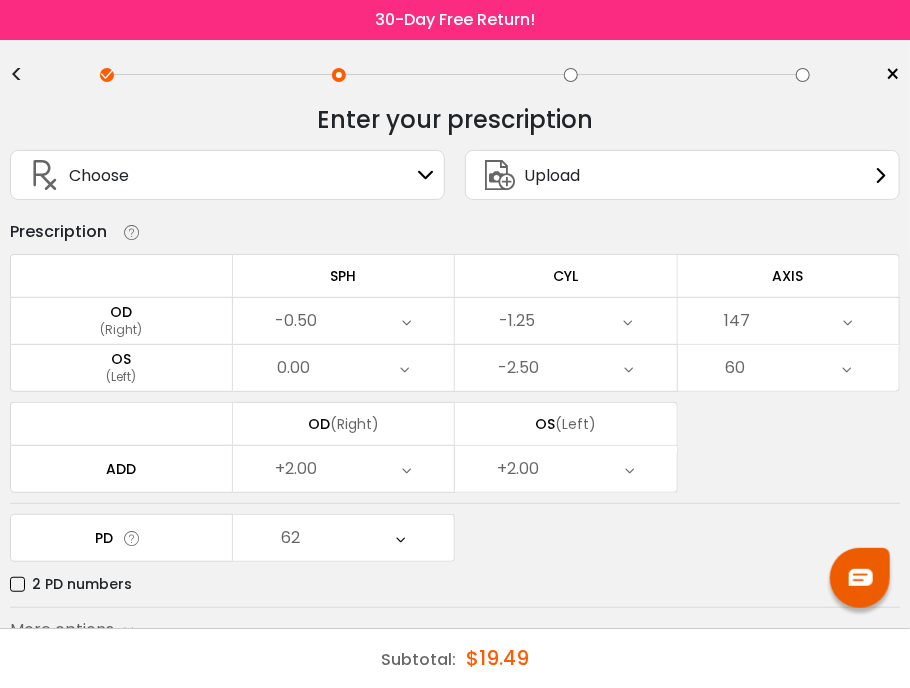 scroll, scrollTop: 81, scrollLeft: 0, axis: vertical 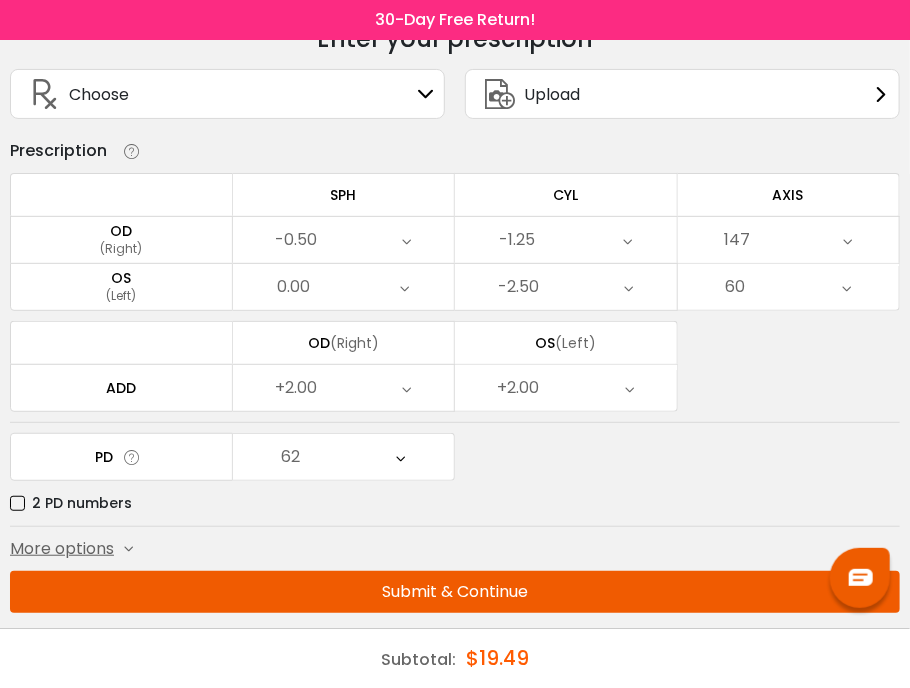 click on "Submit & Continue" at bounding box center (455, 592) 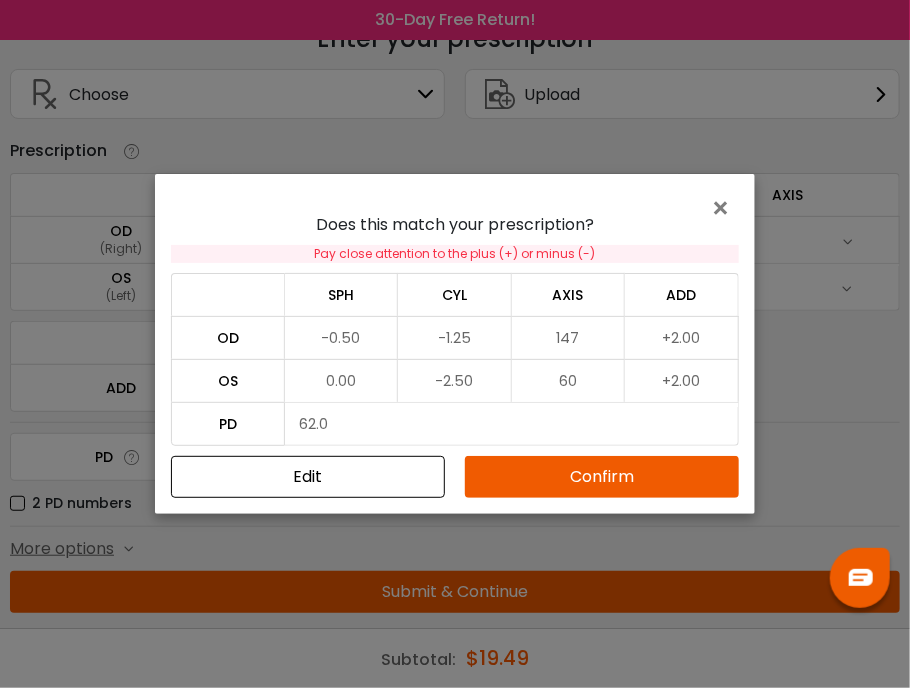 click on "Confirm" at bounding box center [602, 477] 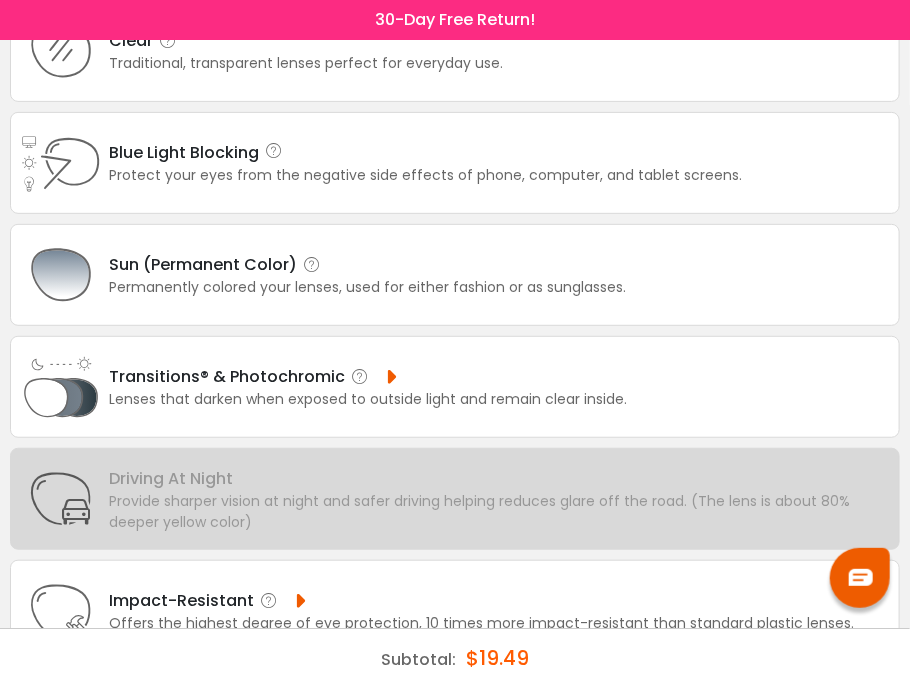 scroll, scrollTop: 200, scrollLeft: 0, axis: vertical 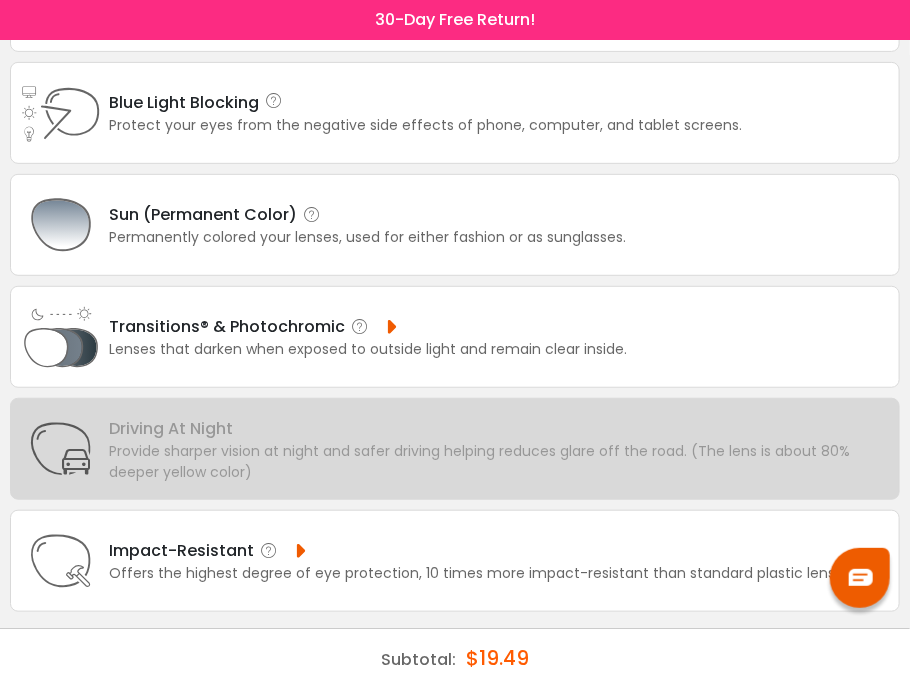 click on "Blue Light Blocking
Blue Light Blocking
Blue Light blocking lenses offer the best solution to deal with blue light emissions.
The lenses filter the blue light emitted by digital screens, providing comfort to your eyes and protection from harmful rays.
Learn more
HEV LIGHT
The wavelength of visible light is between 360 and 760 nm. High energy visible (HEV) light, 380– 500nm, is damaging to our eyes.
This includes damaging blue-violet light emitted by our digital devices.
SYMPTOMS
Headaches, sore or tired eyes, and stiff necks are all symptoms of digital eyestrain.
At the same time, HEV light from our computers, phones, and tablets causes our eyes to not only work harder,
but puts them at risk of aging faster.
HOW TO PROTECT YOUR EYES" at bounding box center (425, 102) 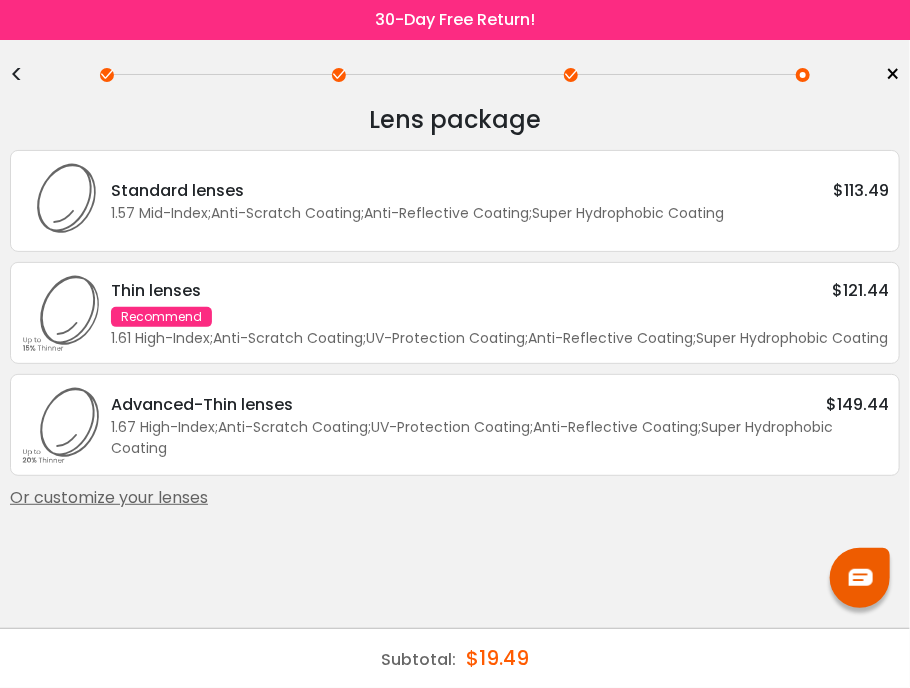 scroll, scrollTop: 0, scrollLeft: 0, axis: both 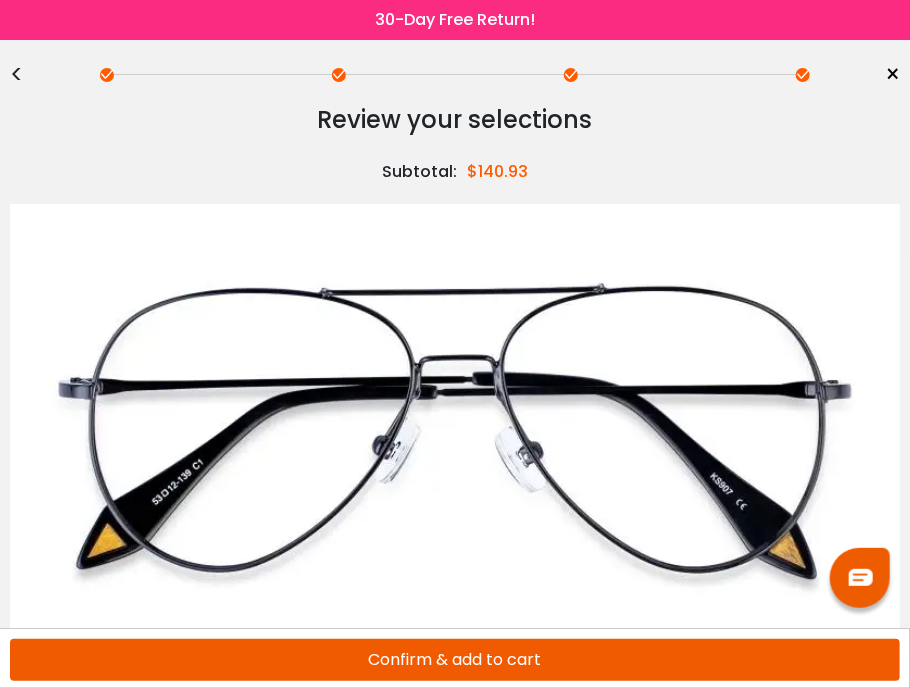click on "Confirm & add to cart" at bounding box center [455, 660] 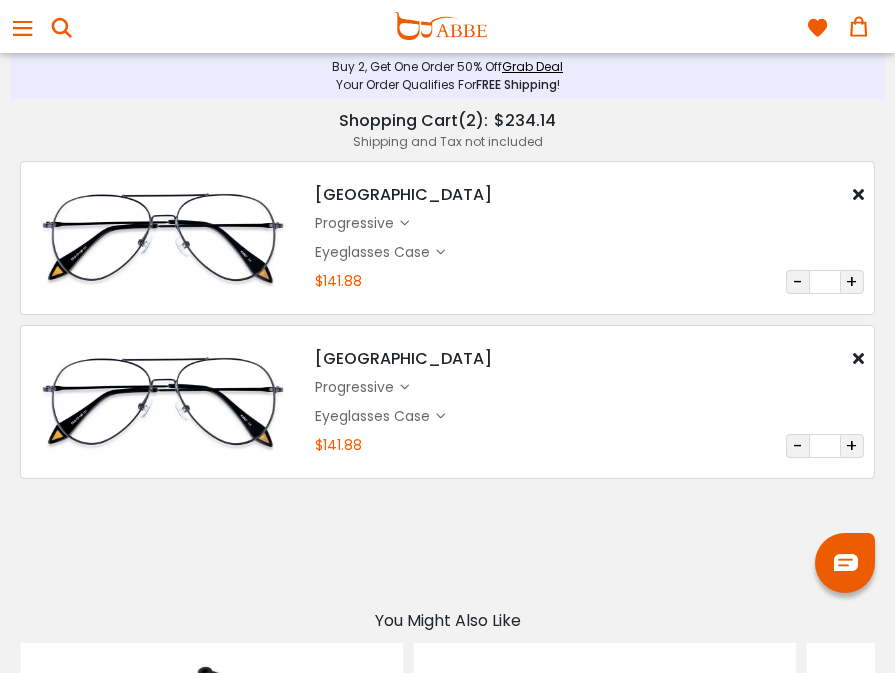 scroll, scrollTop: 0, scrollLeft: 0, axis: both 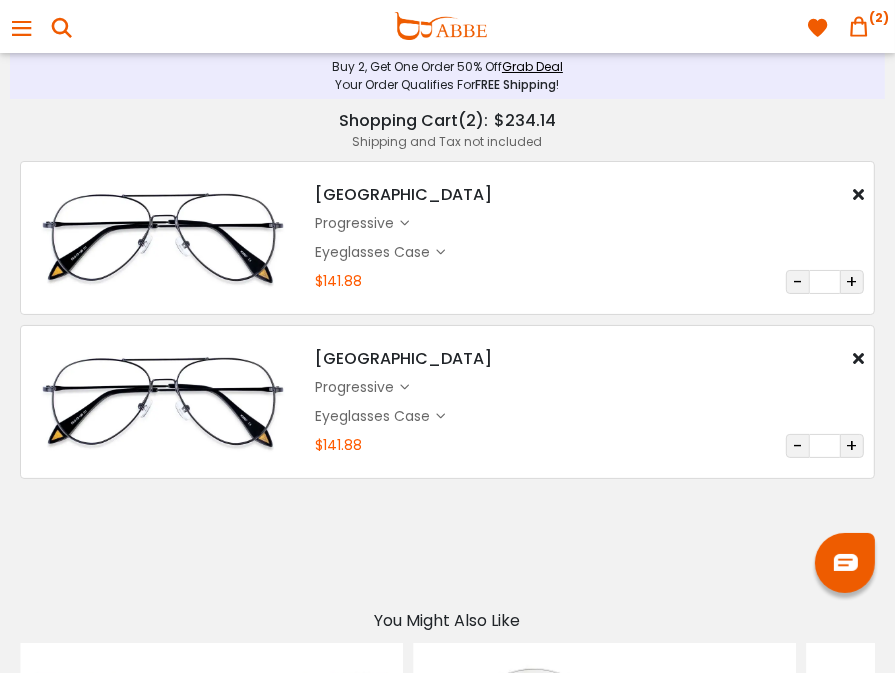 click on "-" at bounding box center (798, 446) 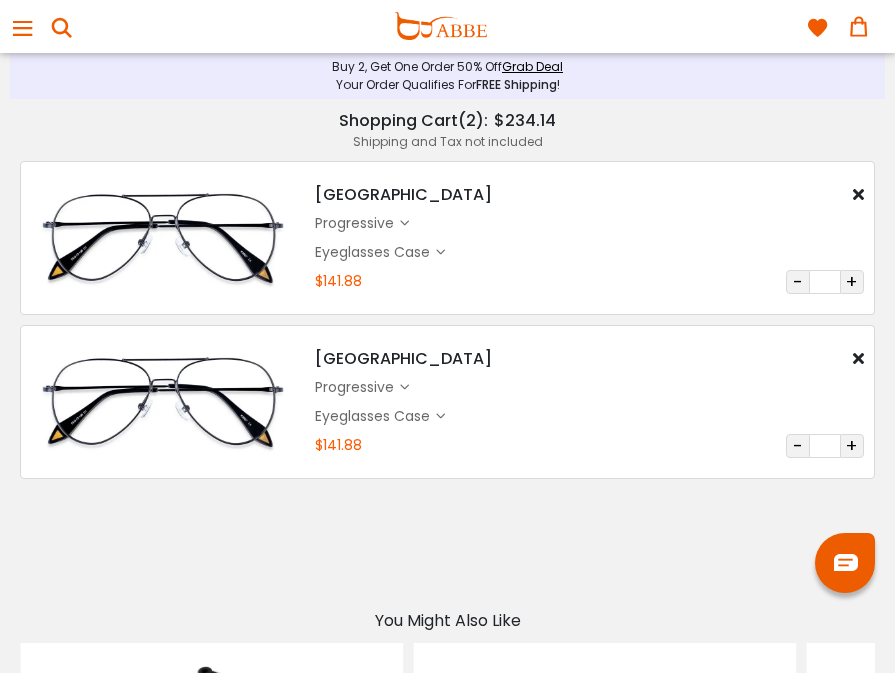 scroll, scrollTop: 0, scrollLeft: 0, axis: both 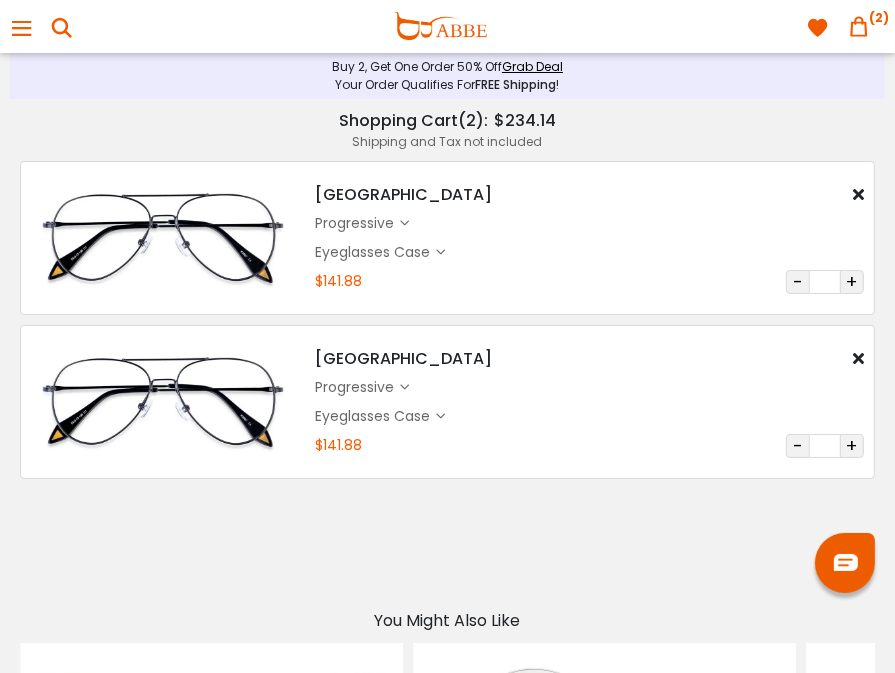 click at bounding box center (858, 358) 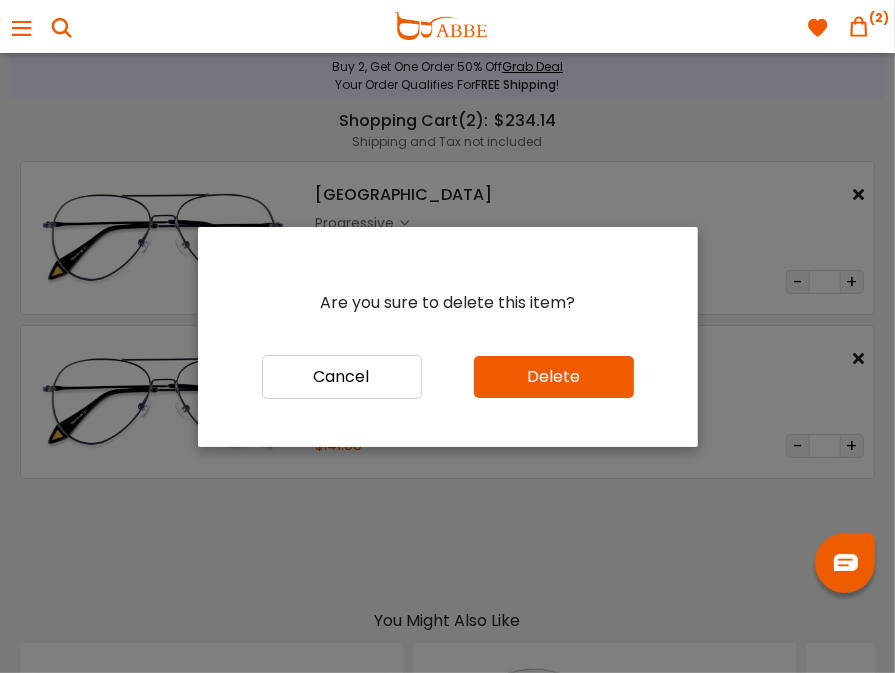 click on "Delete" at bounding box center (554, 377) 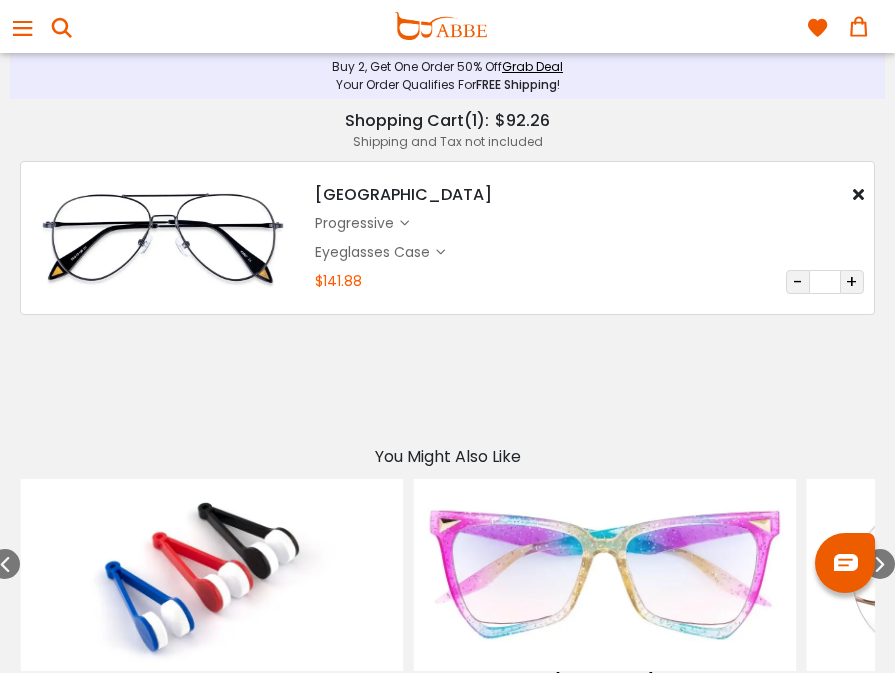 scroll, scrollTop: 0, scrollLeft: 0, axis: both 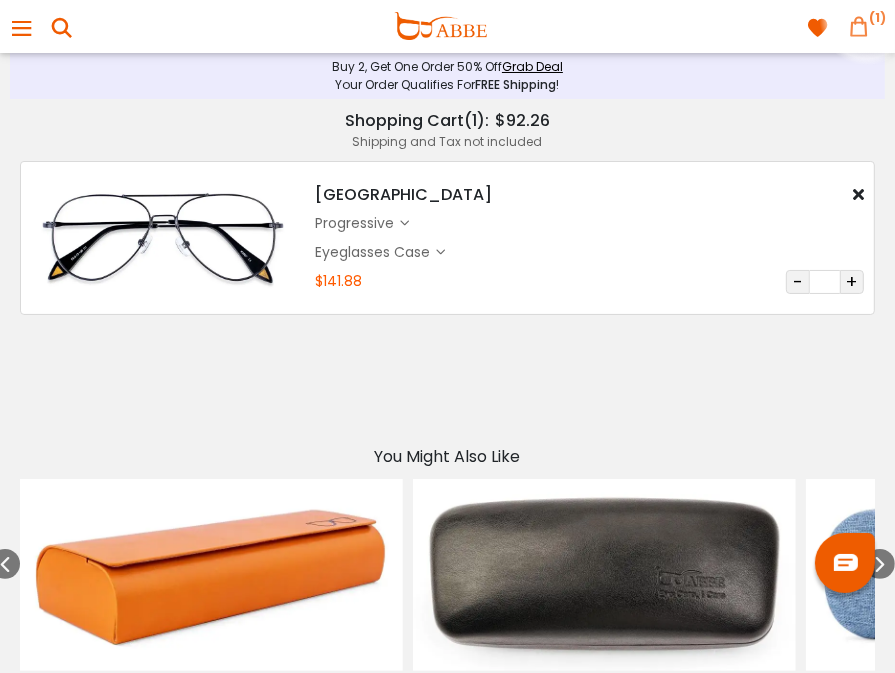 click at bounding box center (859, 26) 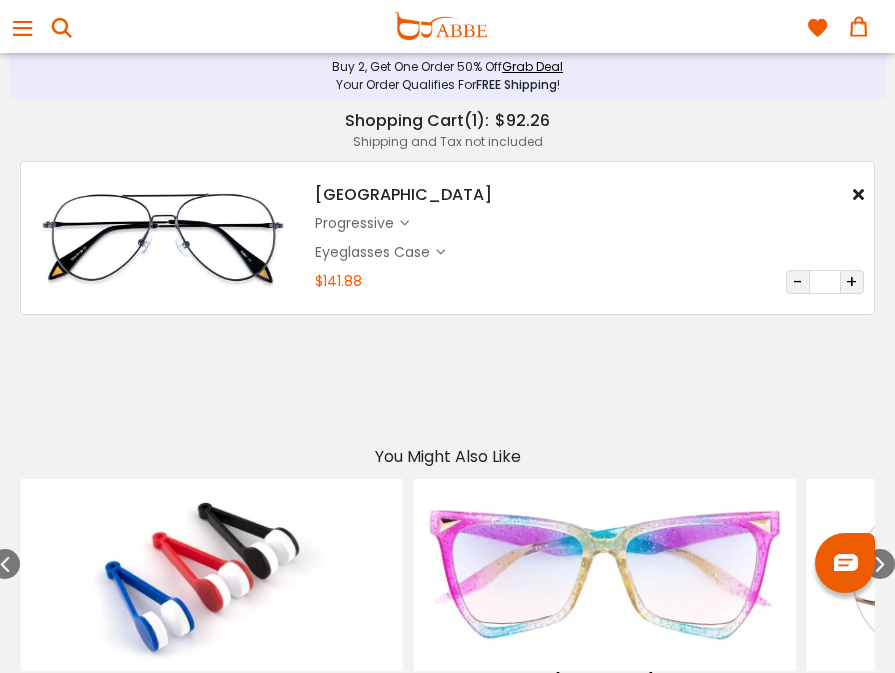 scroll, scrollTop: 0, scrollLeft: 0, axis: both 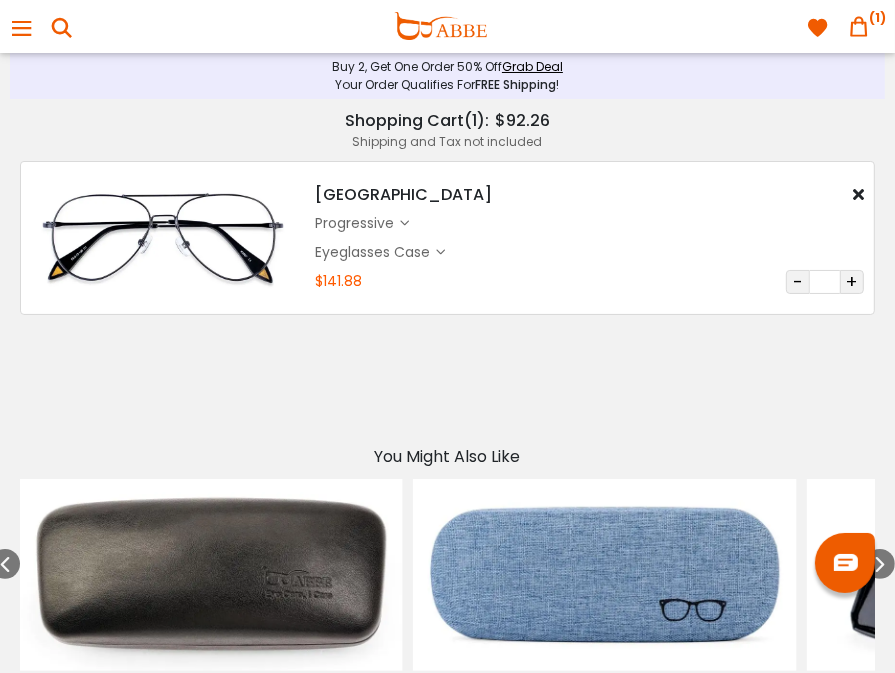 click at bounding box center (22, 31) 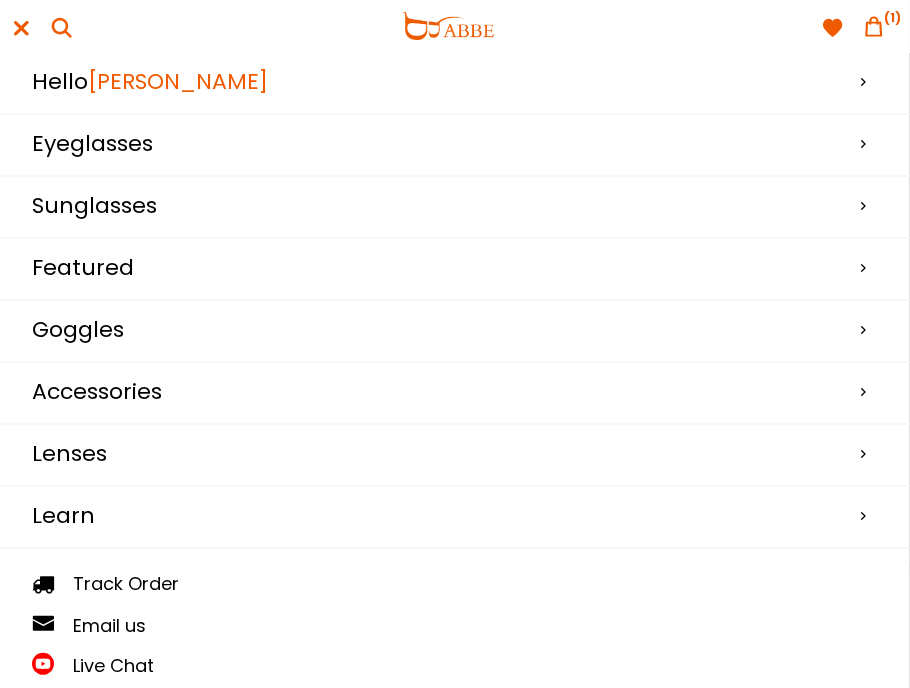 click at bounding box center [22, 31] 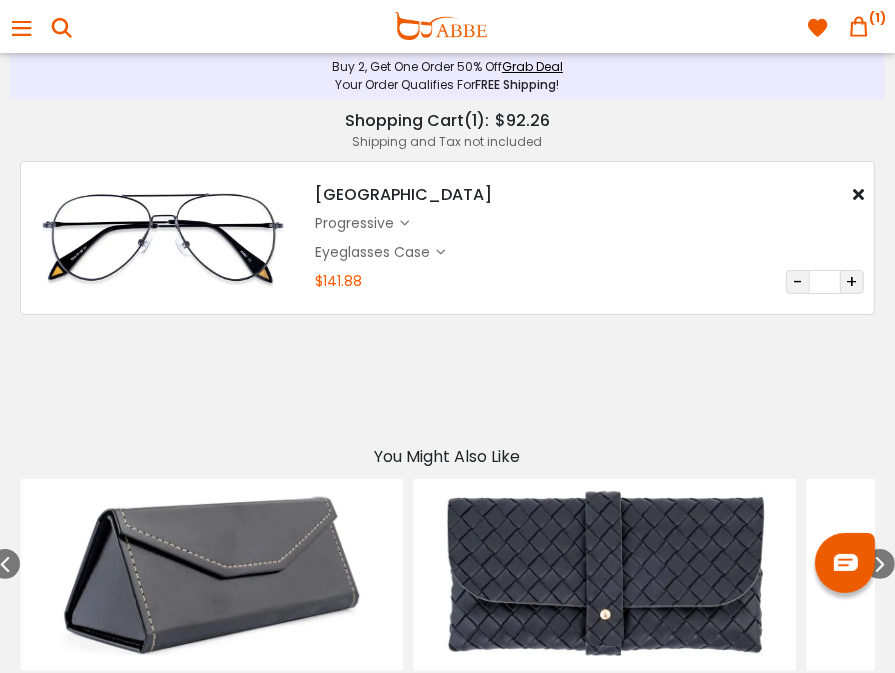 click on "Malawi
$19.49
progressive
$121.44
Eyeglasses Case" at bounding box center [589, 238] 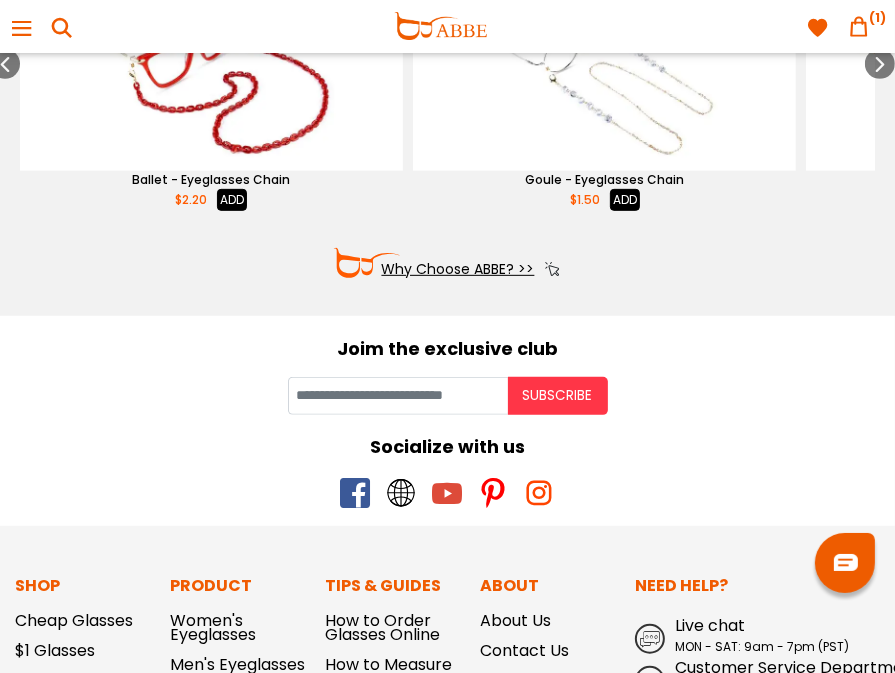 scroll, scrollTop: 0, scrollLeft: 0, axis: both 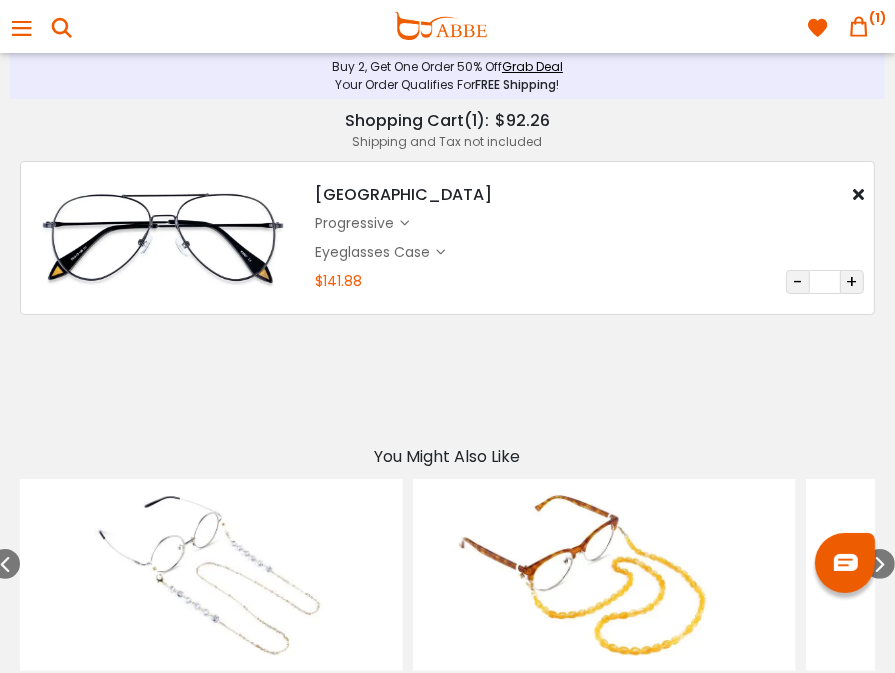 click on "+" at bounding box center (852, 282) 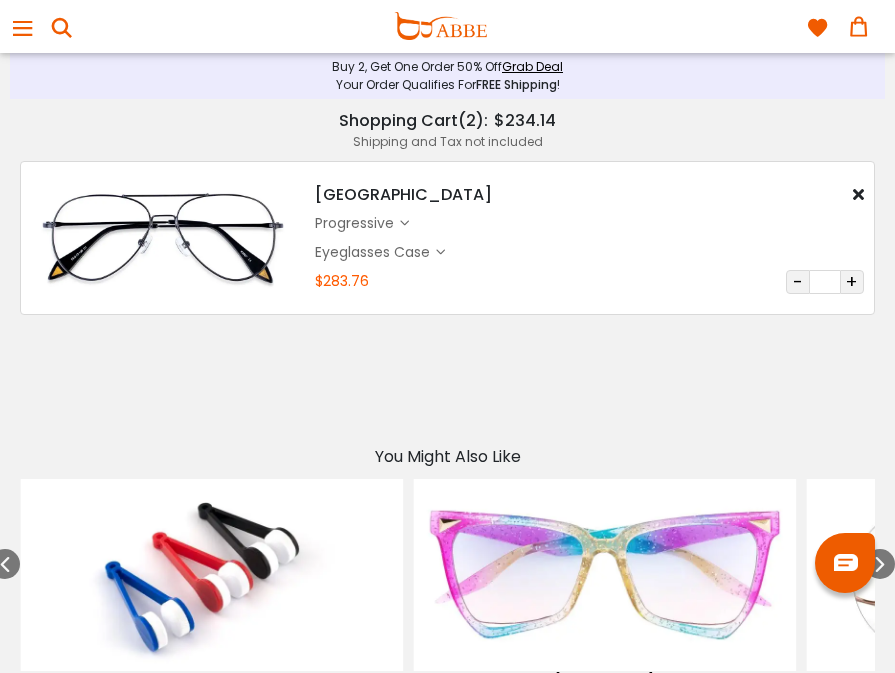 scroll, scrollTop: 0, scrollLeft: 0, axis: both 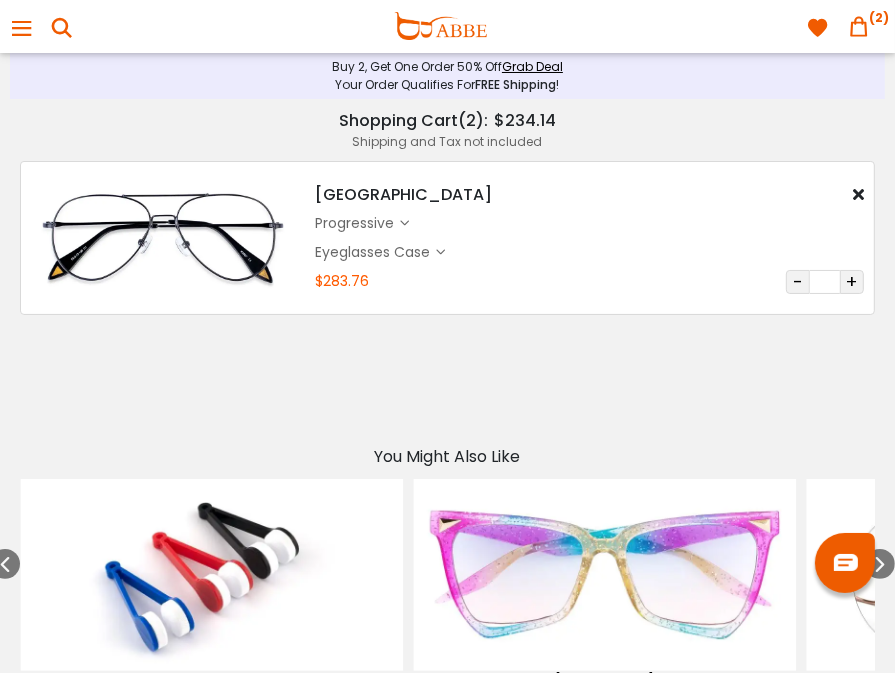 click on "-" at bounding box center (798, 282) 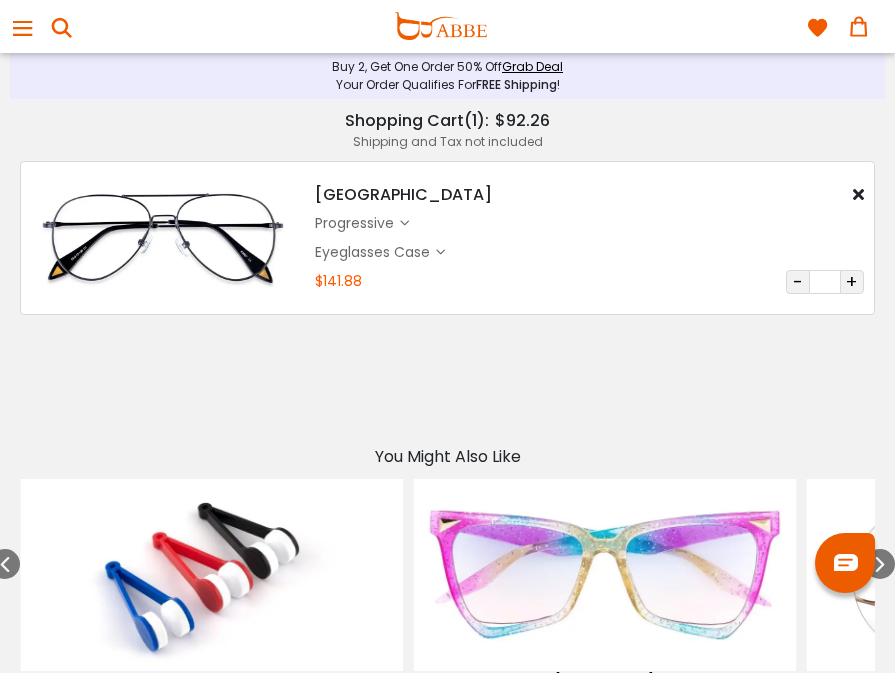 scroll, scrollTop: 0, scrollLeft: 0, axis: both 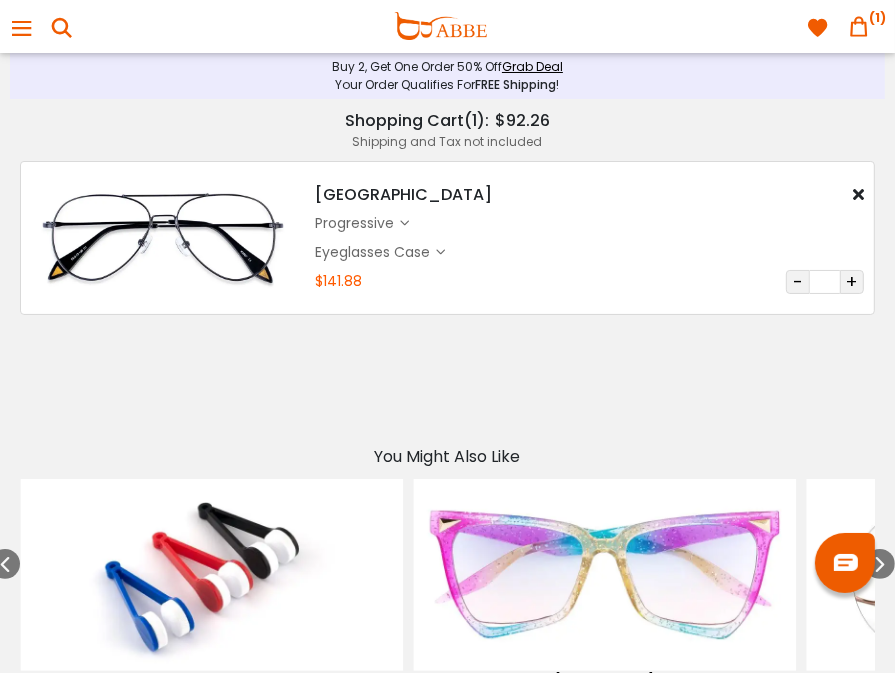 click on "-" at bounding box center [798, 282] 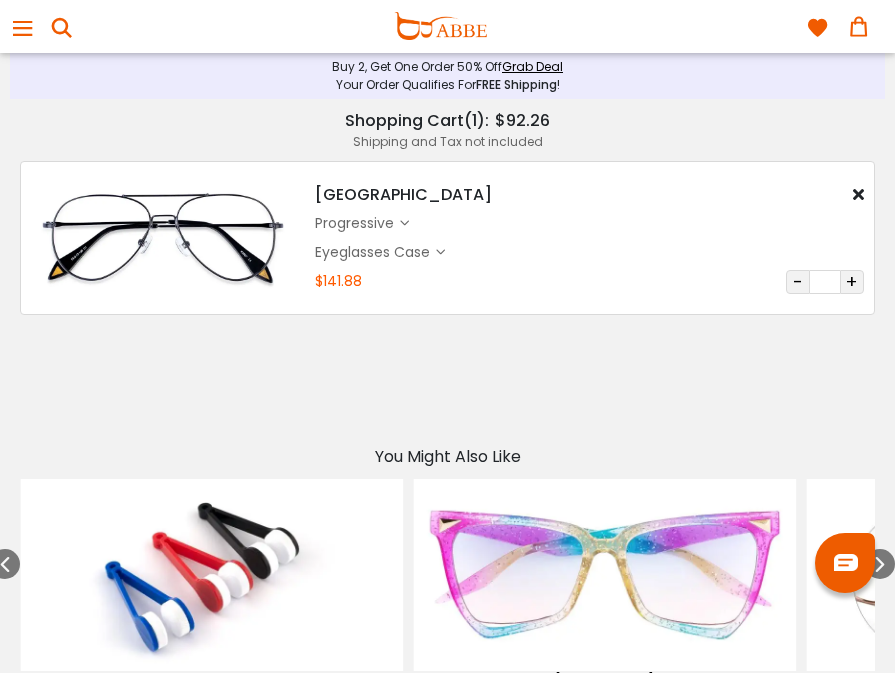 scroll, scrollTop: 0, scrollLeft: 0, axis: both 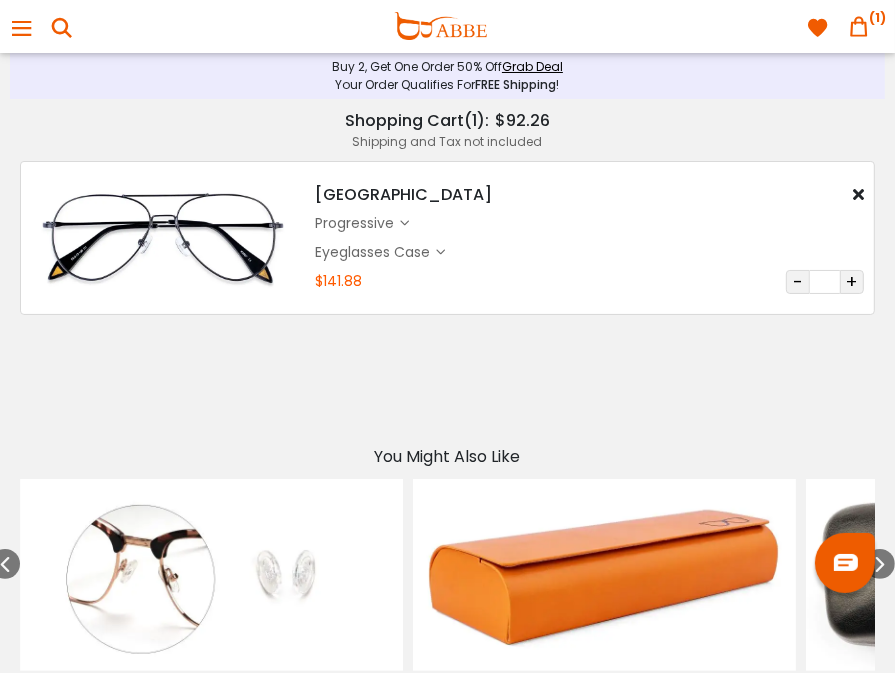click at bounding box center (859, 26) 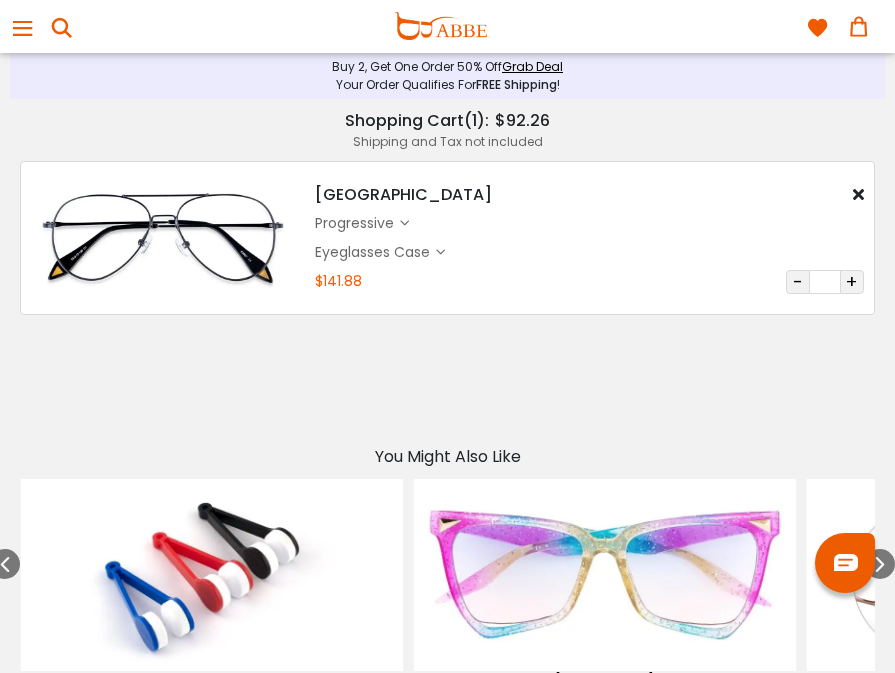 scroll, scrollTop: 0, scrollLeft: 0, axis: both 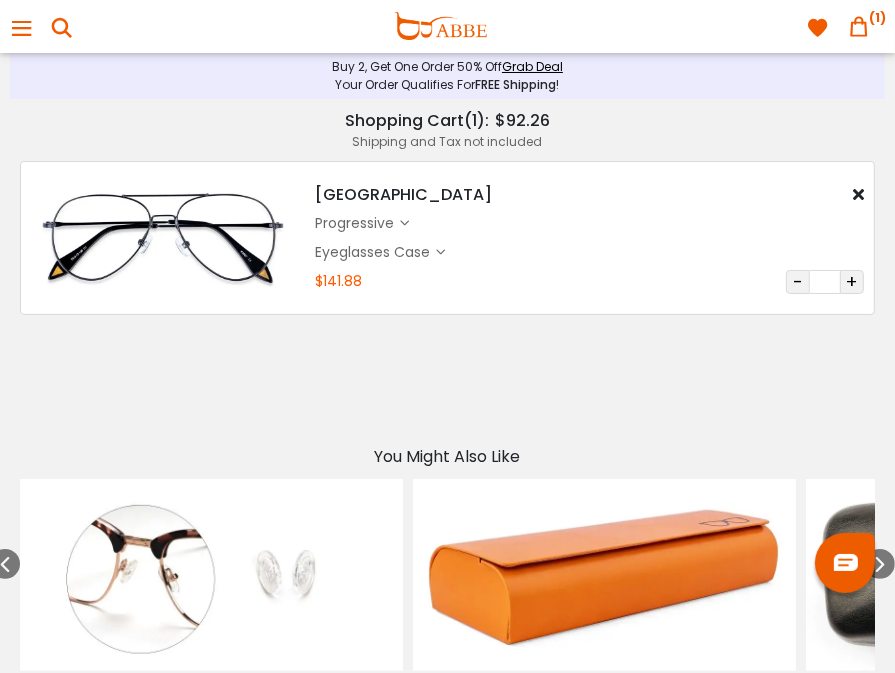 click on "+" at bounding box center [852, 282] 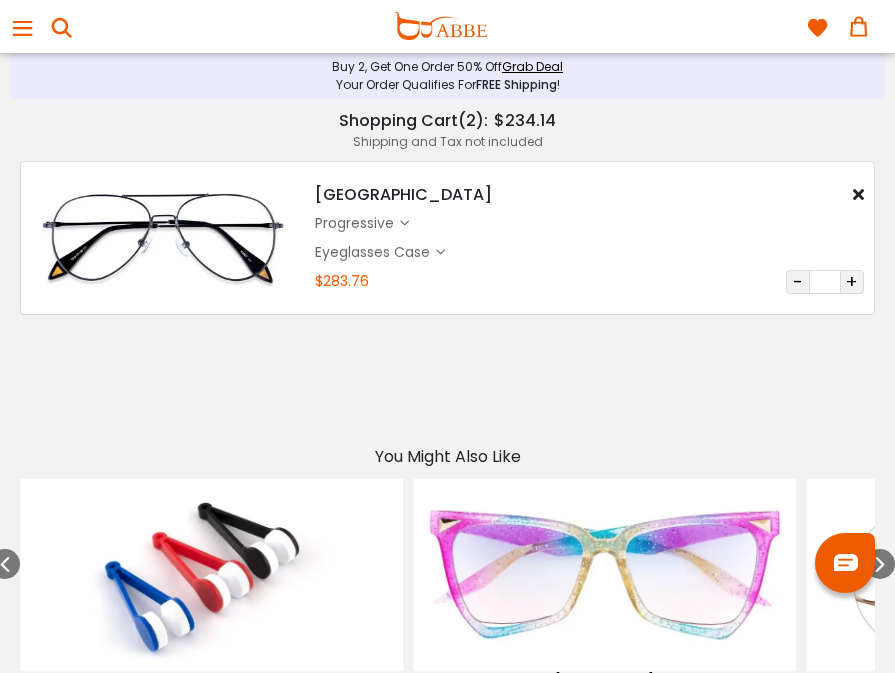 scroll, scrollTop: 0, scrollLeft: 0, axis: both 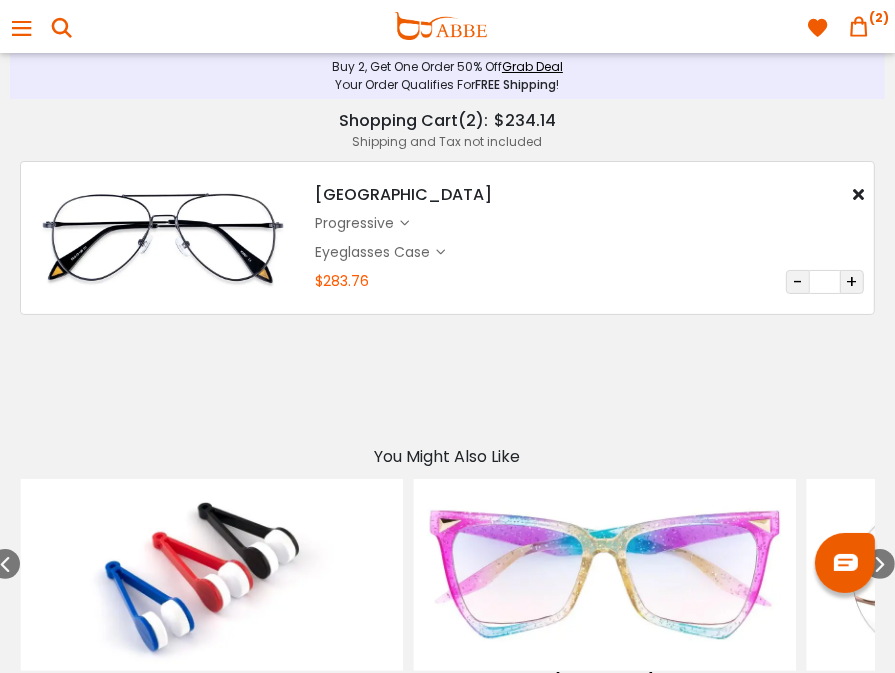 click on "progressive
$121.44" at bounding box center (589, 223) 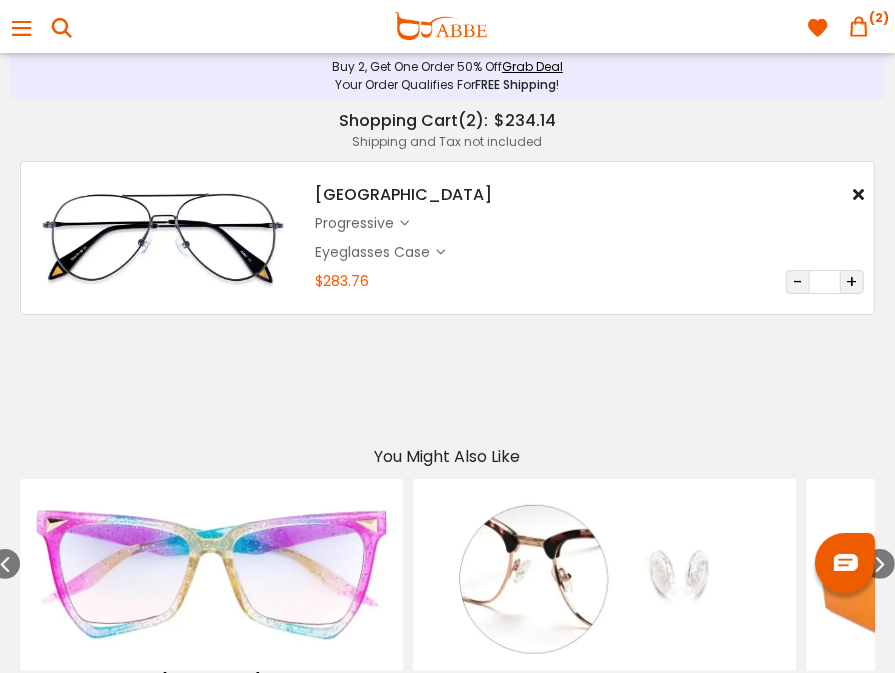 click on "+" at bounding box center [852, 282] 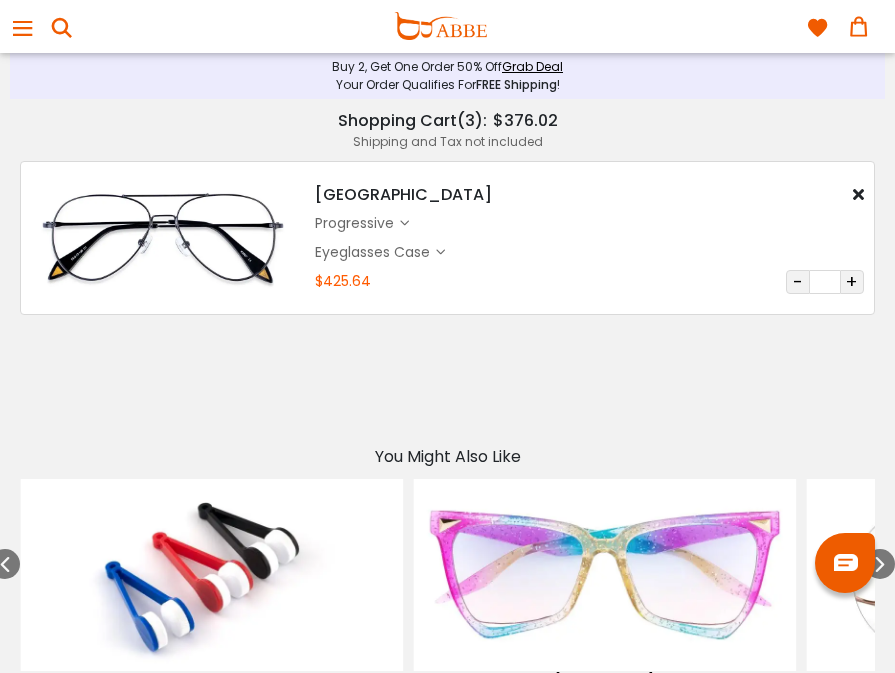 scroll, scrollTop: 0, scrollLeft: 0, axis: both 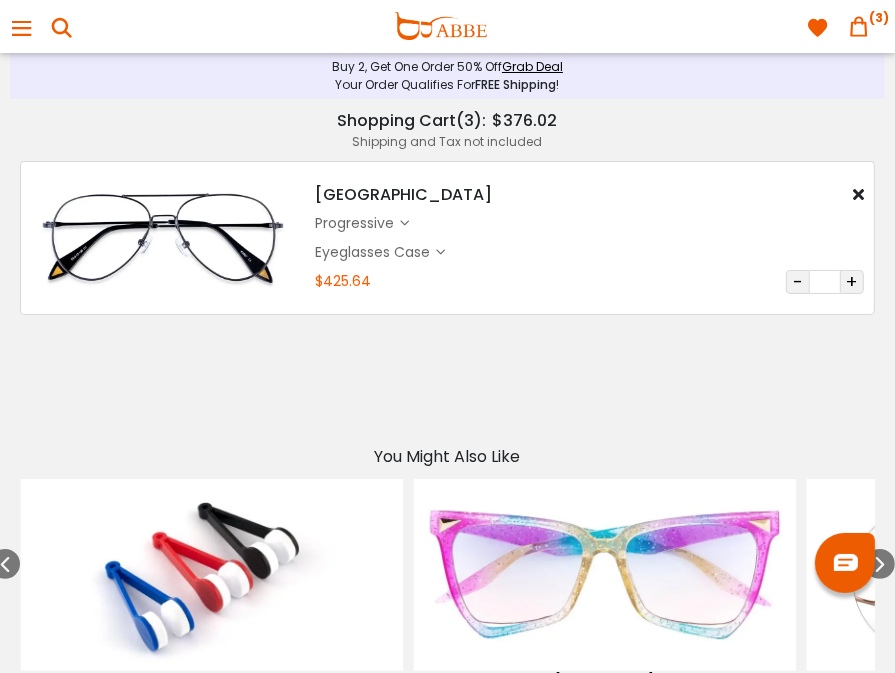 click on "-" at bounding box center [798, 282] 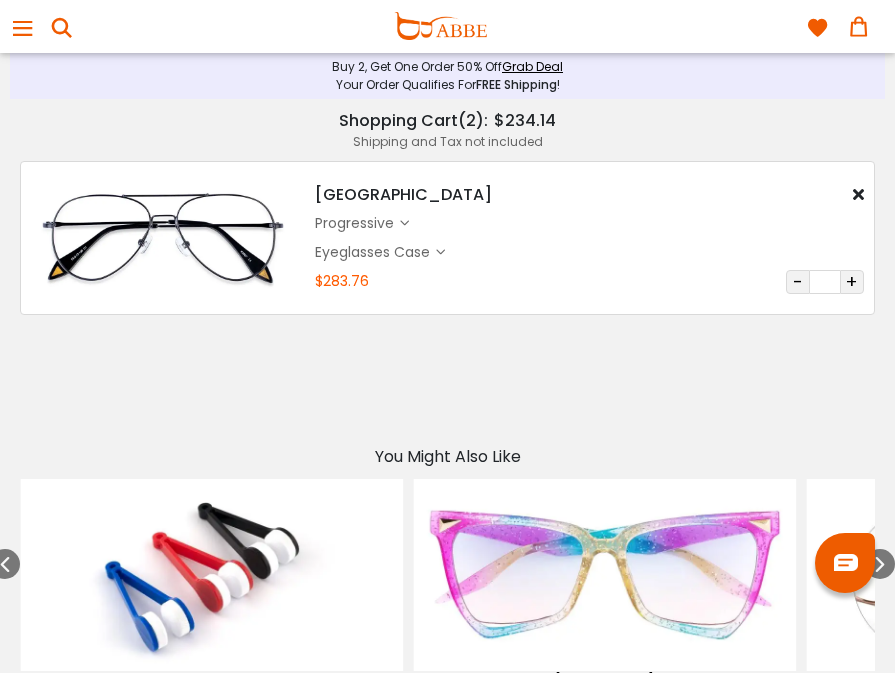 scroll, scrollTop: 0, scrollLeft: 0, axis: both 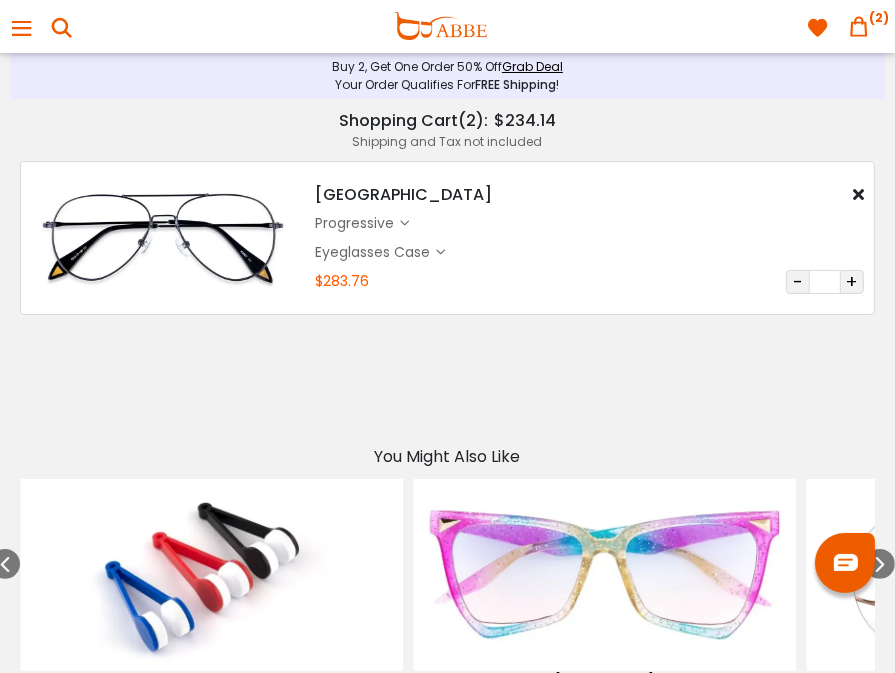 click on "-" at bounding box center (798, 282) 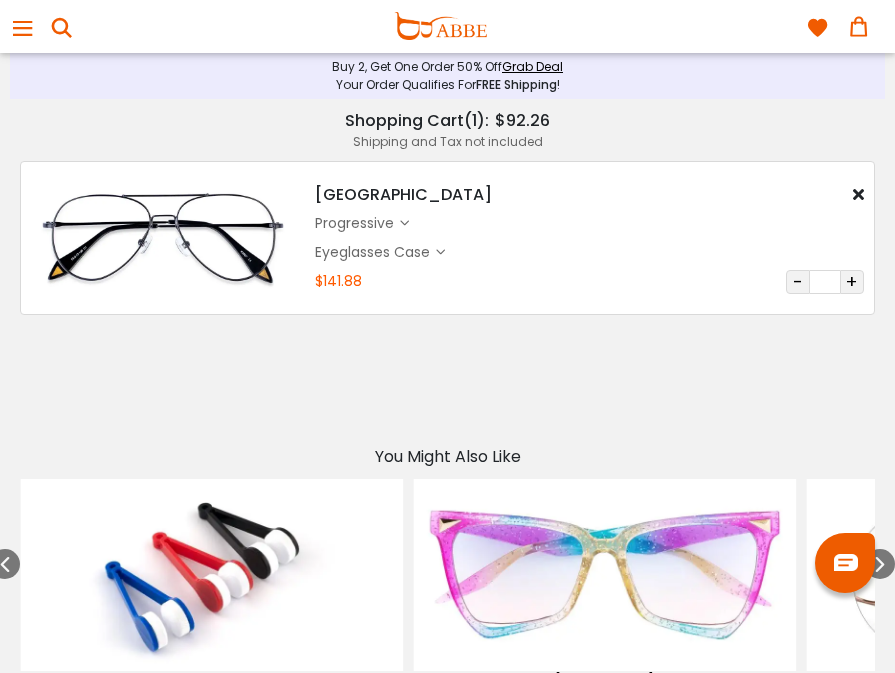 scroll, scrollTop: 0, scrollLeft: 0, axis: both 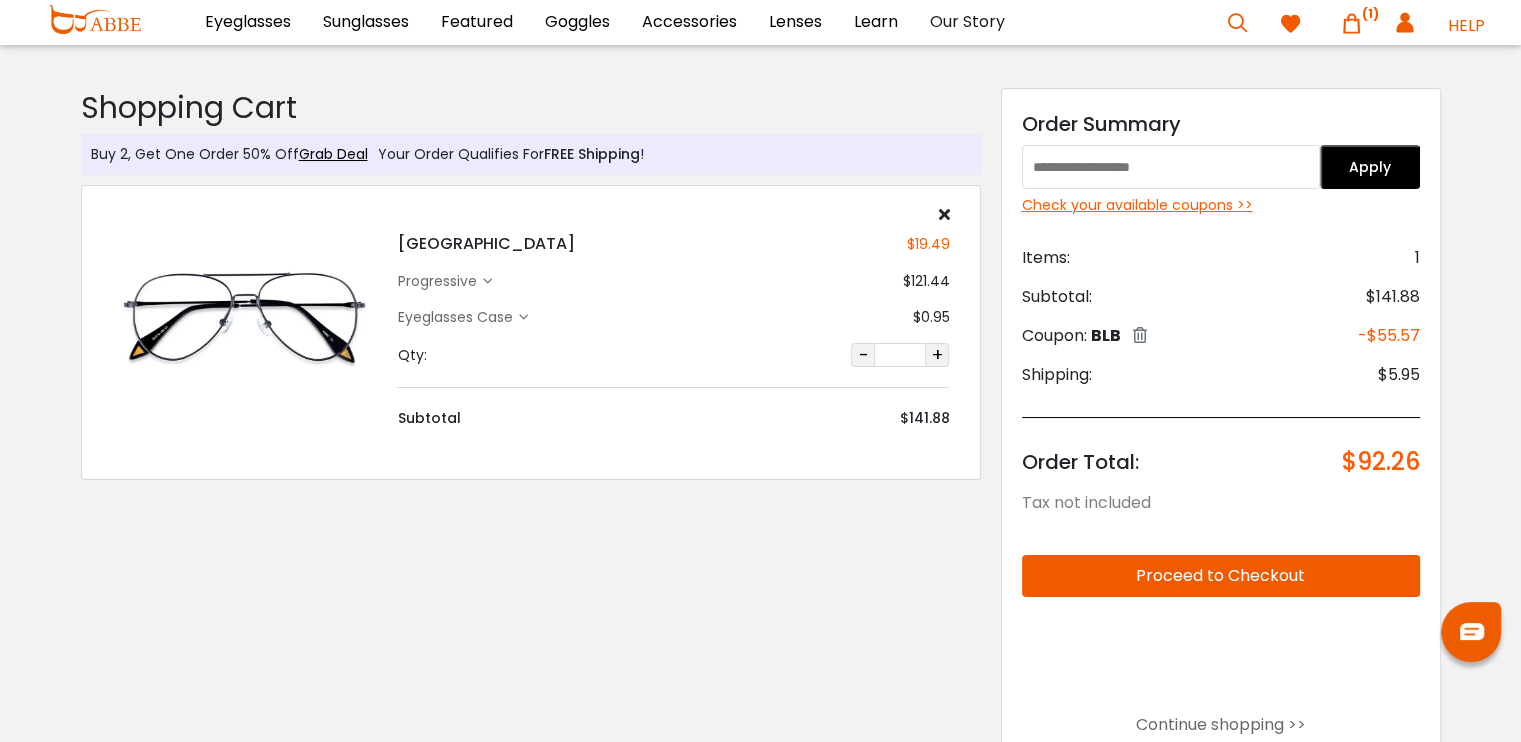 click at bounding box center (1140, 335) 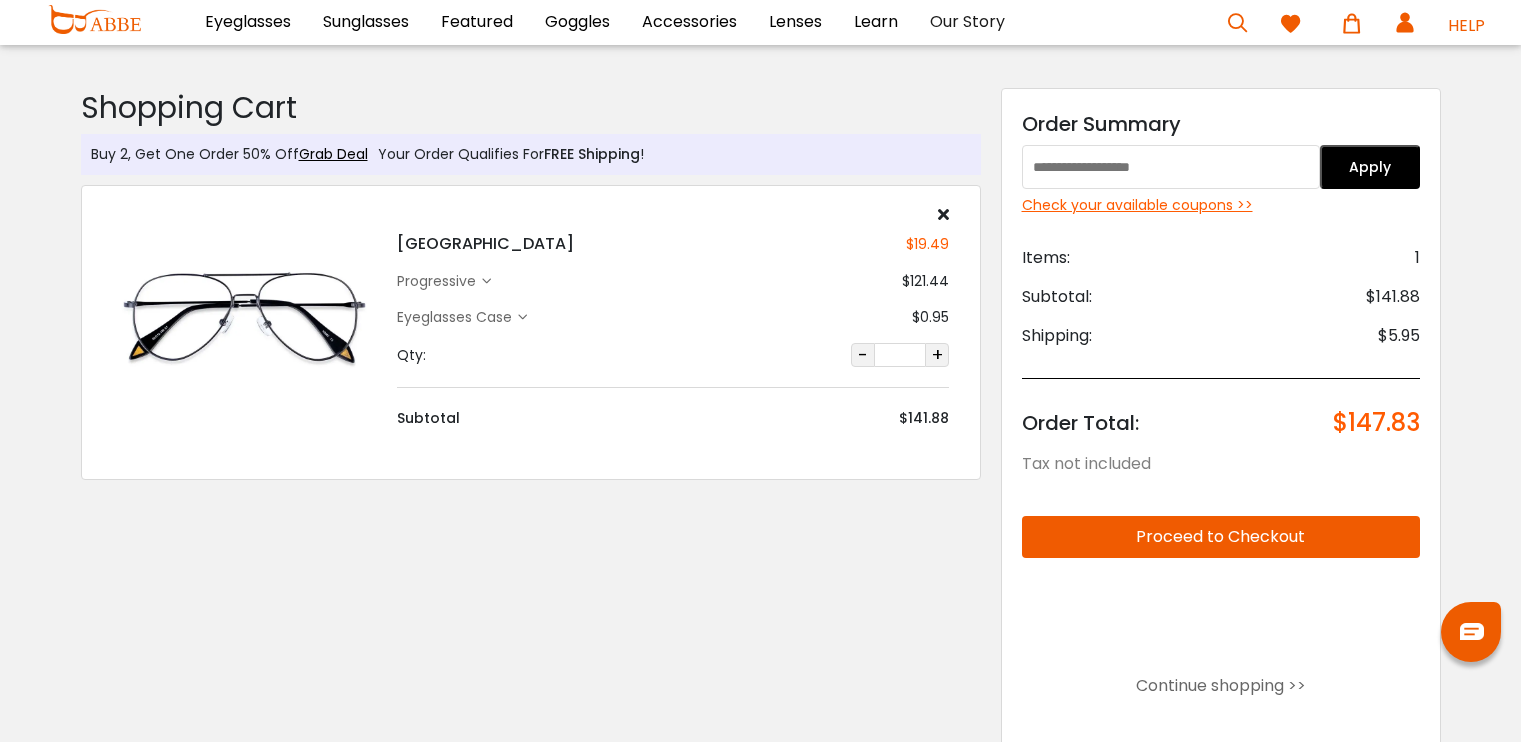 scroll, scrollTop: 0, scrollLeft: 0, axis: both 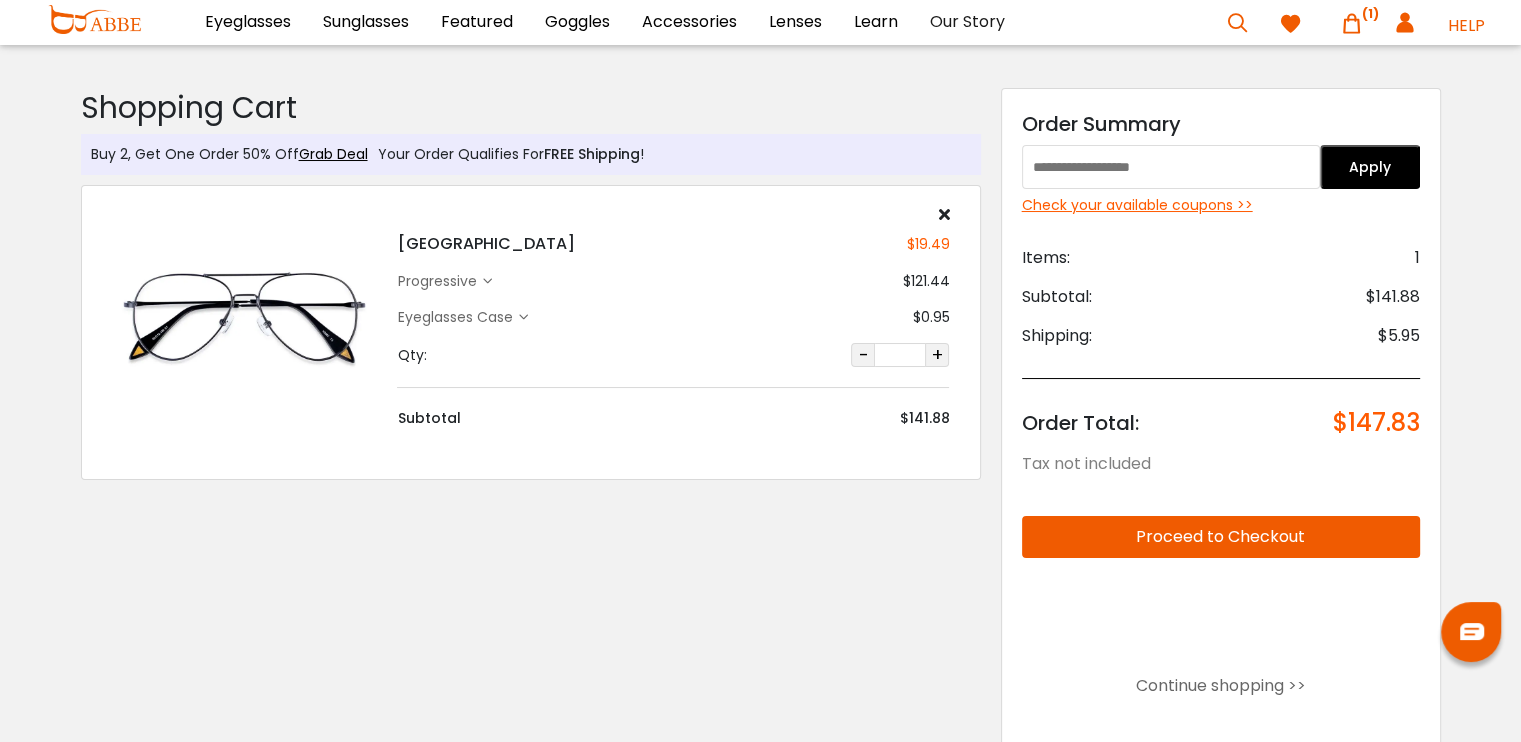 click at bounding box center (1171, 167) 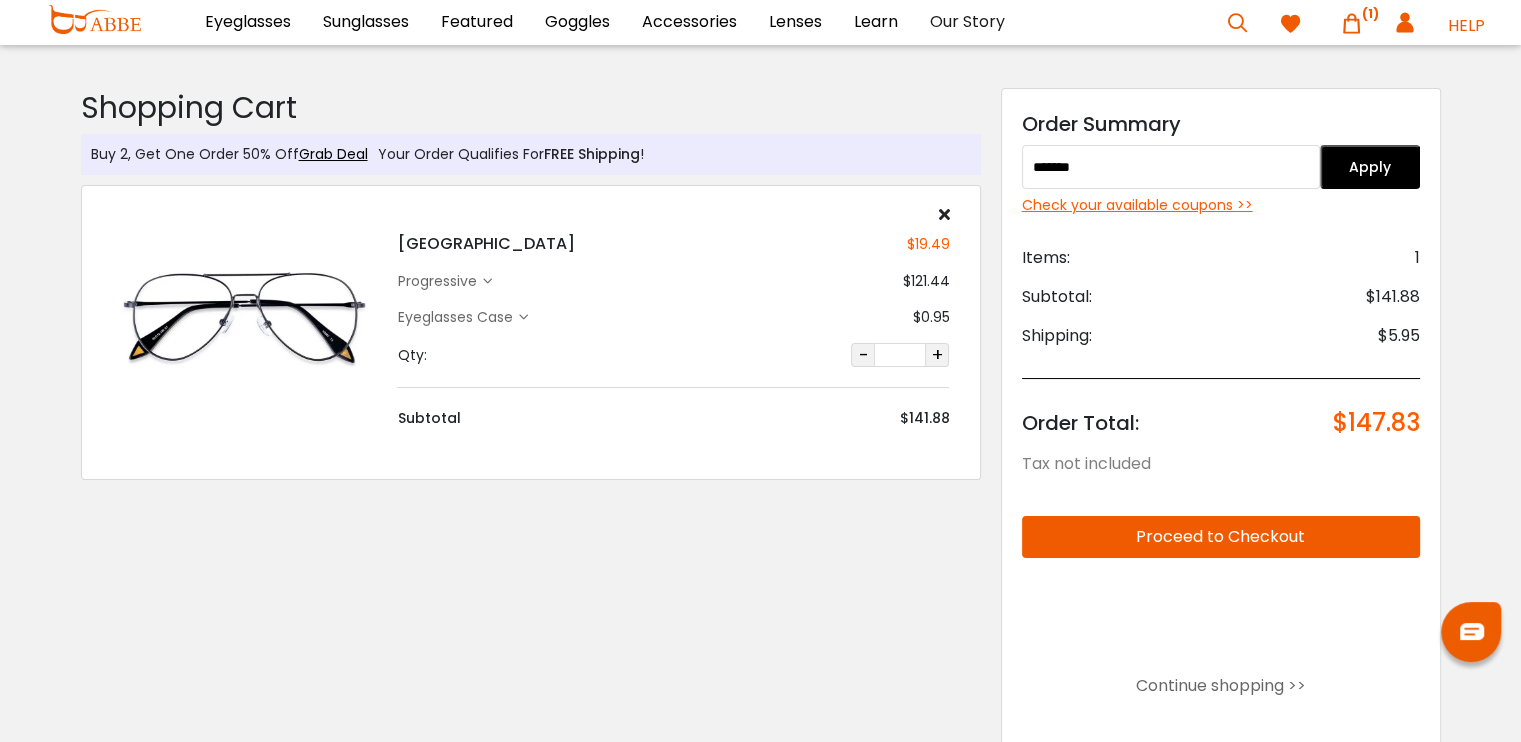 type on "*******" 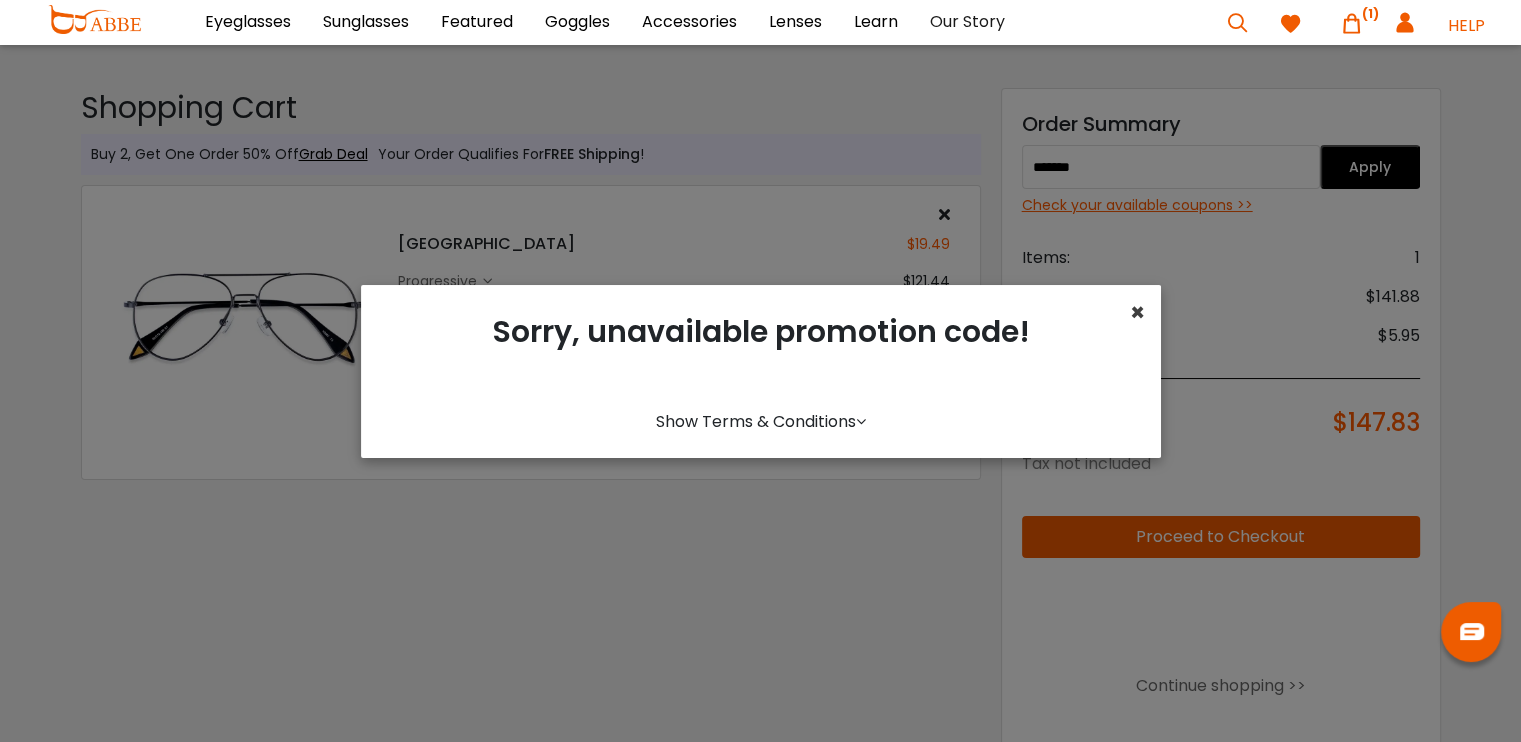 click on "×" at bounding box center [1137, 312] 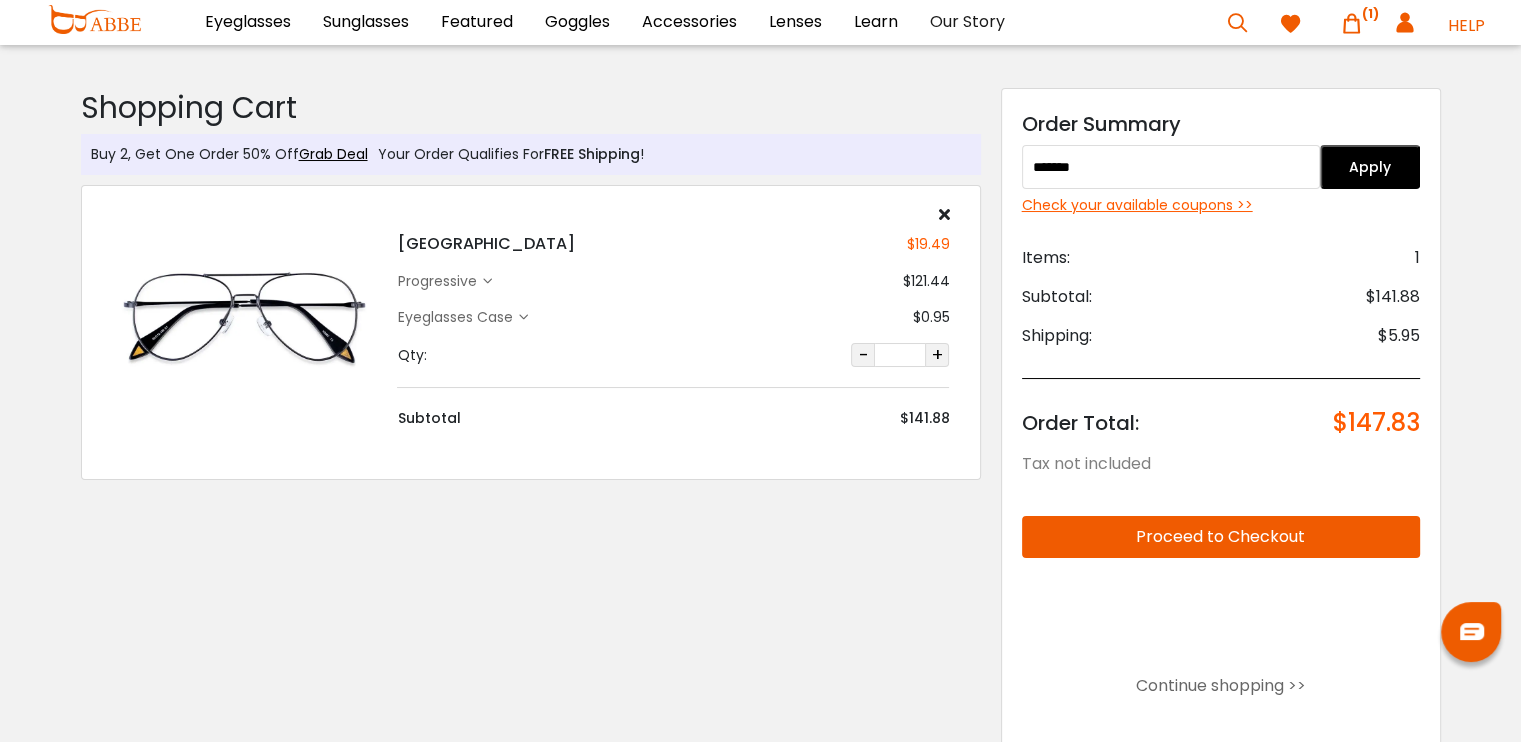 click on "Check your available coupons >>" at bounding box center [1221, 205] 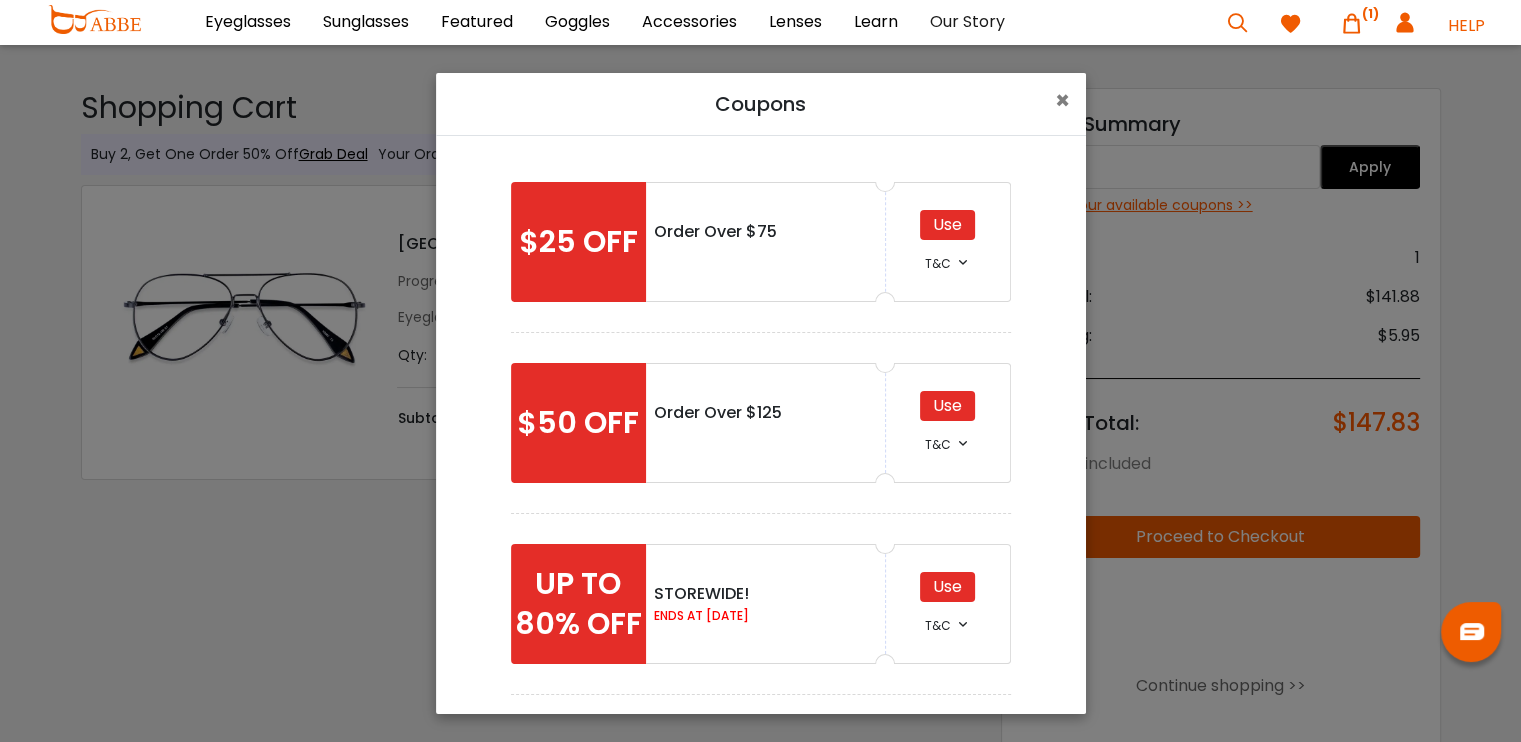 click on "Use" at bounding box center [947, 587] 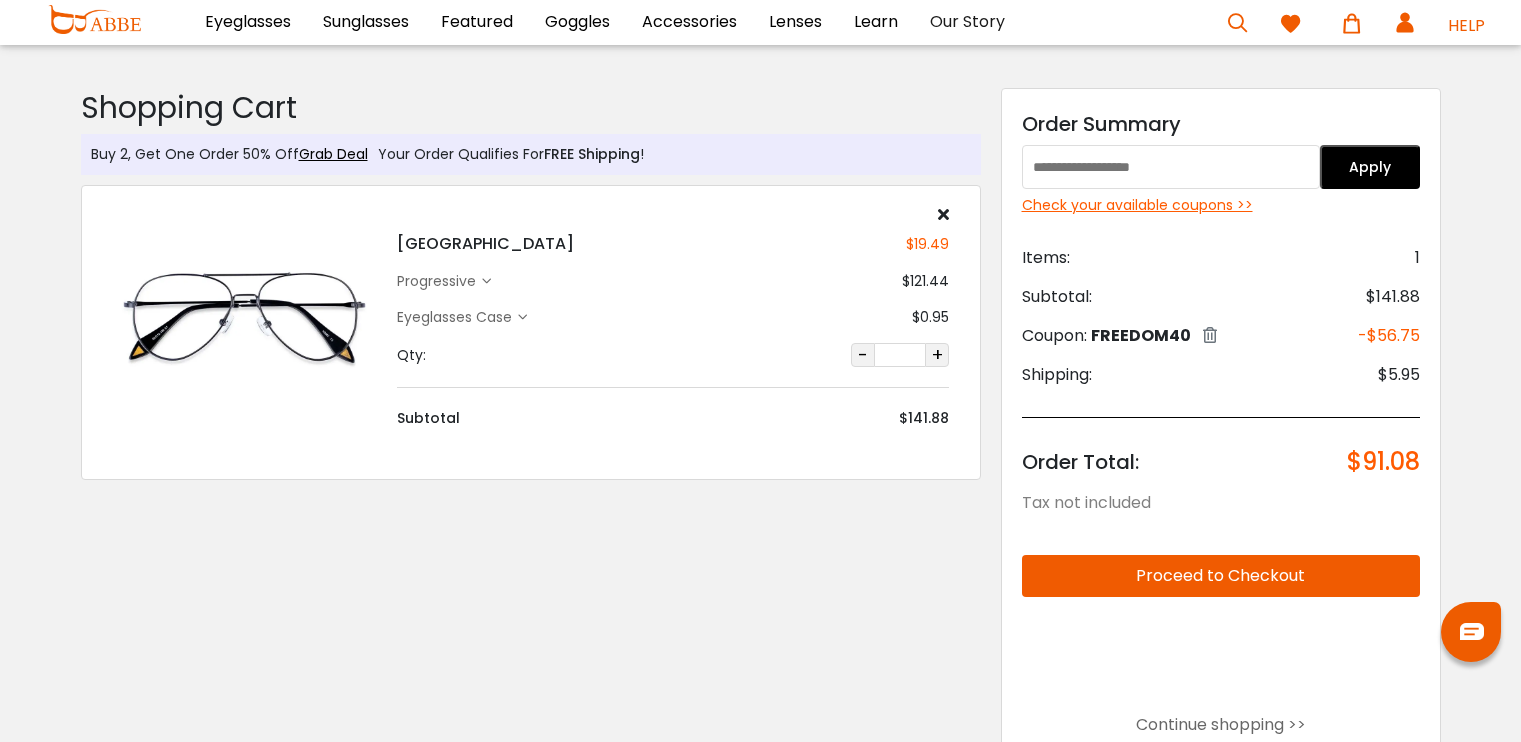 scroll, scrollTop: 0, scrollLeft: 0, axis: both 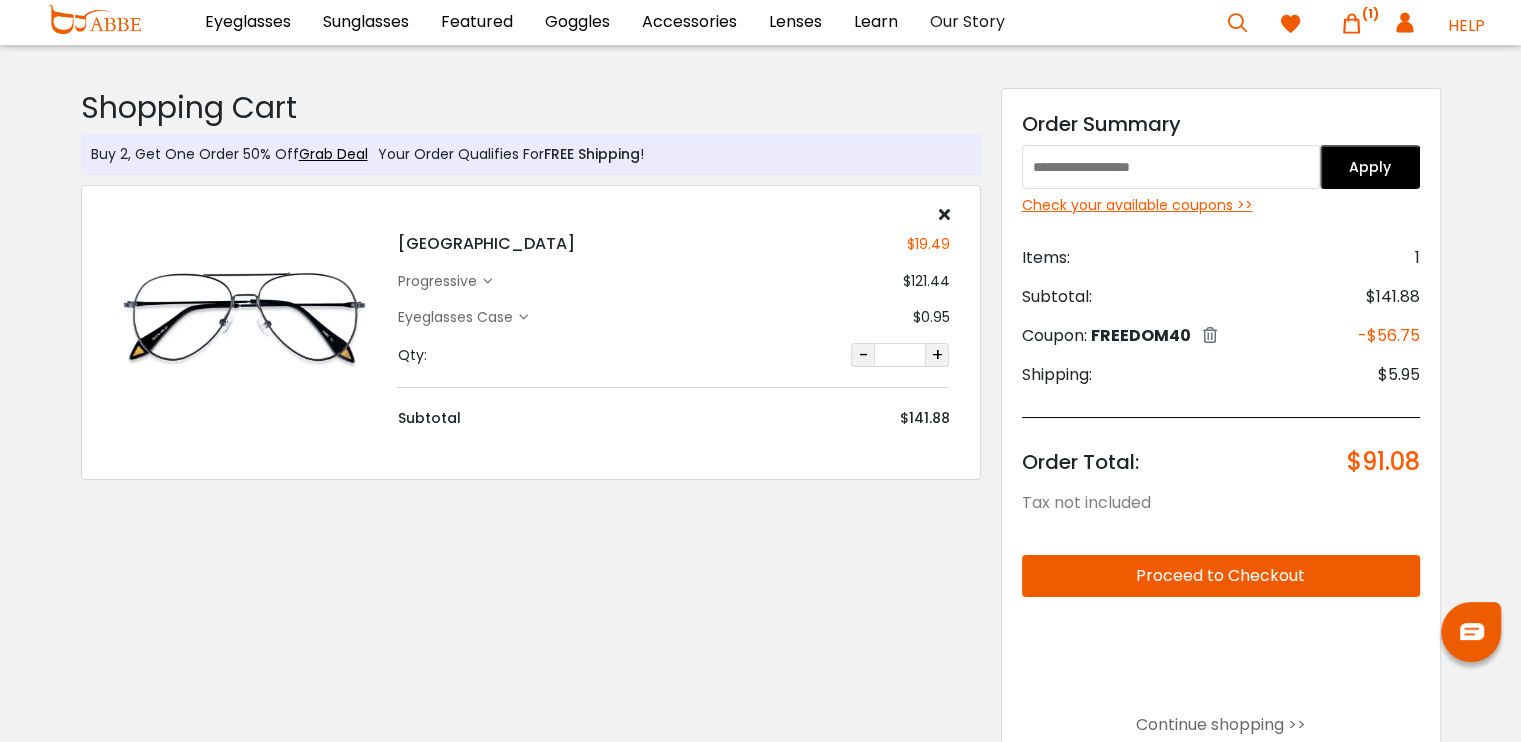 click on "Check your available coupons >>" at bounding box center [1221, 205] 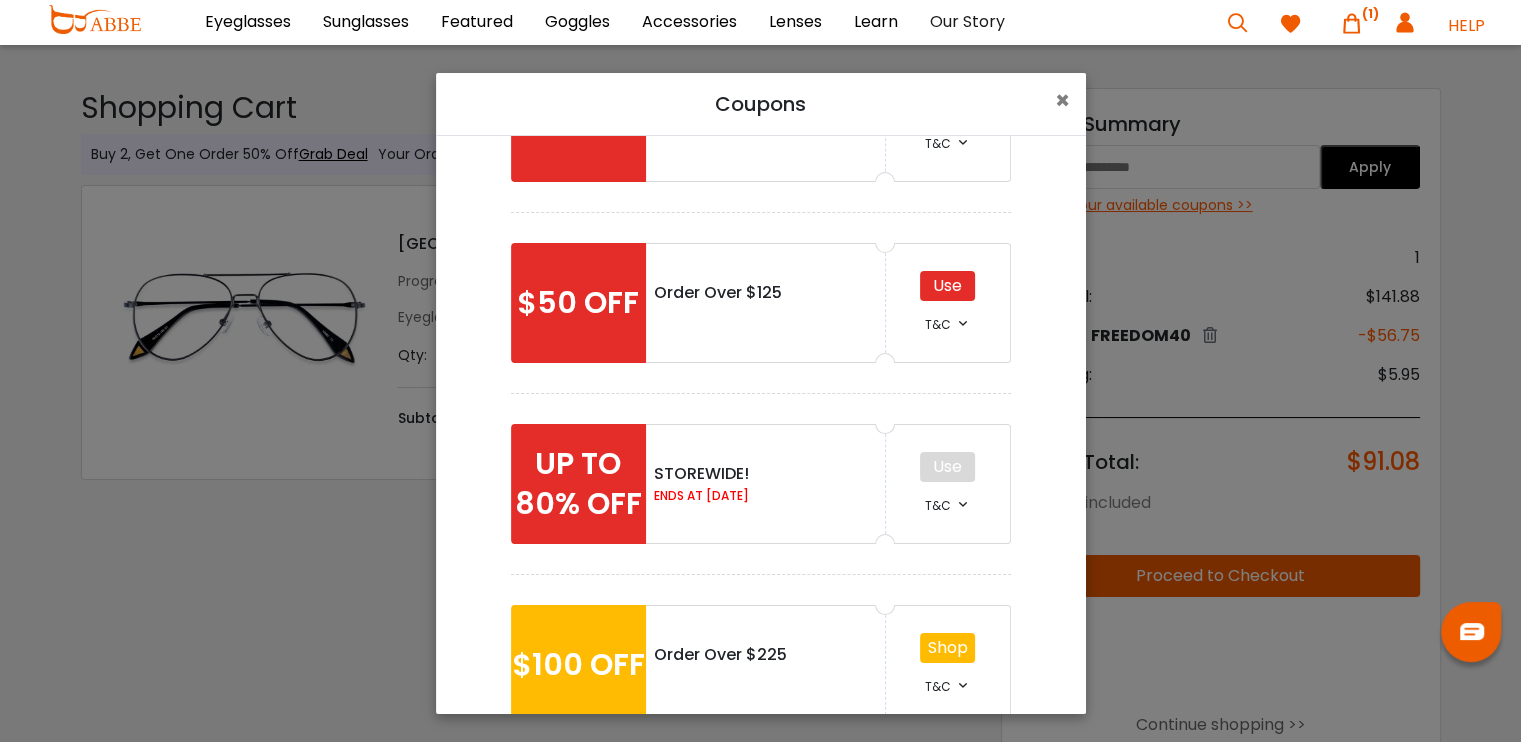 scroll, scrollTop: 0, scrollLeft: 0, axis: both 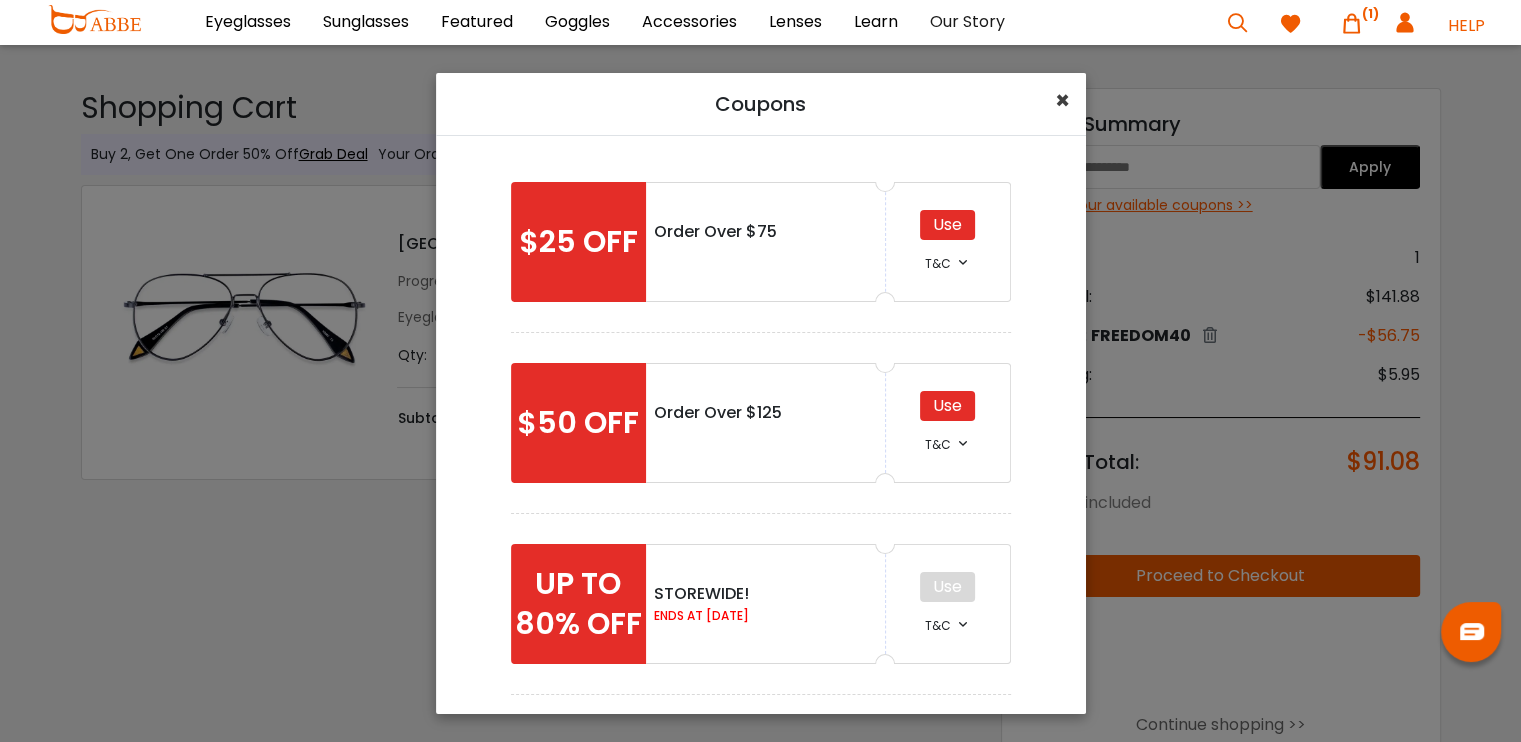 click on "×" at bounding box center [1062, 100] 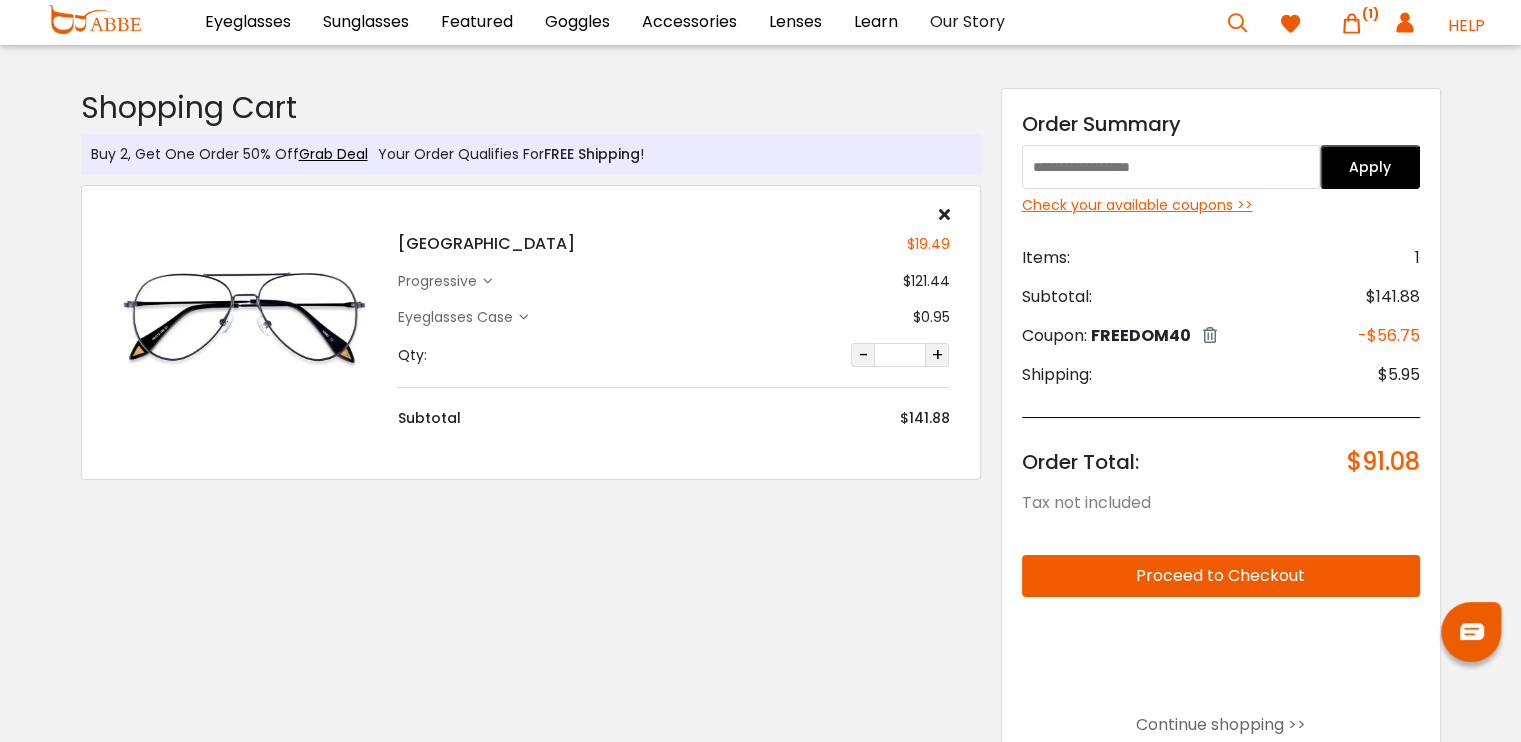 click at bounding box center [943, 214] 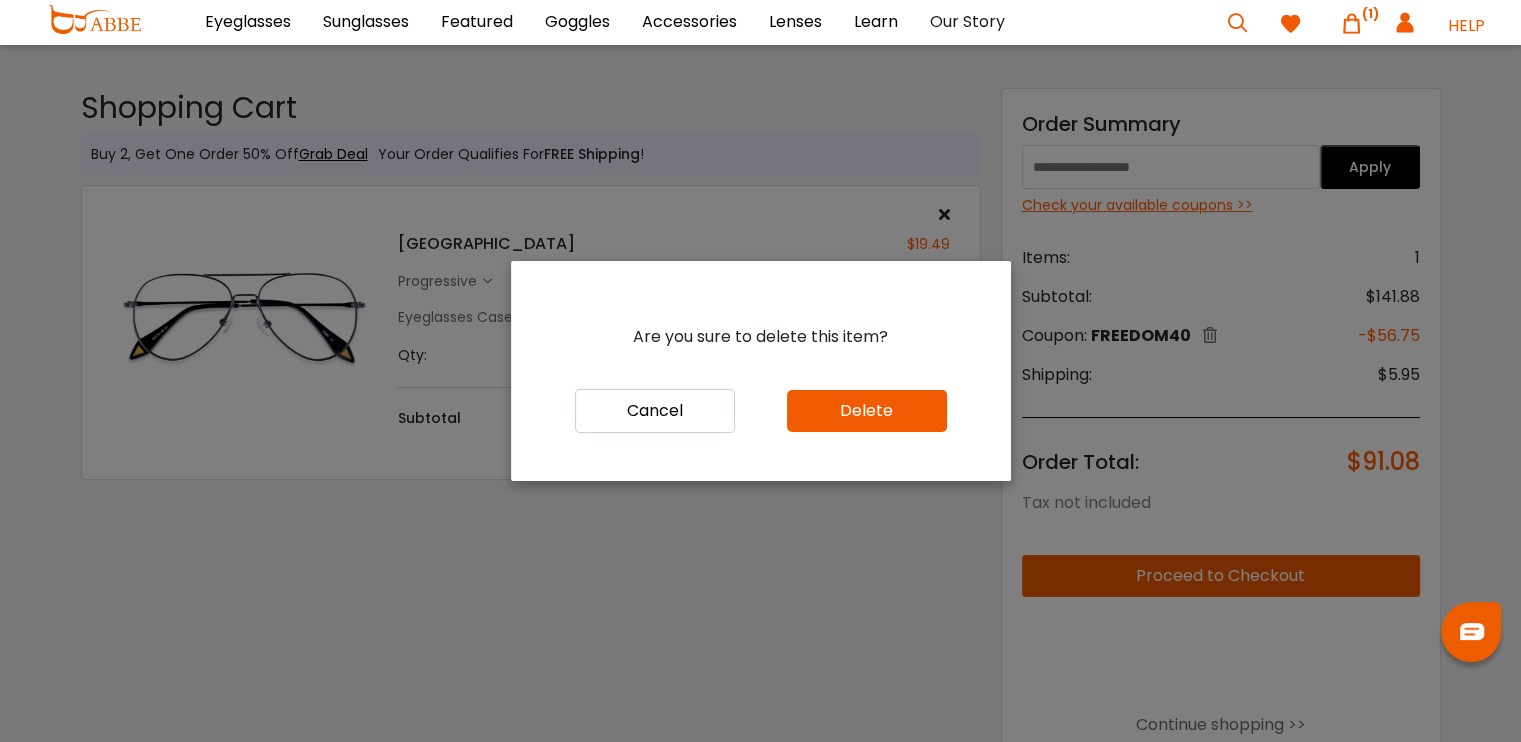 click on "Delete" at bounding box center (867, 411) 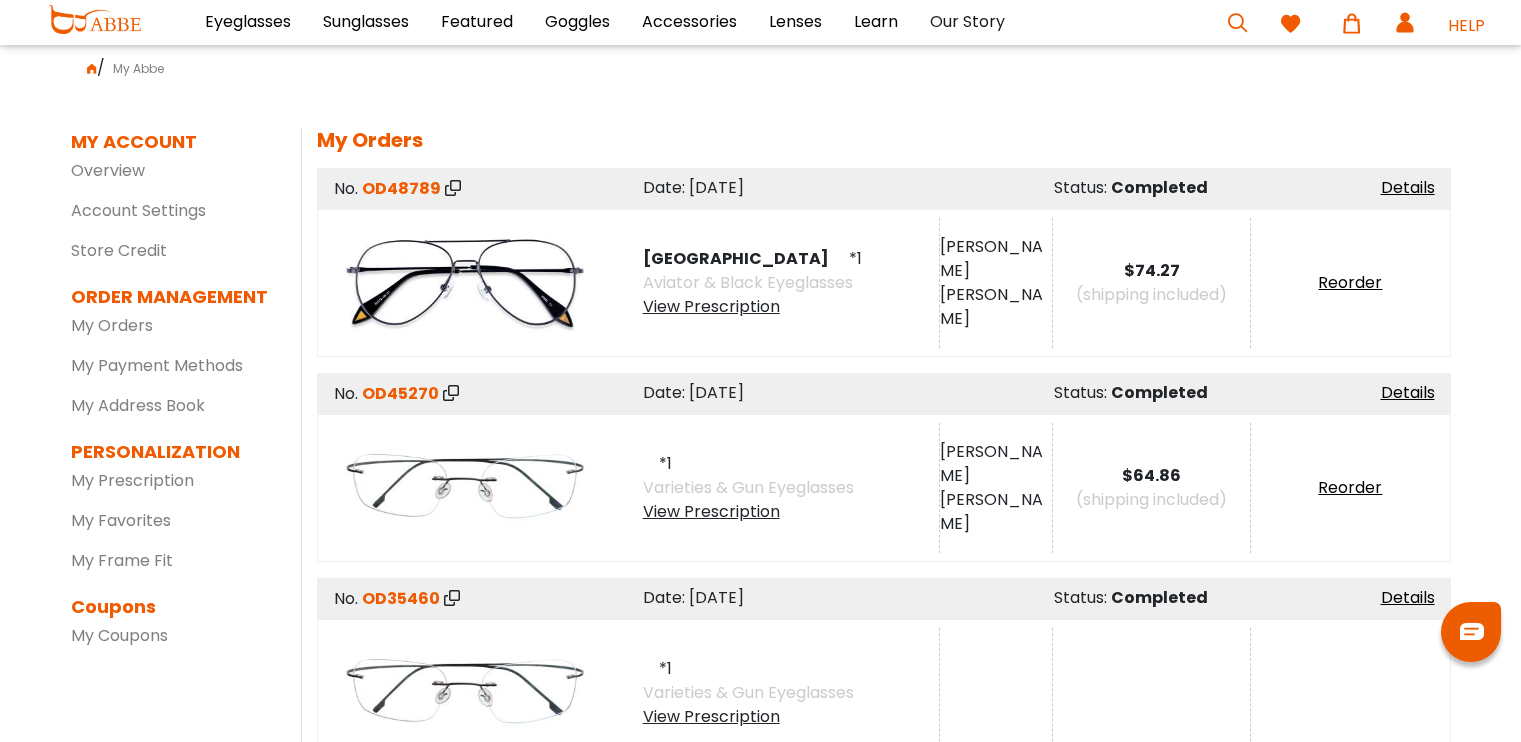 scroll, scrollTop: 0, scrollLeft: 0, axis: both 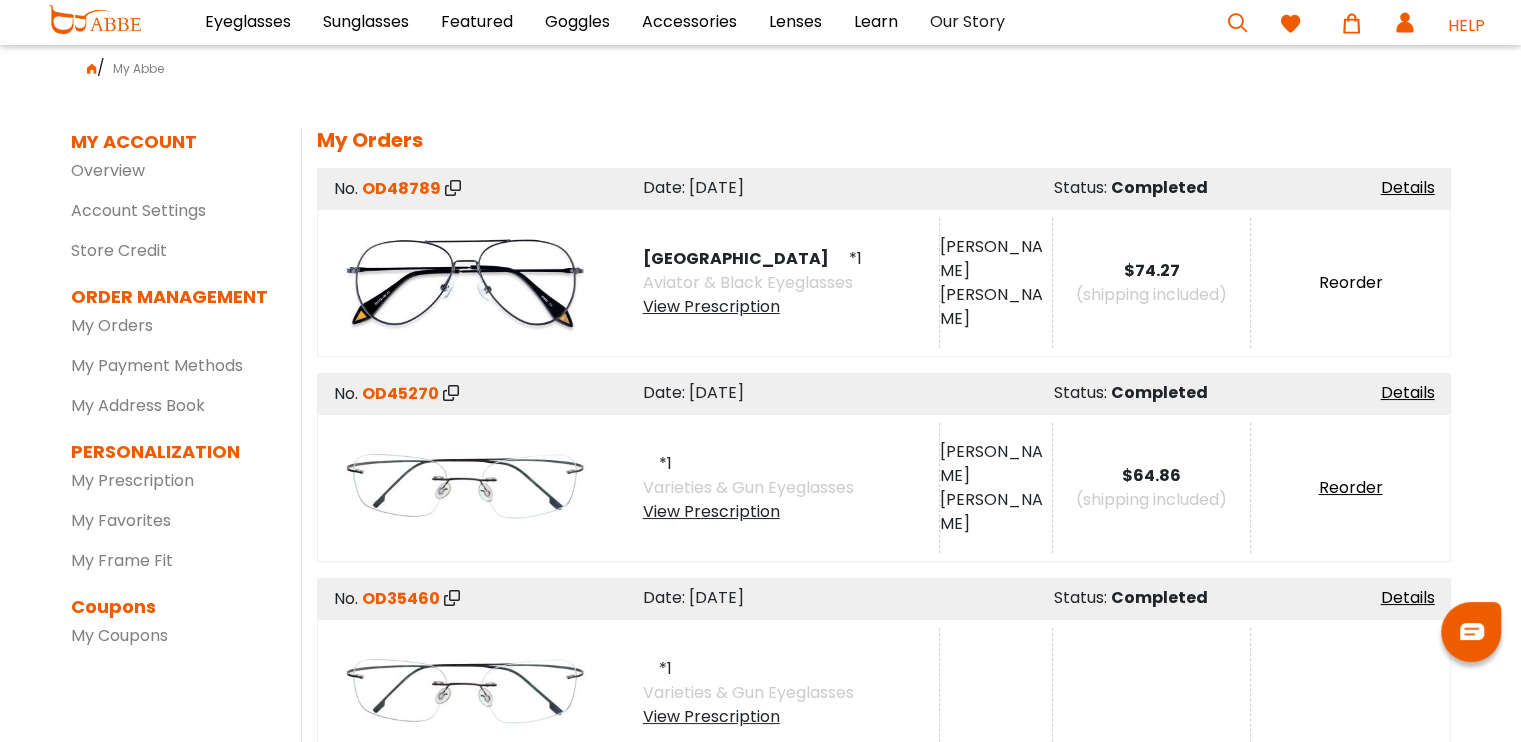 click on "Reorder" at bounding box center (1350, 282) 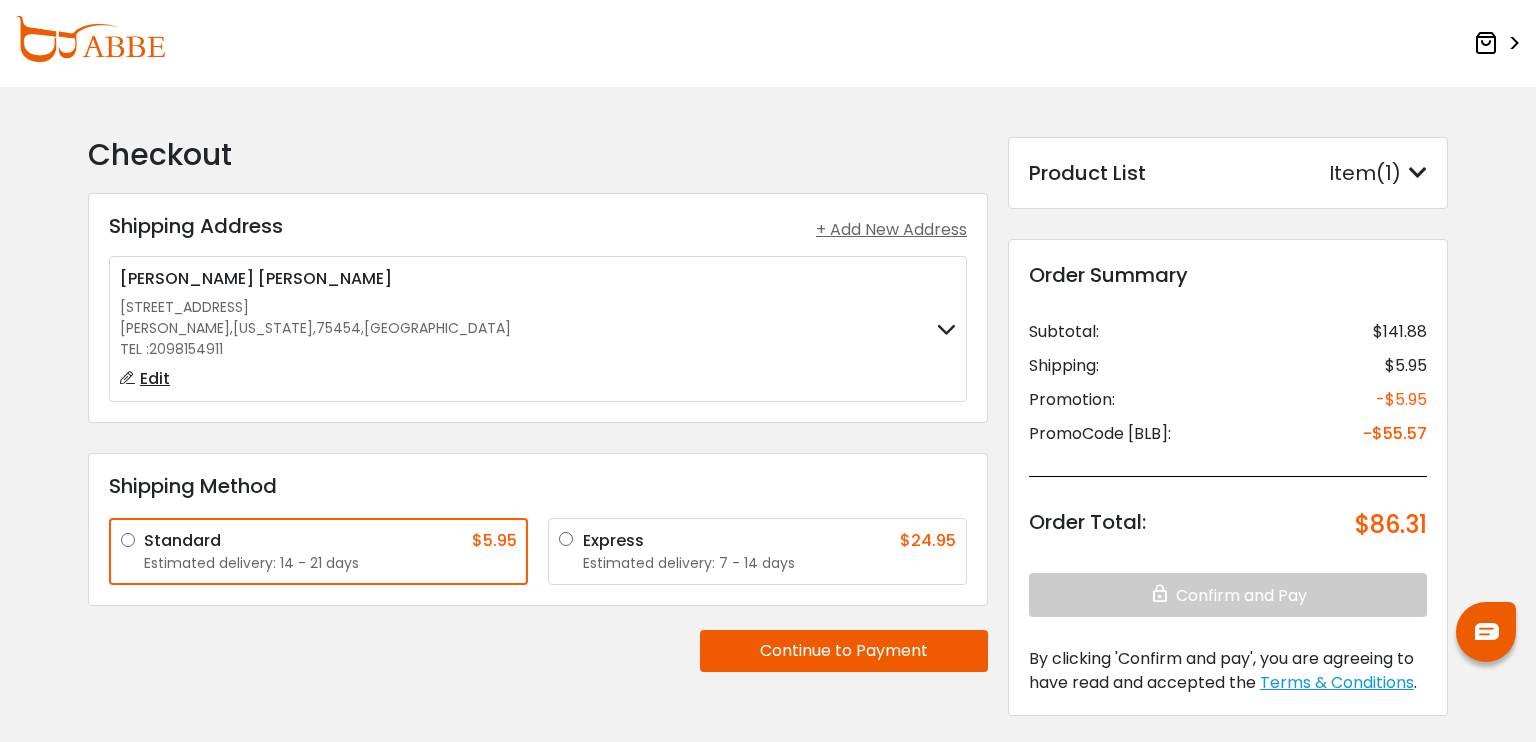 scroll, scrollTop: 0, scrollLeft: 0, axis: both 